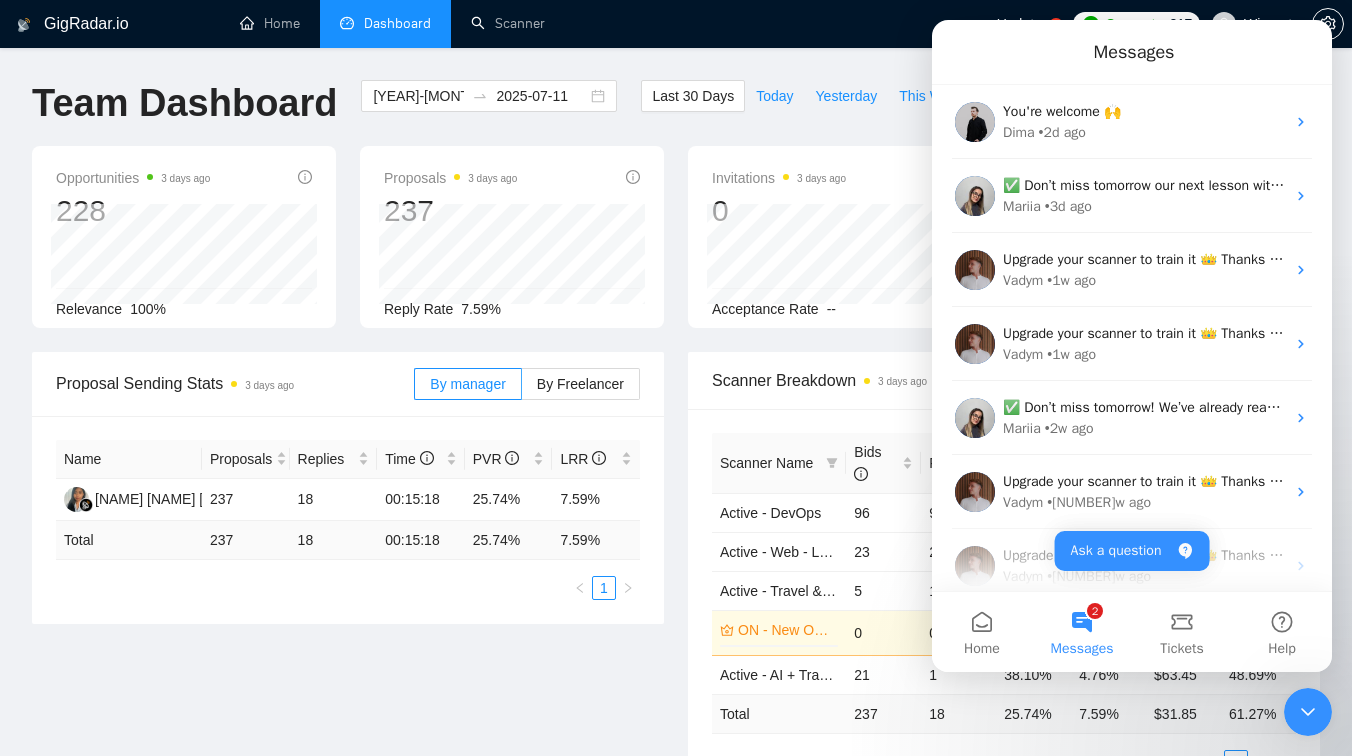 scroll, scrollTop: 0, scrollLeft: 0, axis: both 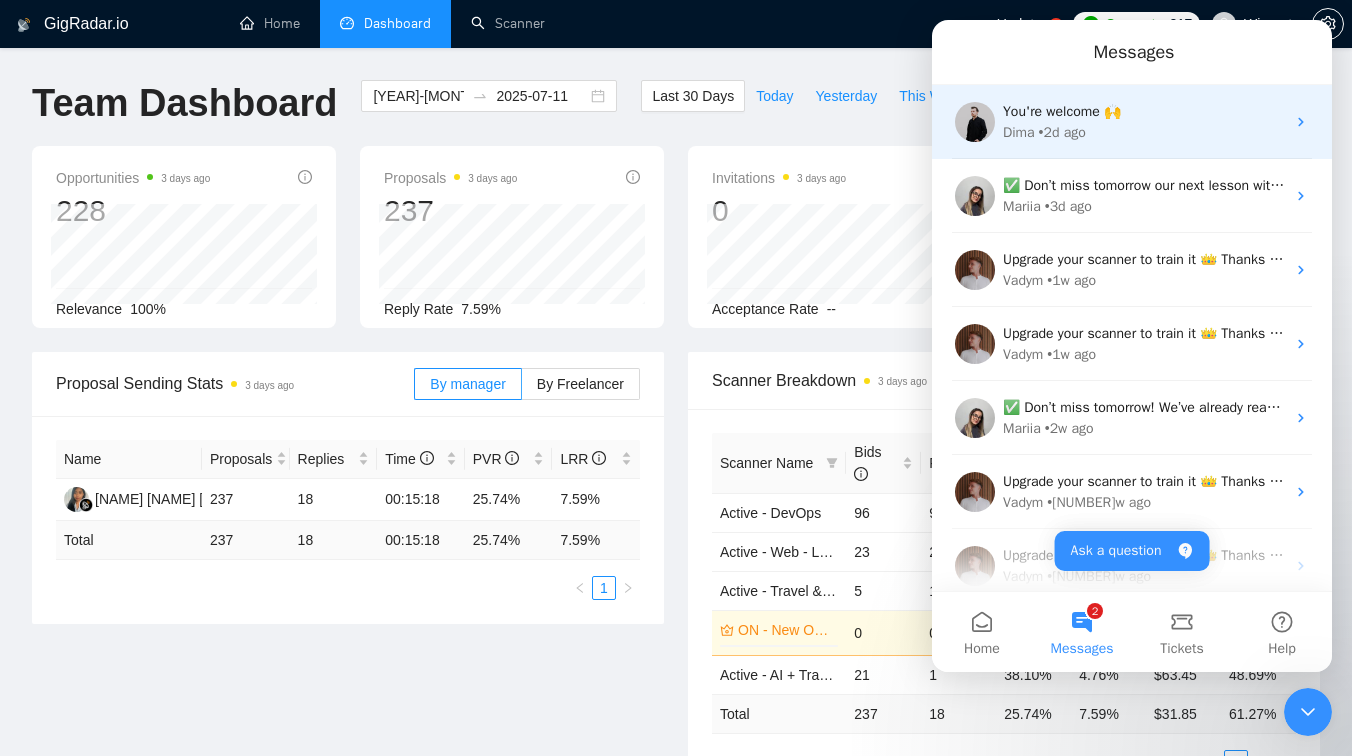 click on "[NAME] •  2d ago" at bounding box center [1144, 132] 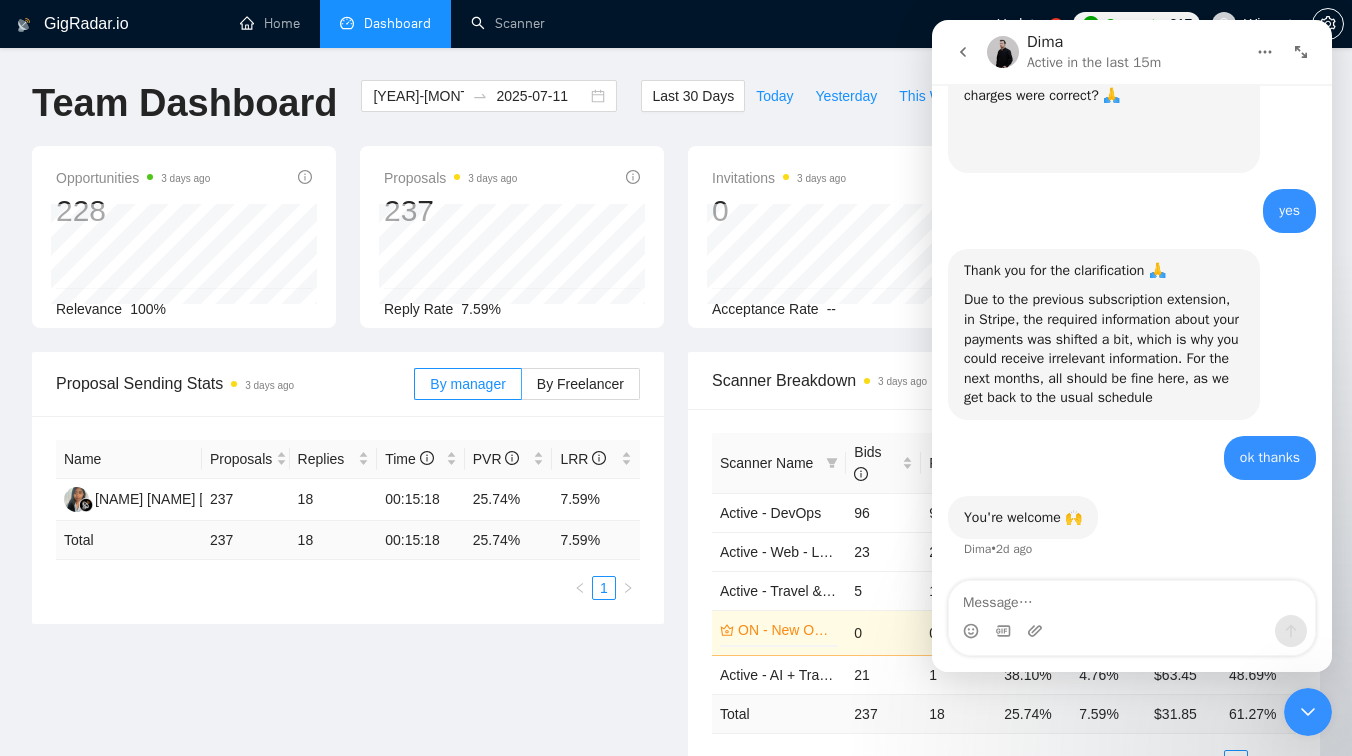 scroll, scrollTop: 20613, scrollLeft: 0, axis: vertical 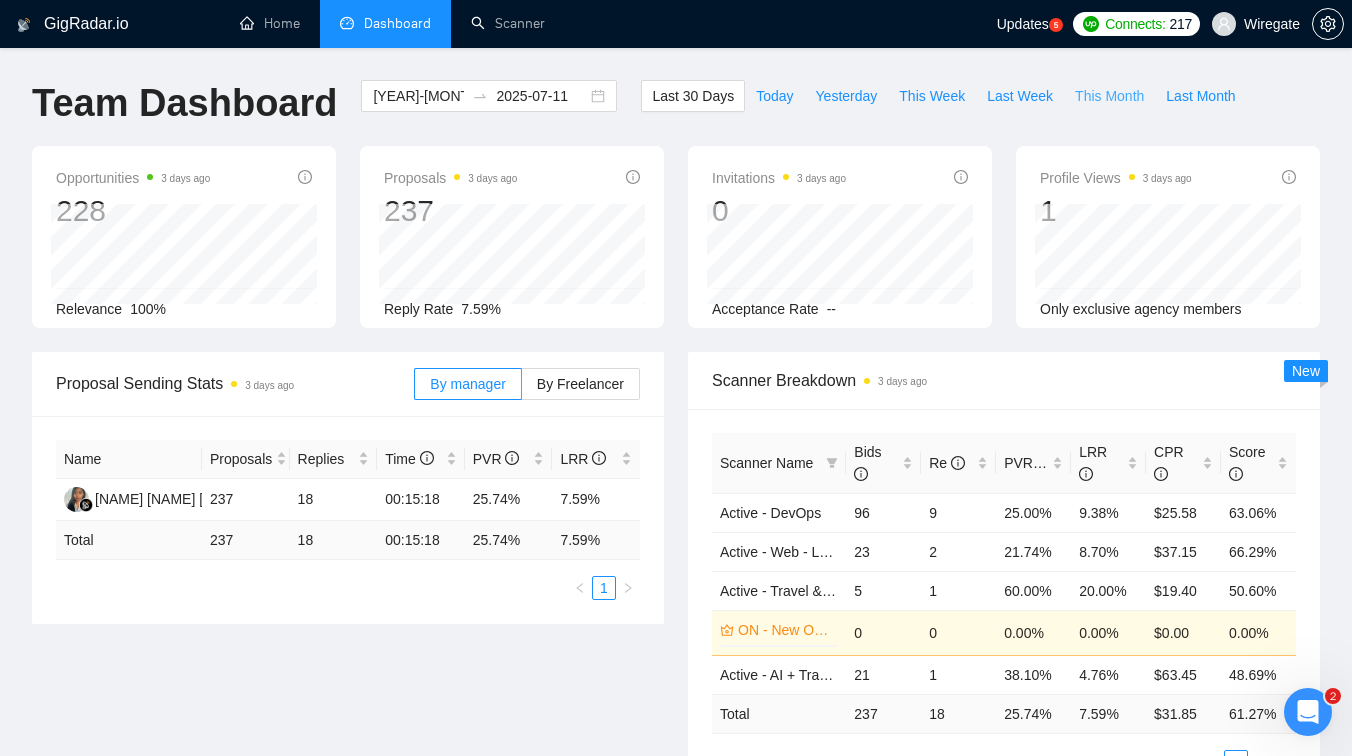 click on "This Month" at bounding box center (1109, 96) 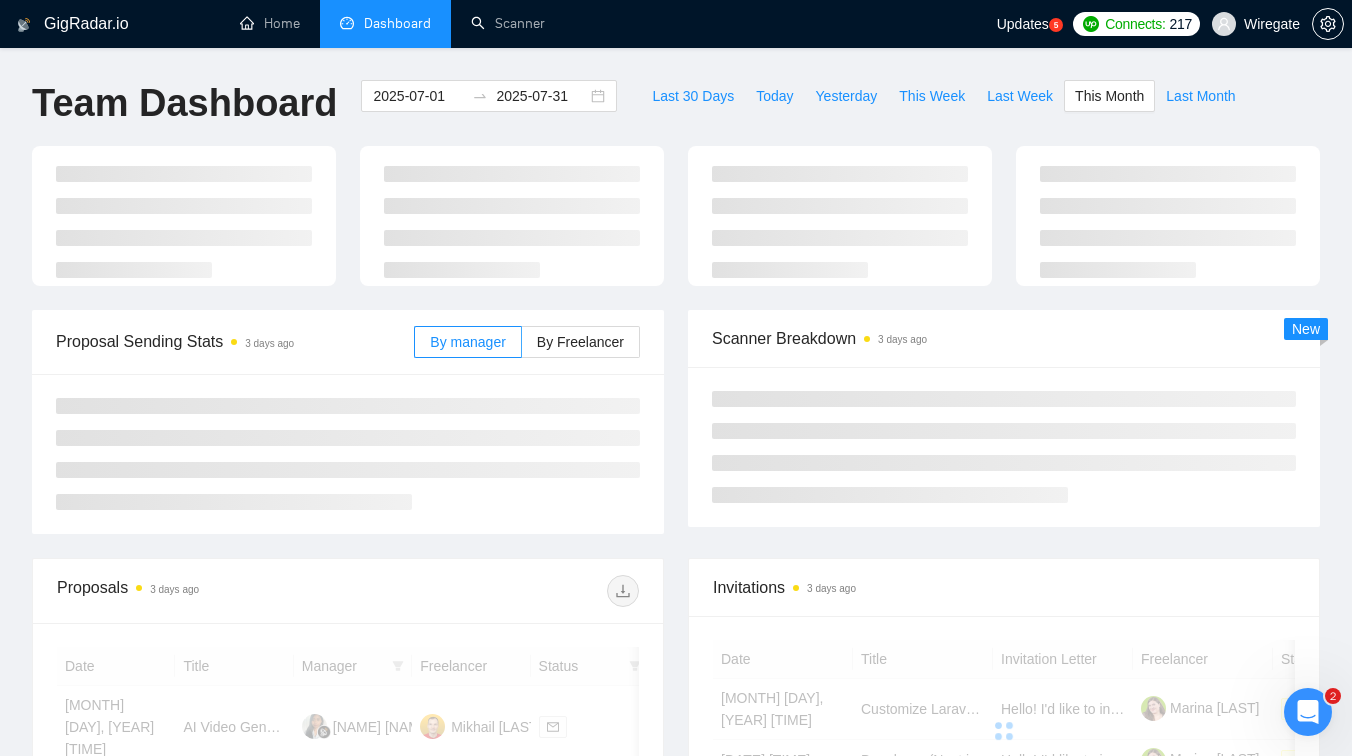 type on "2025-07-01" 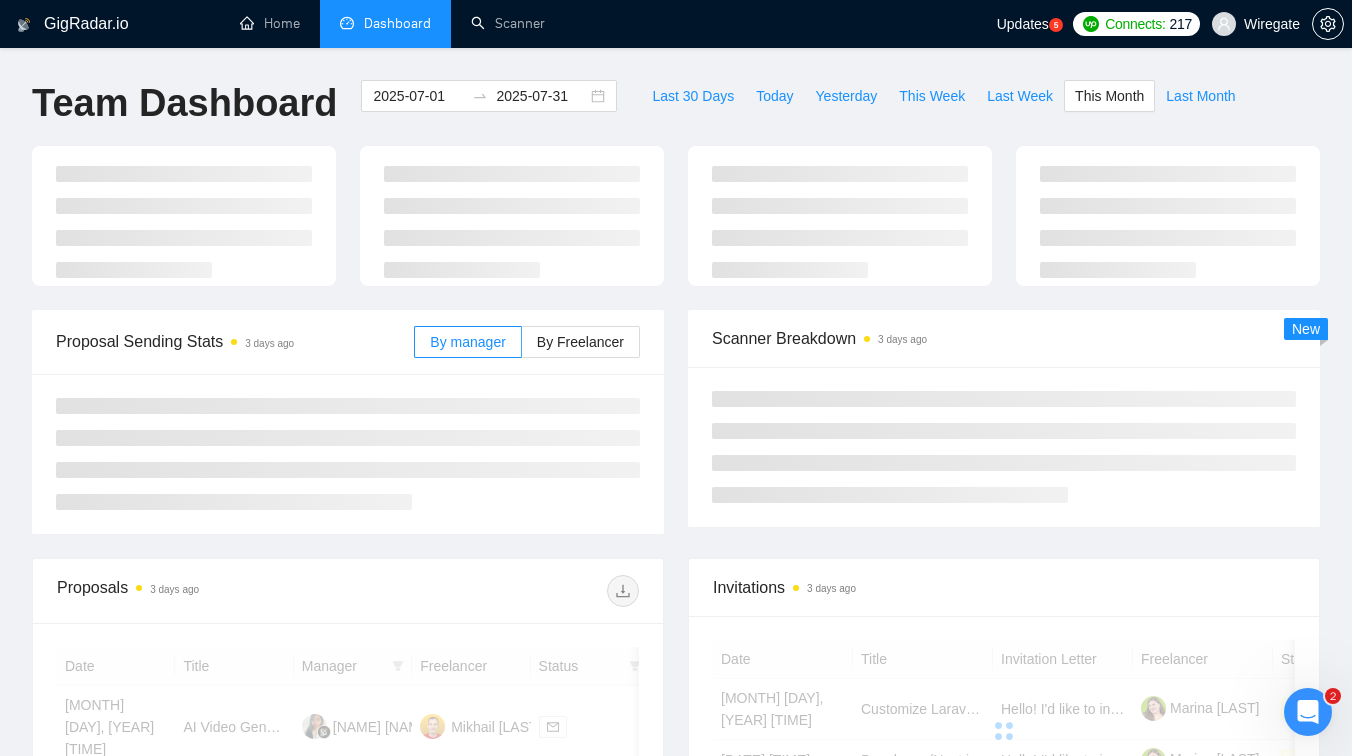 type on "2025-07-31" 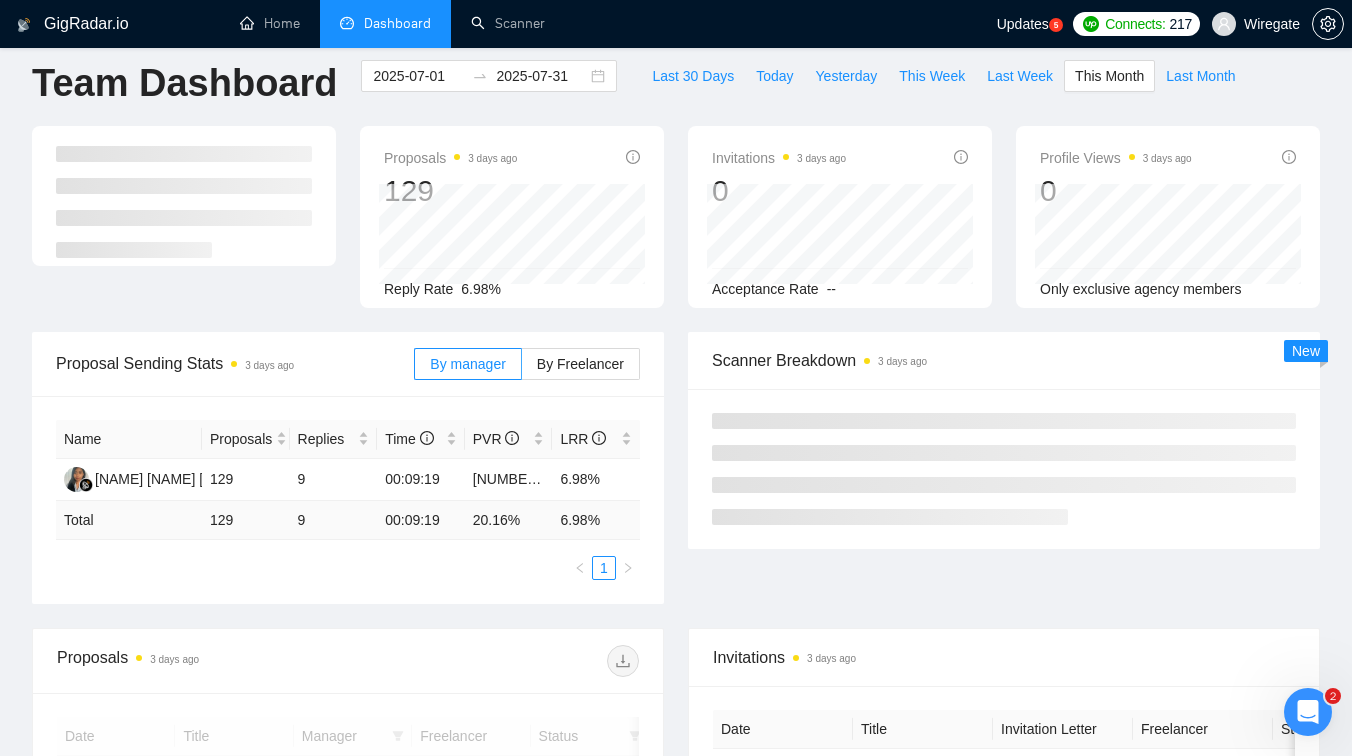 scroll, scrollTop: 0, scrollLeft: 0, axis: both 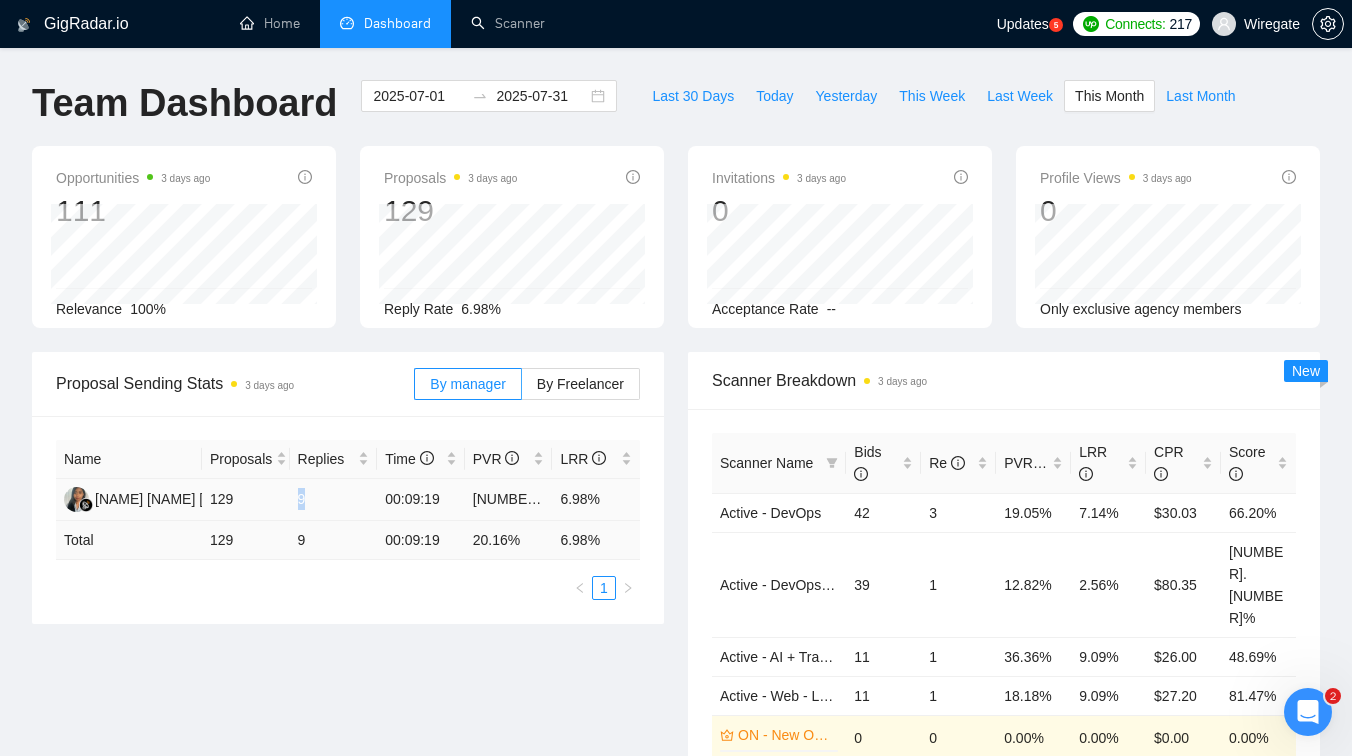 drag, startPoint x: 294, startPoint y: 503, endPoint x: 329, endPoint y: 501, distance: 35.057095 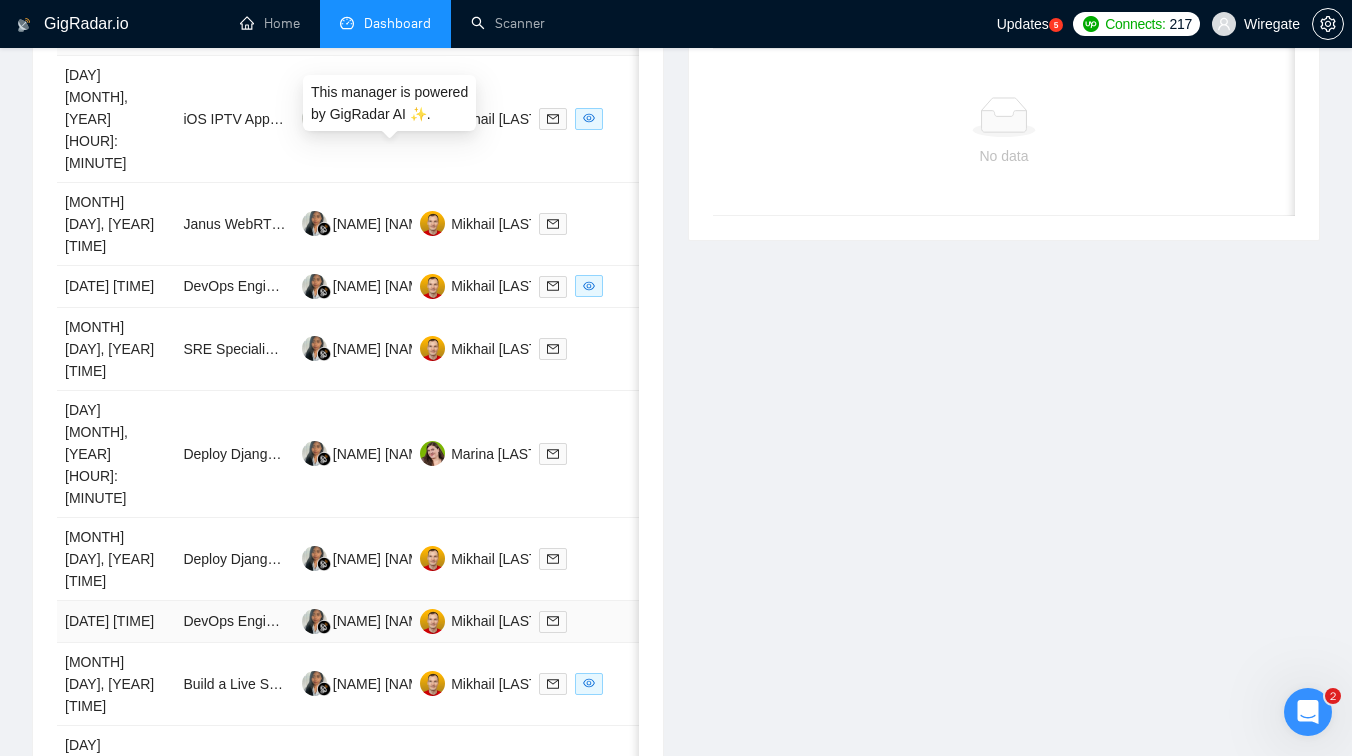 scroll, scrollTop: 1032, scrollLeft: 0, axis: vertical 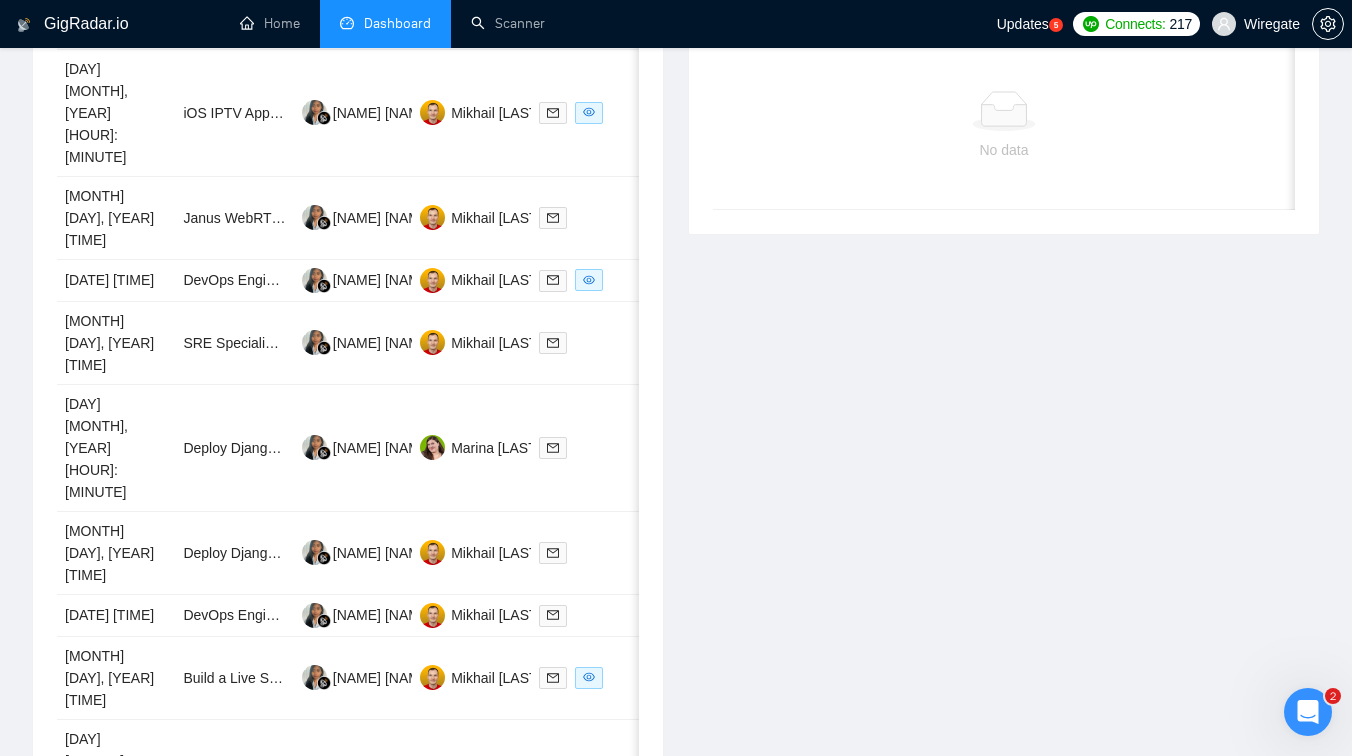 click on "2" at bounding box center (469, 1002) 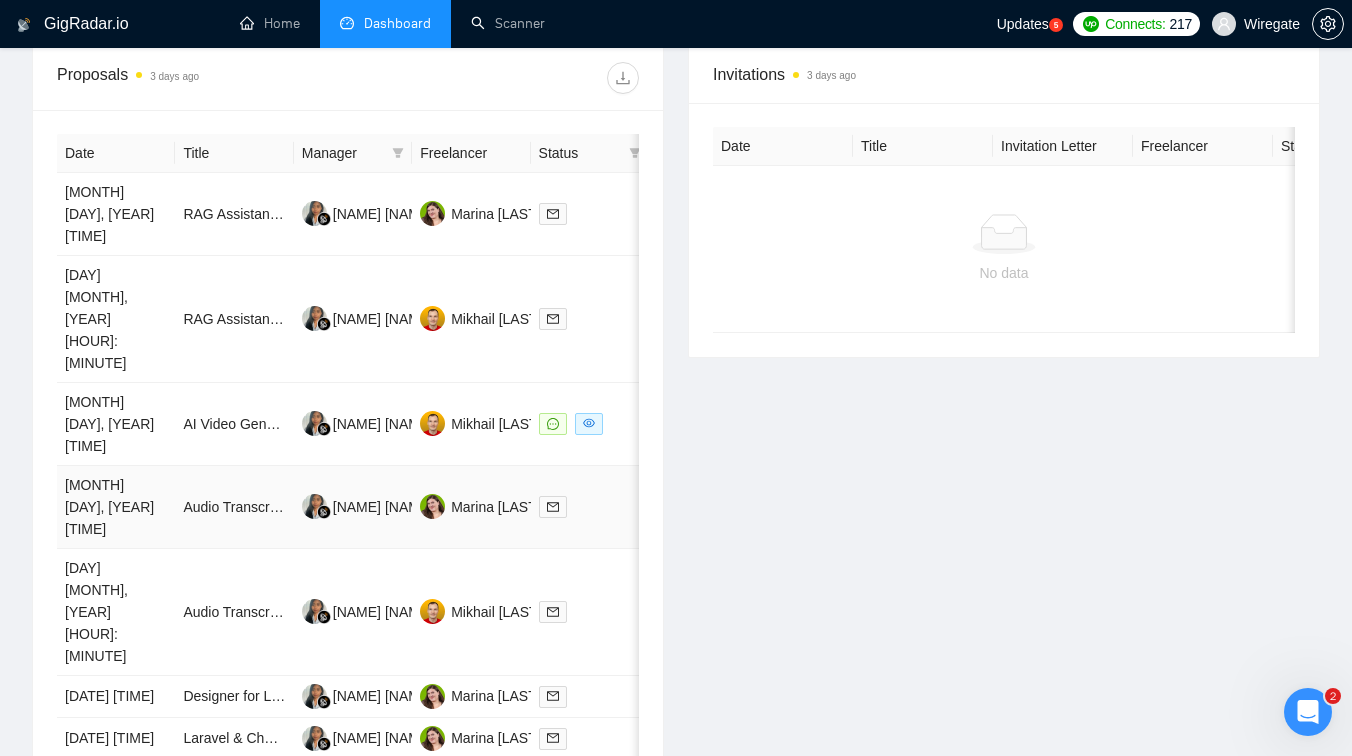 scroll, scrollTop: 926, scrollLeft: 0, axis: vertical 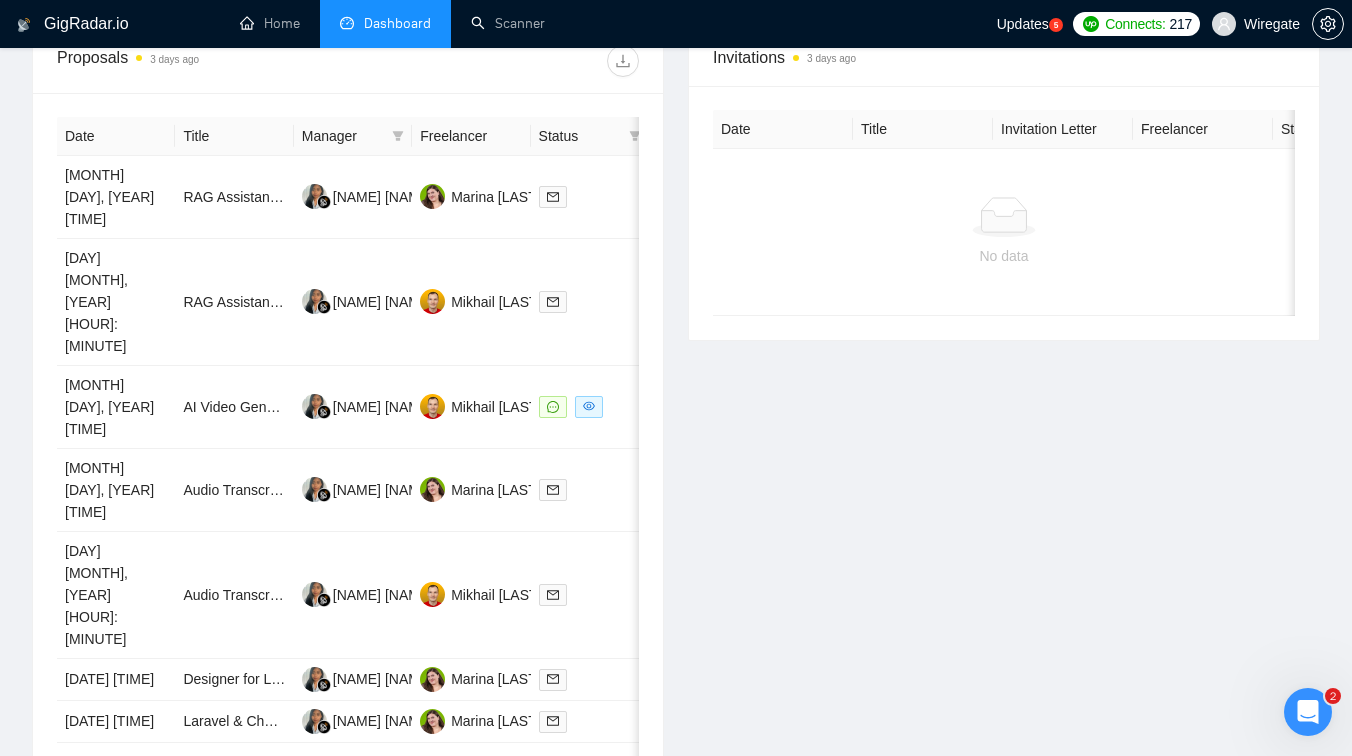click on "3" at bounding box center (493, 1023) 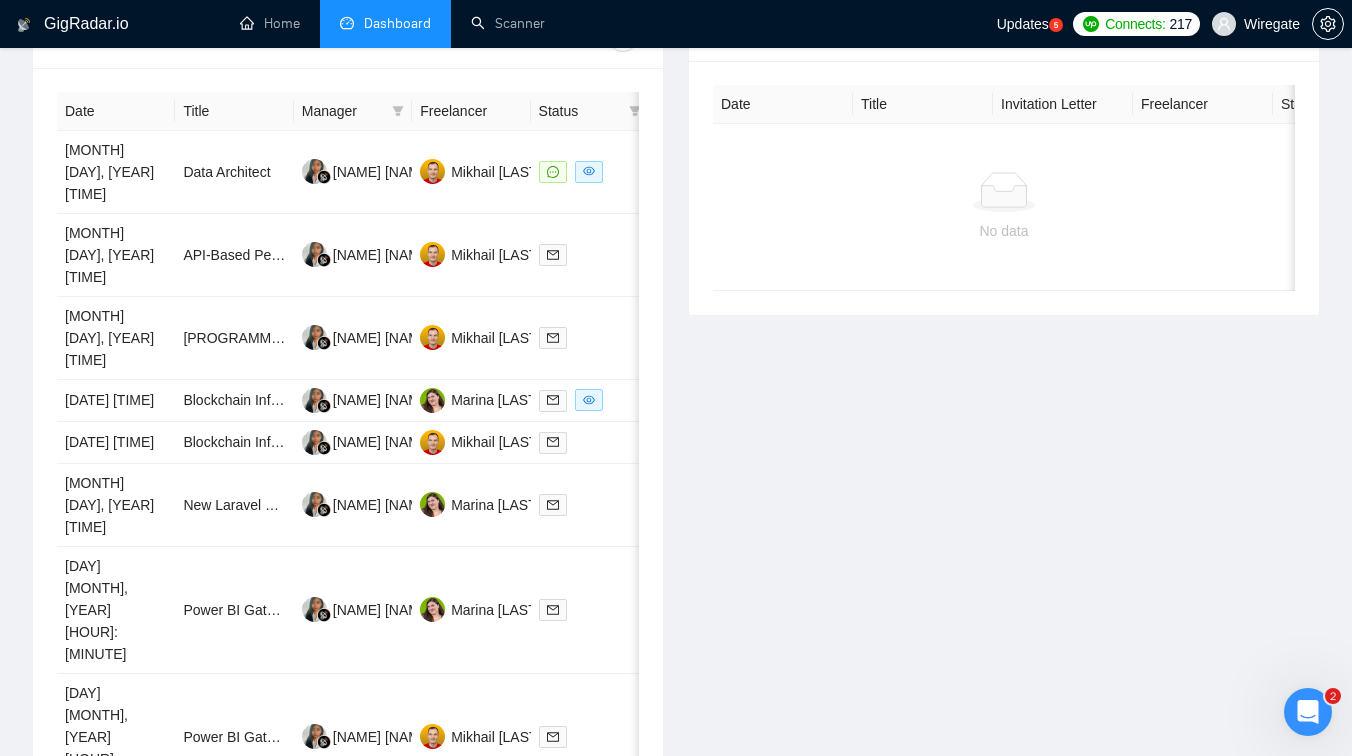 scroll, scrollTop: 952, scrollLeft: 0, axis: vertical 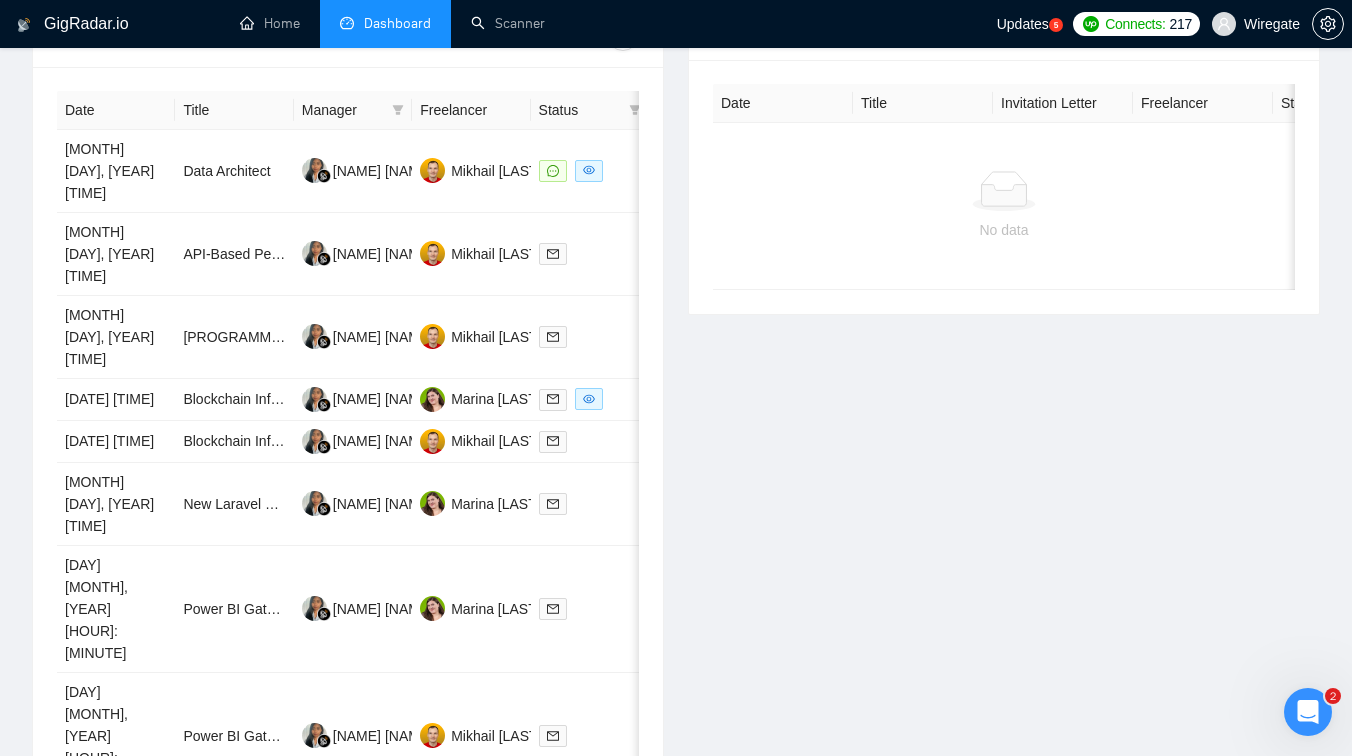 click on "4" at bounding box center (517, 994) 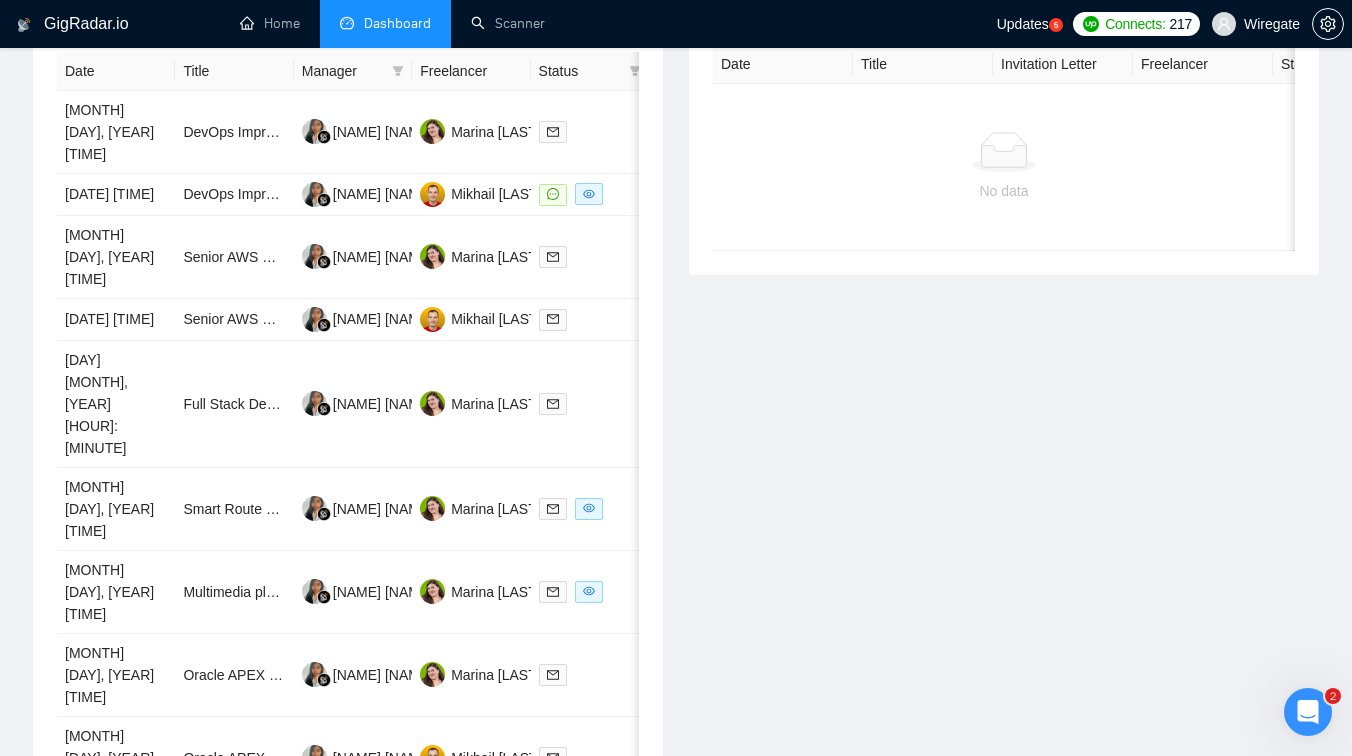 scroll, scrollTop: 1047, scrollLeft: 0, axis: vertical 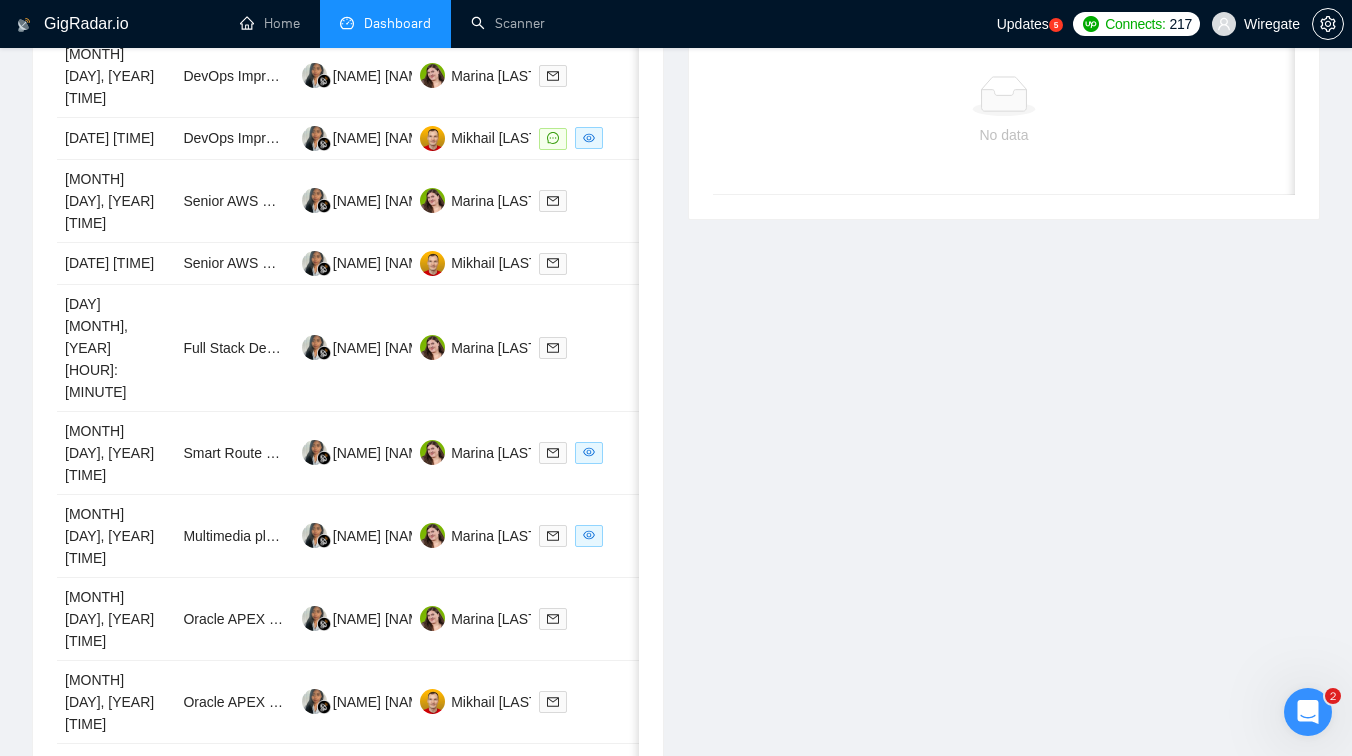 click on "5" at bounding box center (517, 899) 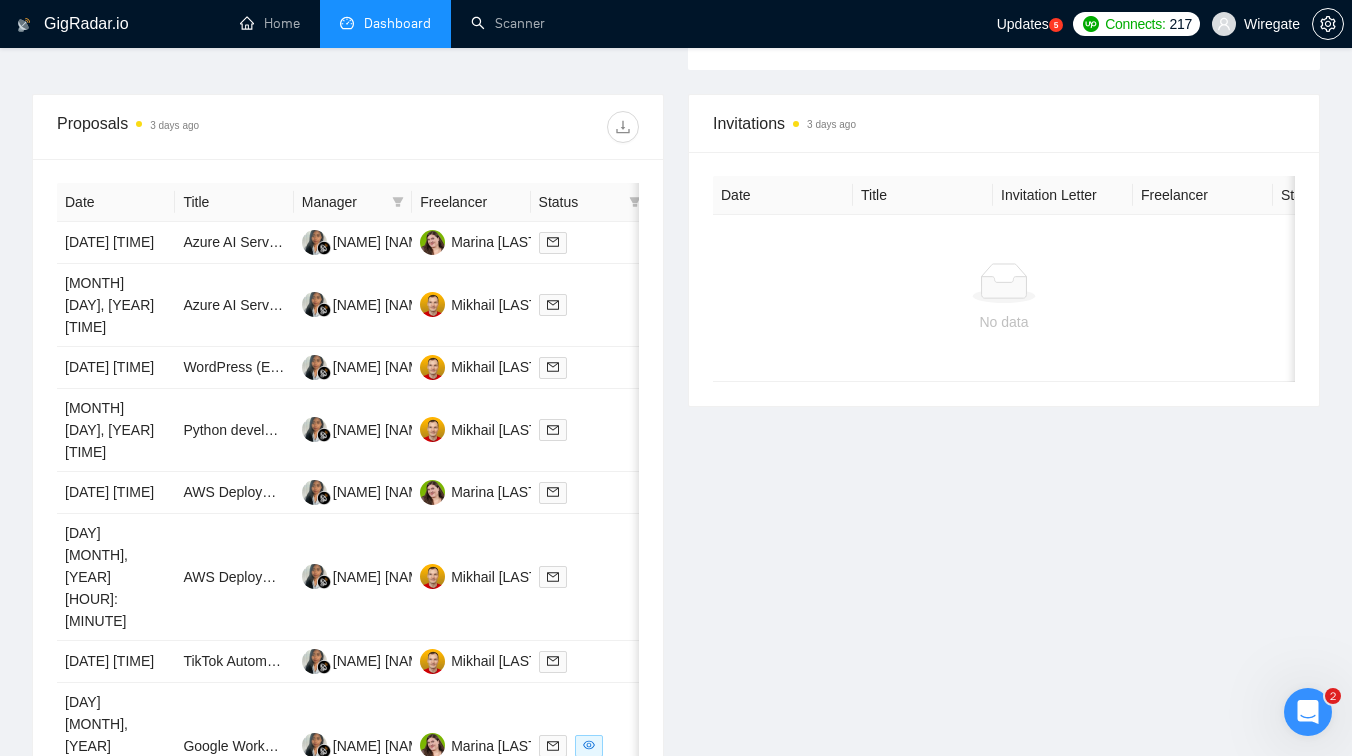 scroll, scrollTop: 868, scrollLeft: 0, axis: vertical 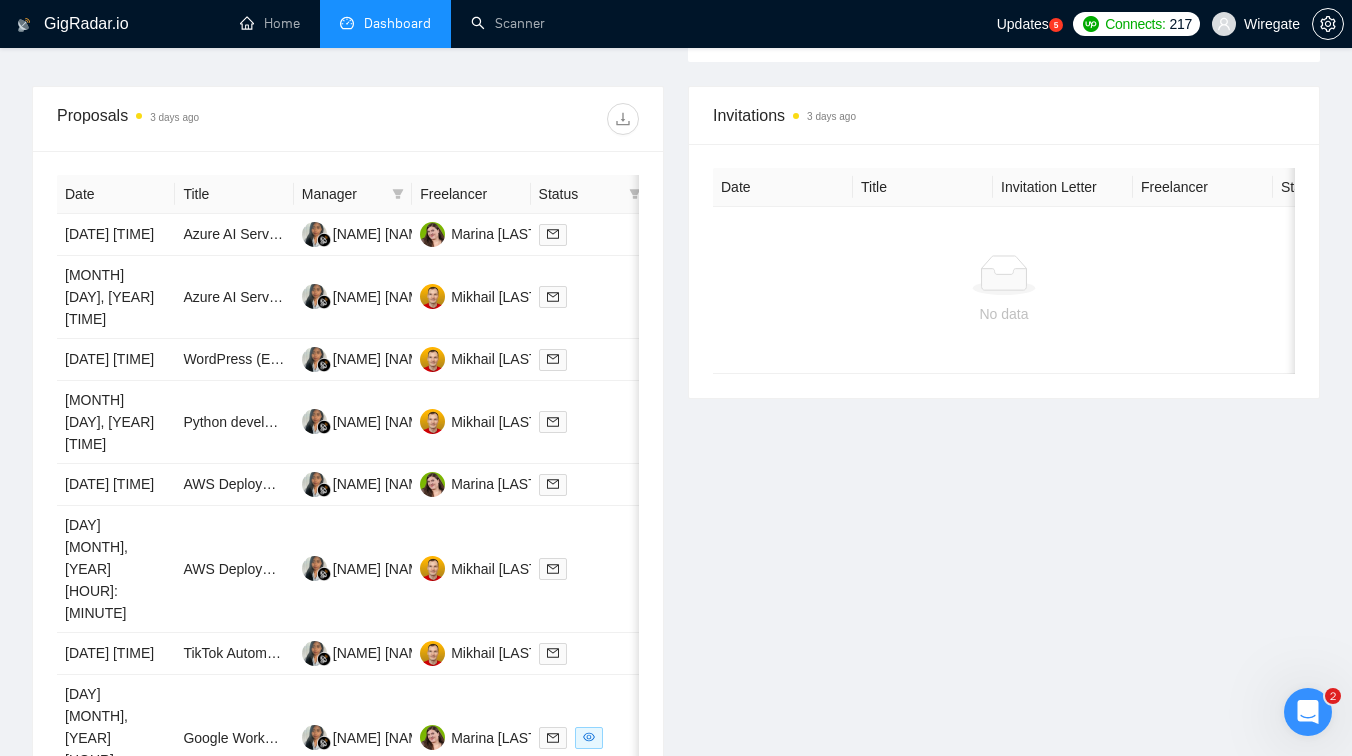 click on "6" at bounding box center (517, 914) 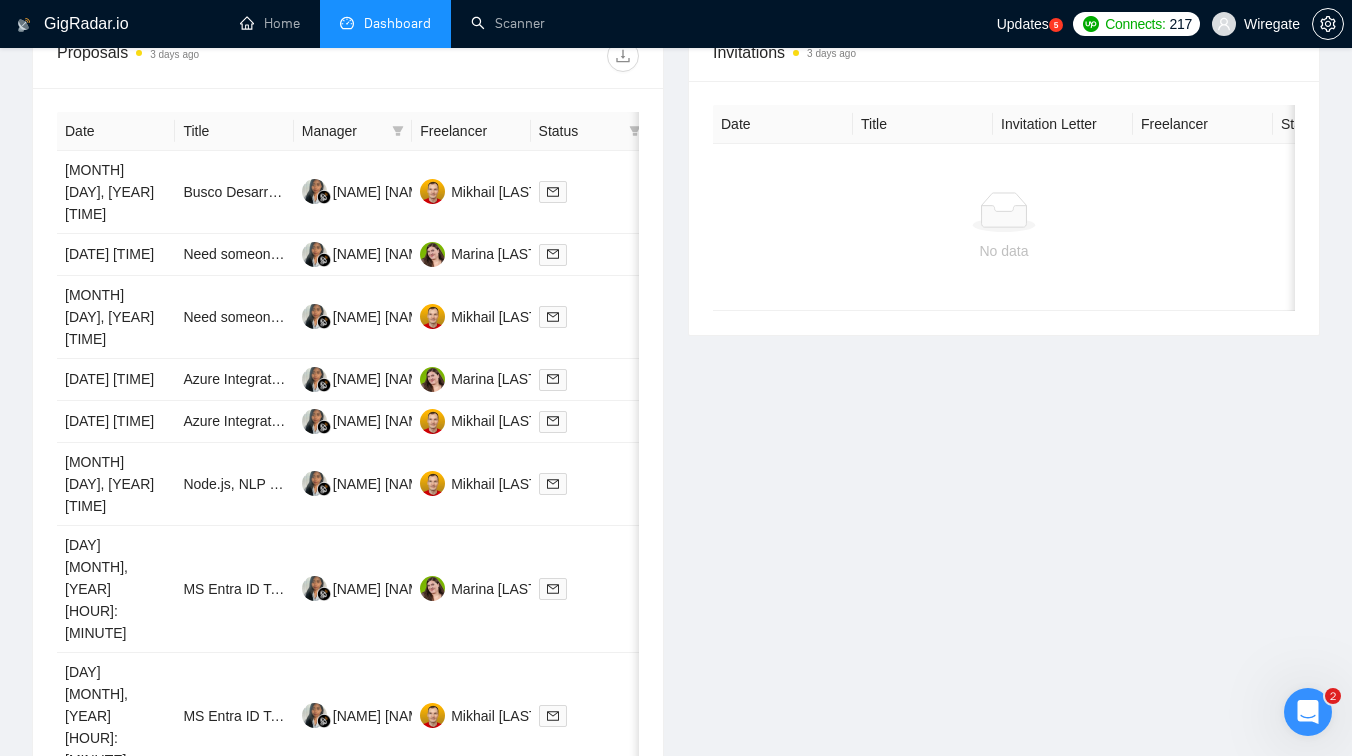 scroll, scrollTop: 939, scrollLeft: 0, axis: vertical 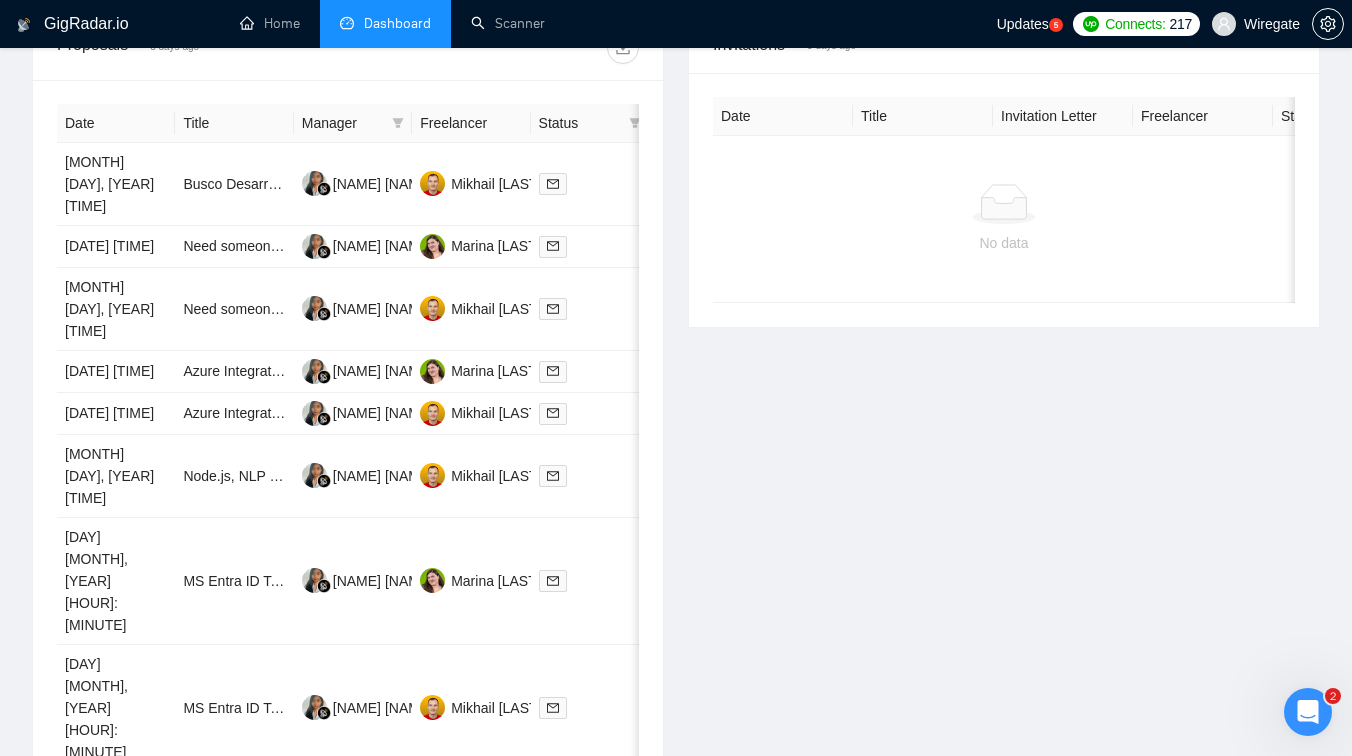 click on "7" at bounding box center (517, 966) 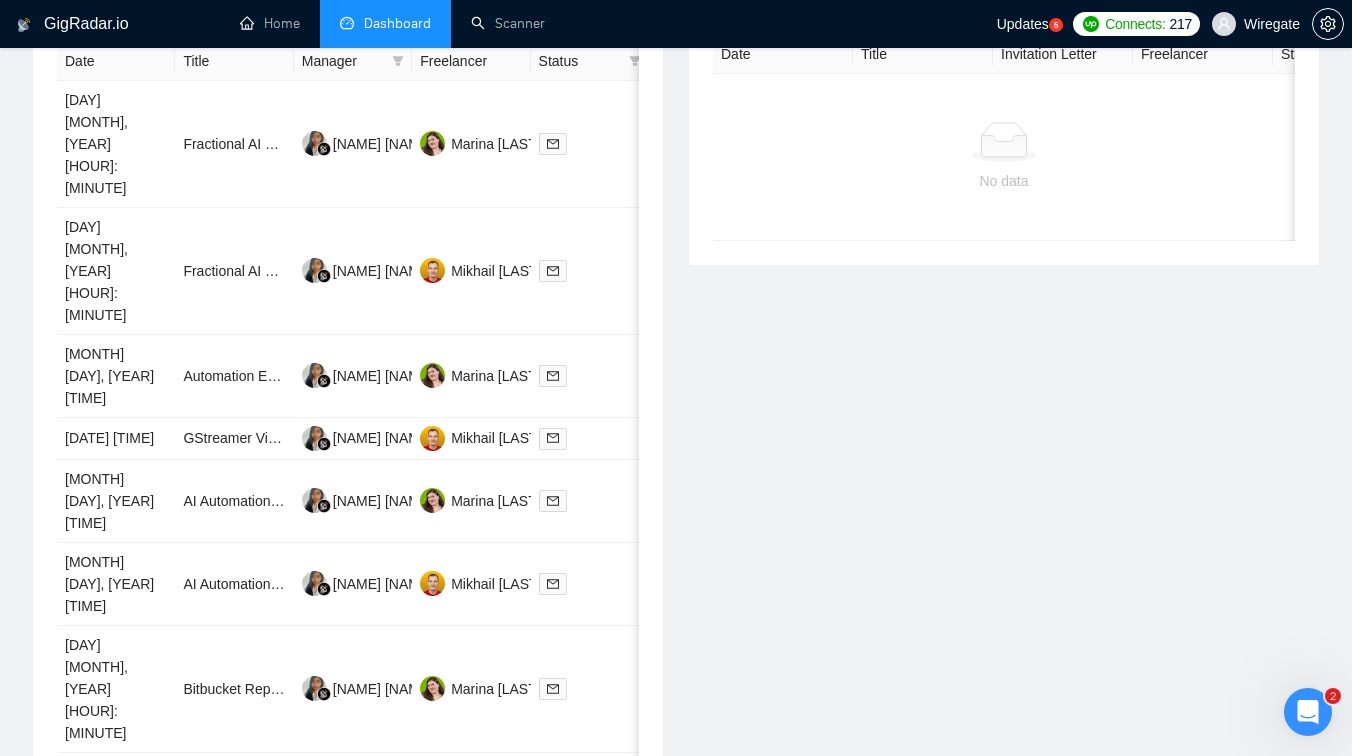 scroll, scrollTop: 1047, scrollLeft: 0, axis: vertical 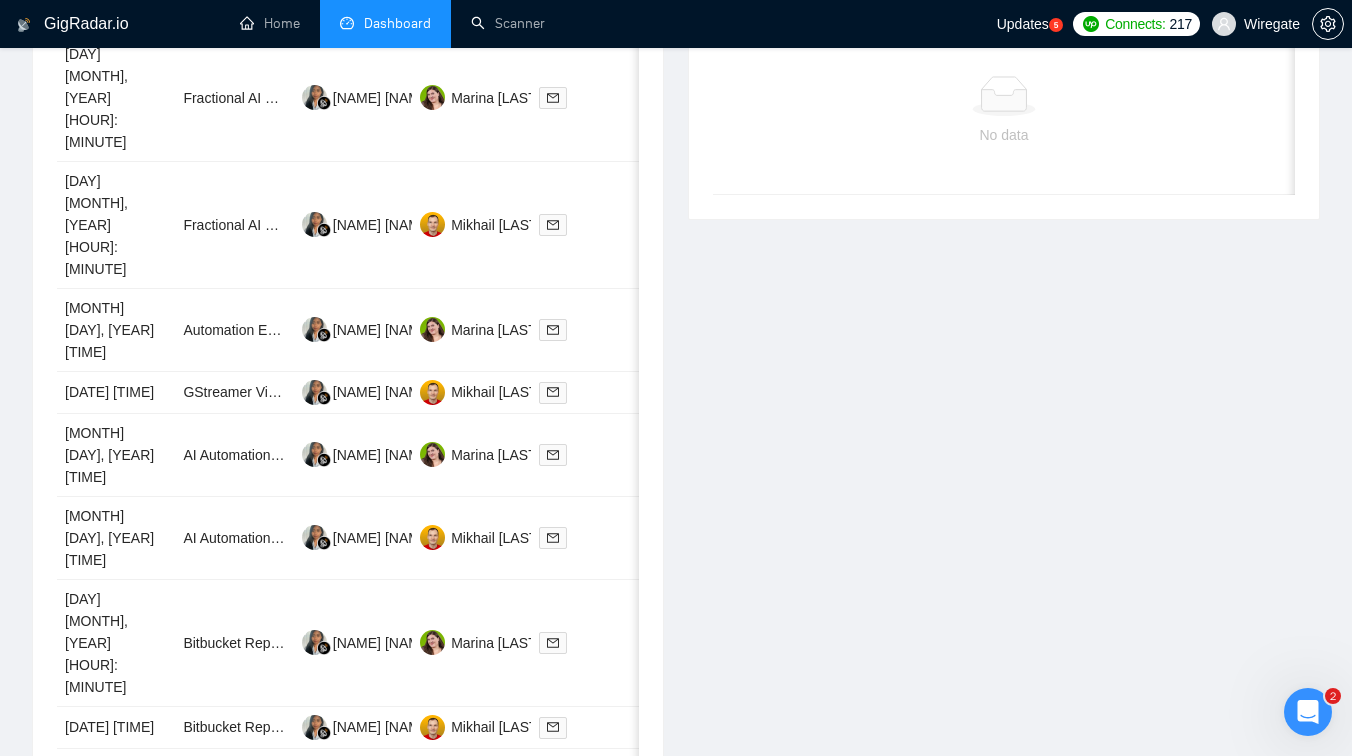 click on "8" at bounding box center (517, 987) 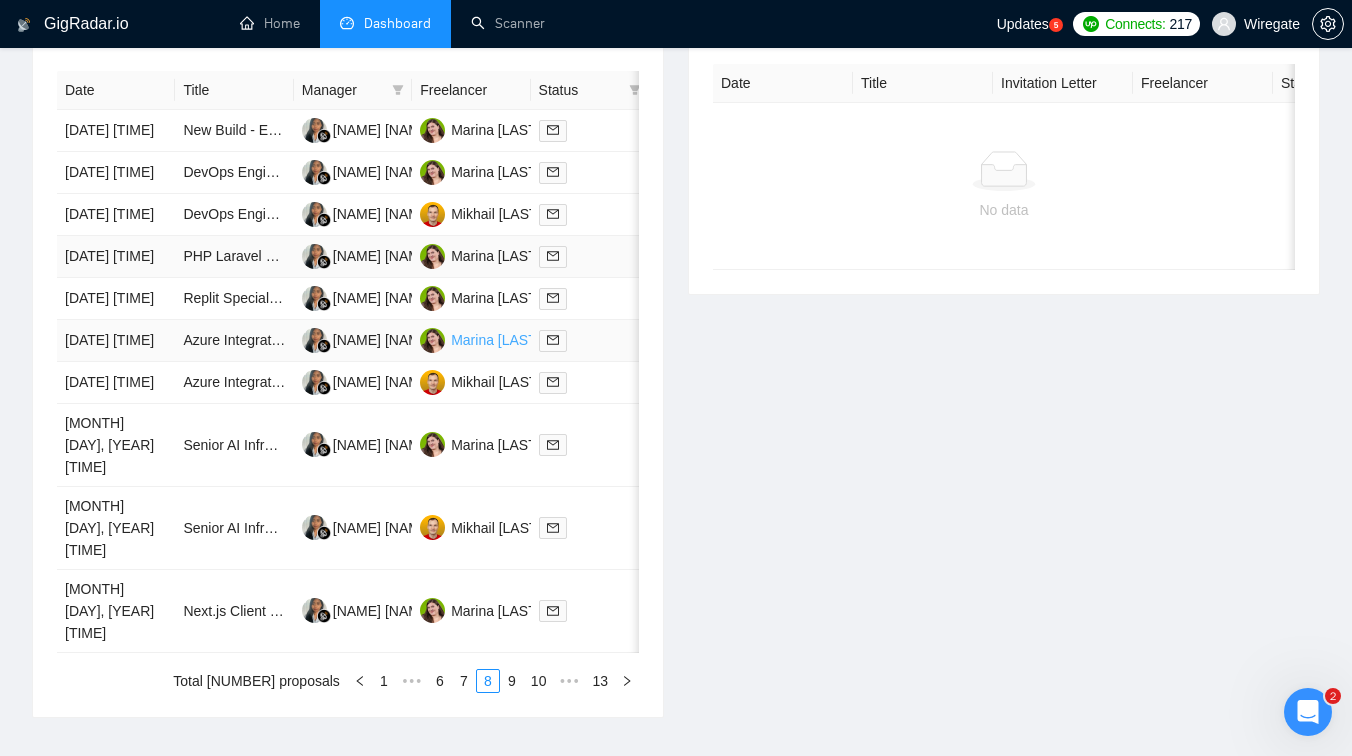 scroll, scrollTop: 977, scrollLeft: 0, axis: vertical 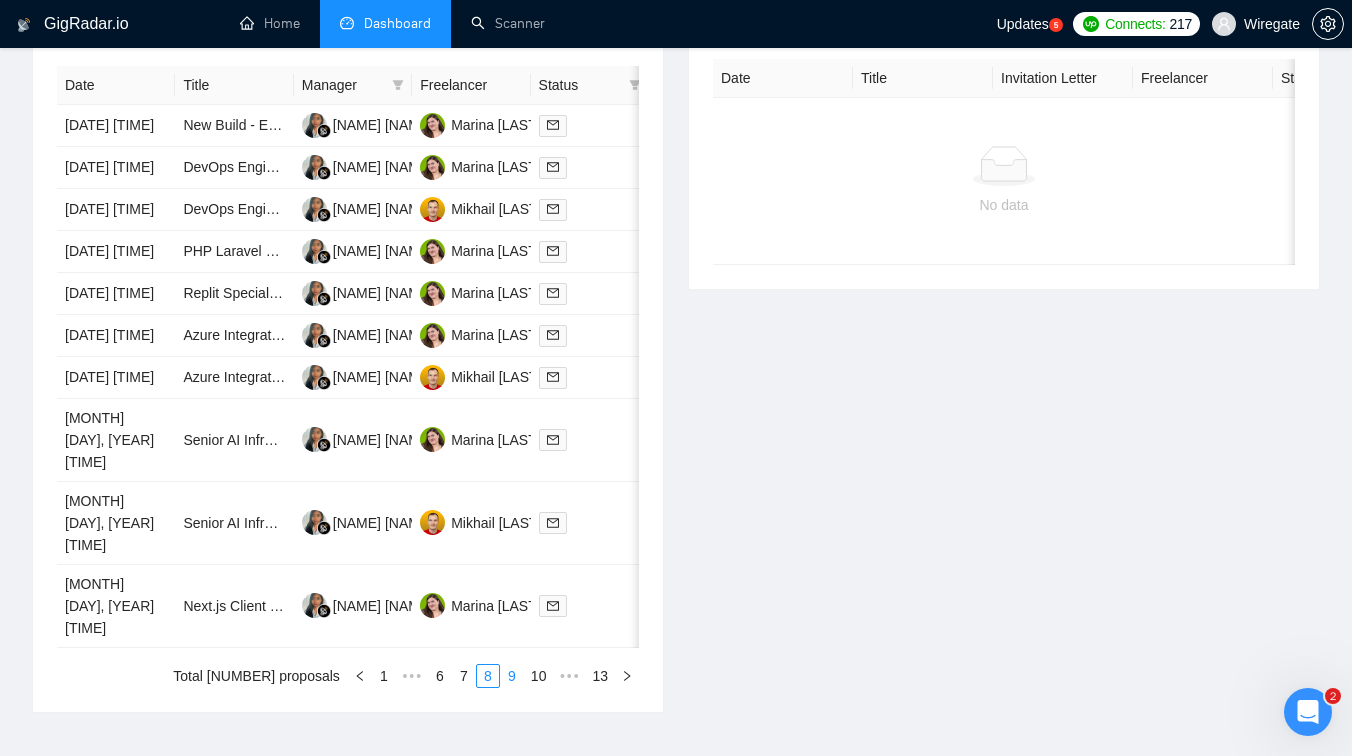 click on "9" at bounding box center (512, 676) 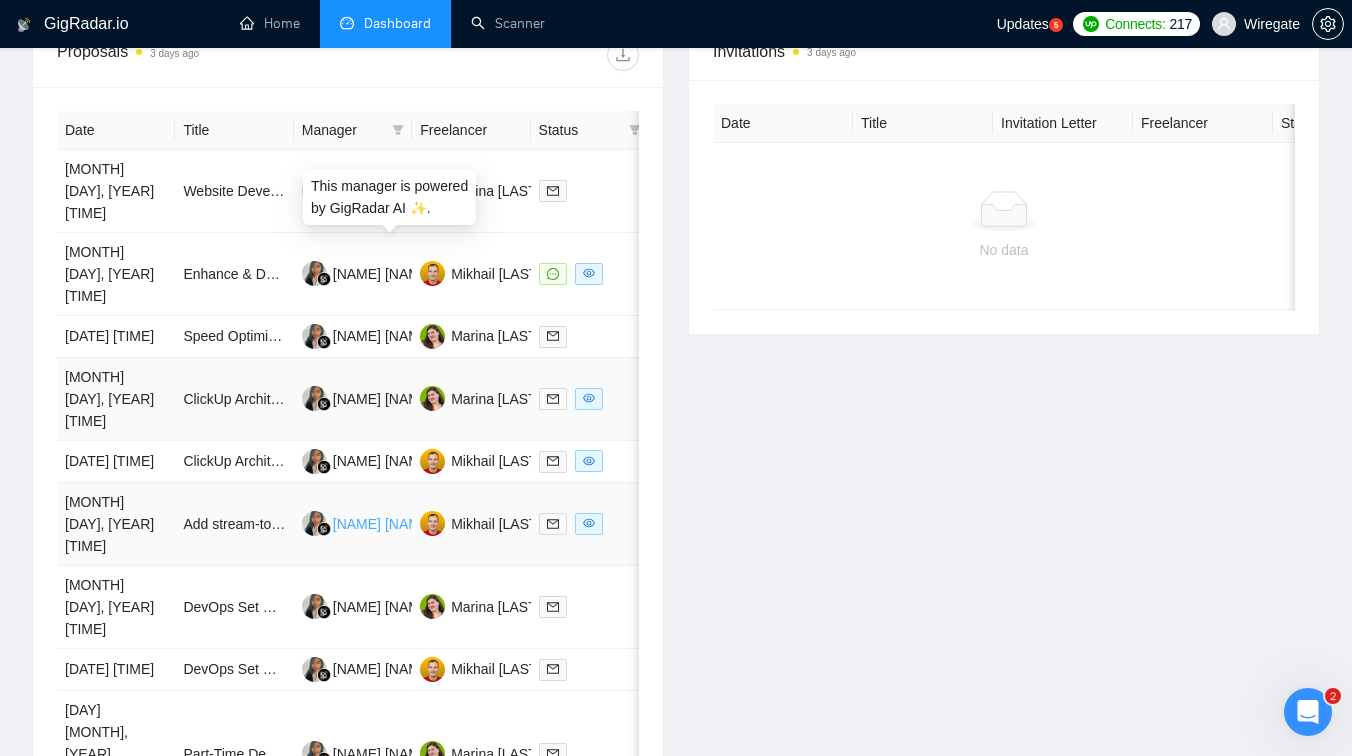 scroll, scrollTop: 946, scrollLeft: 0, axis: vertical 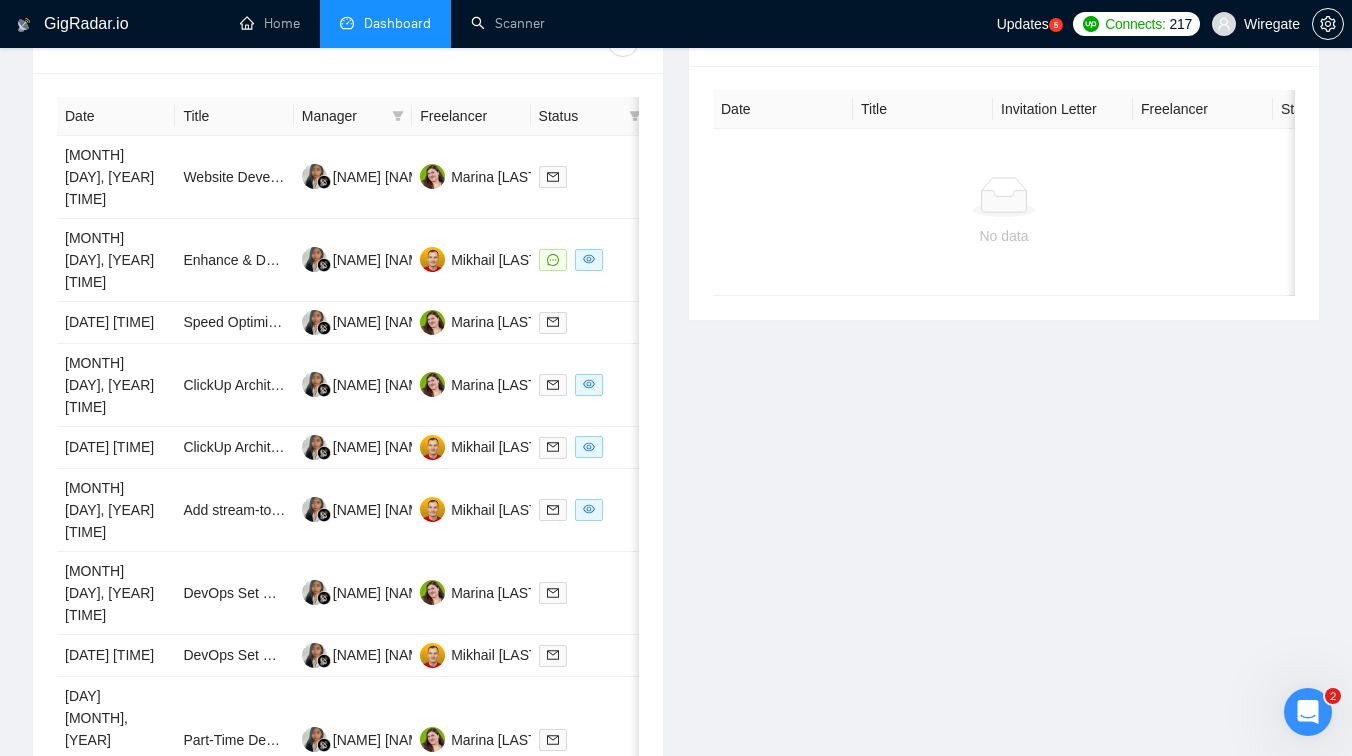 click on "8" at bounding box center [458, 874] 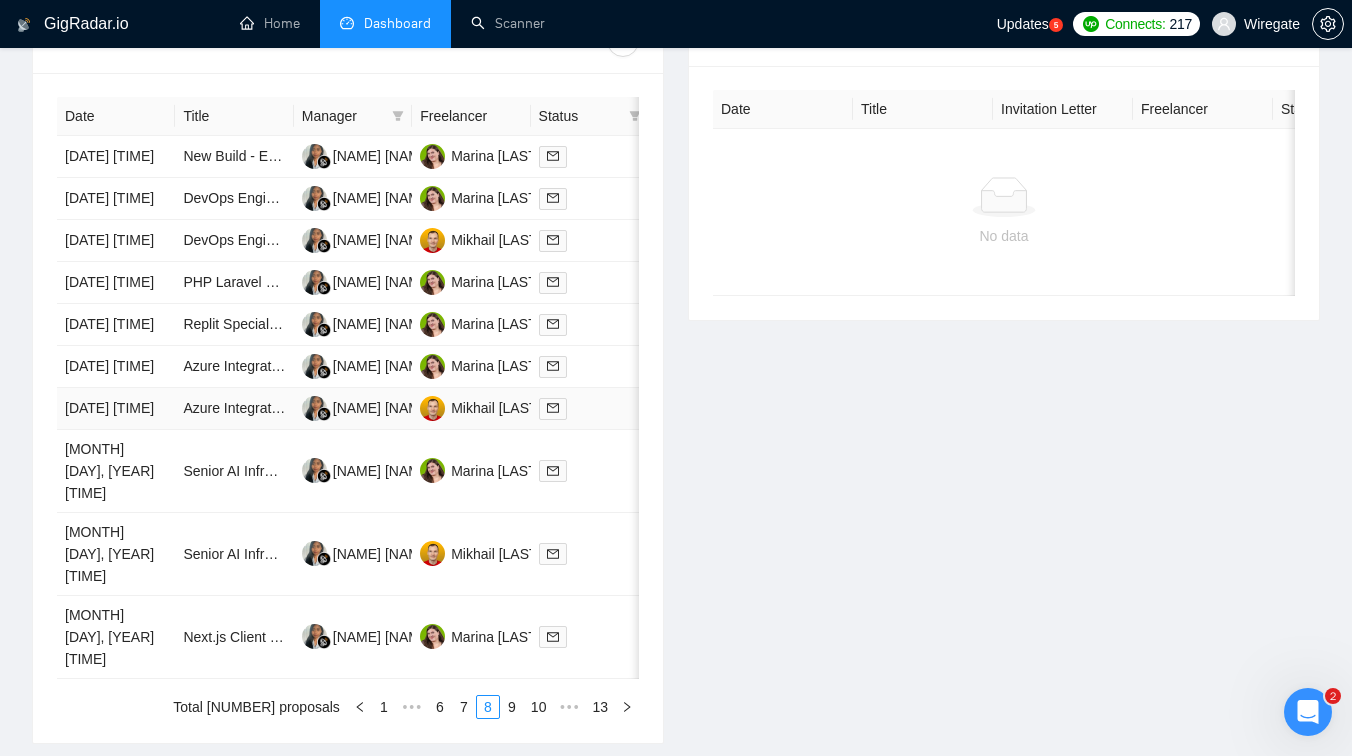 click on "Azure Integration Services Expert Needed for Integration Architecture" at bounding box center (234, 409) 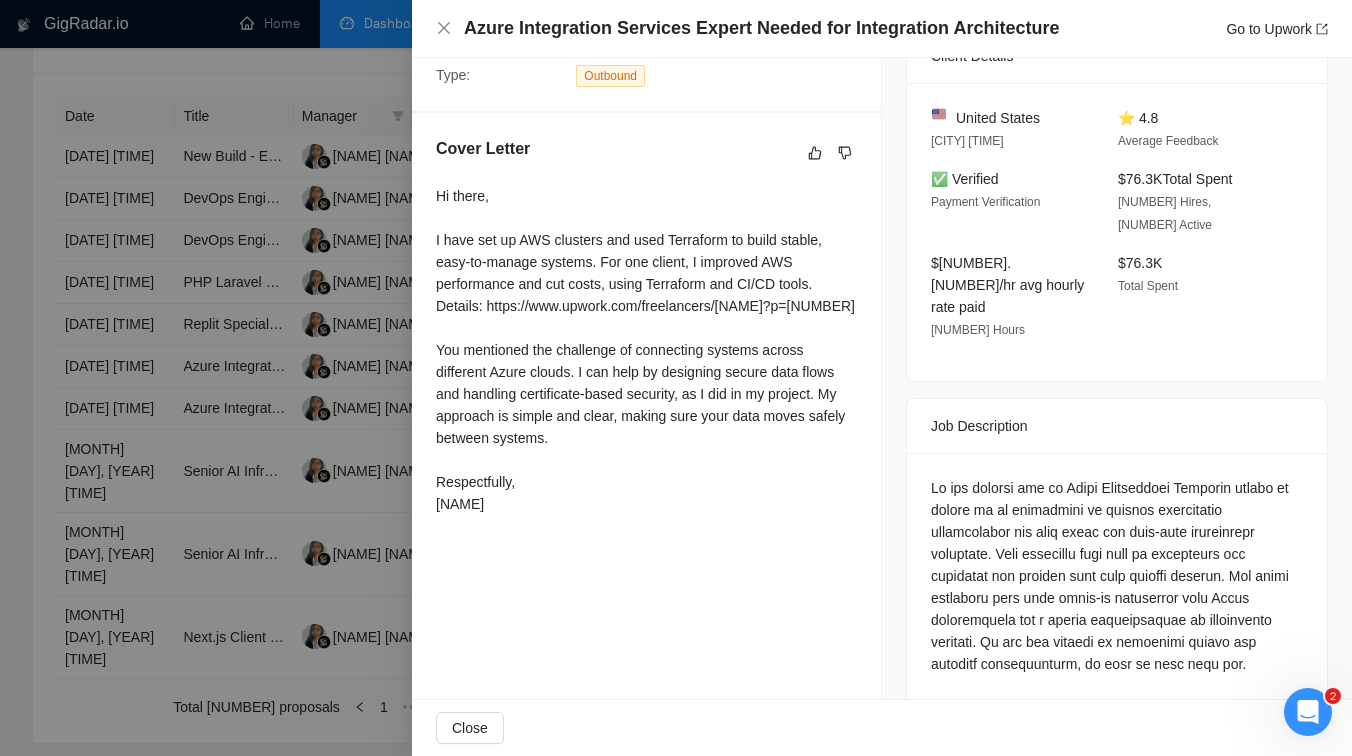 scroll, scrollTop: 606, scrollLeft: 0, axis: vertical 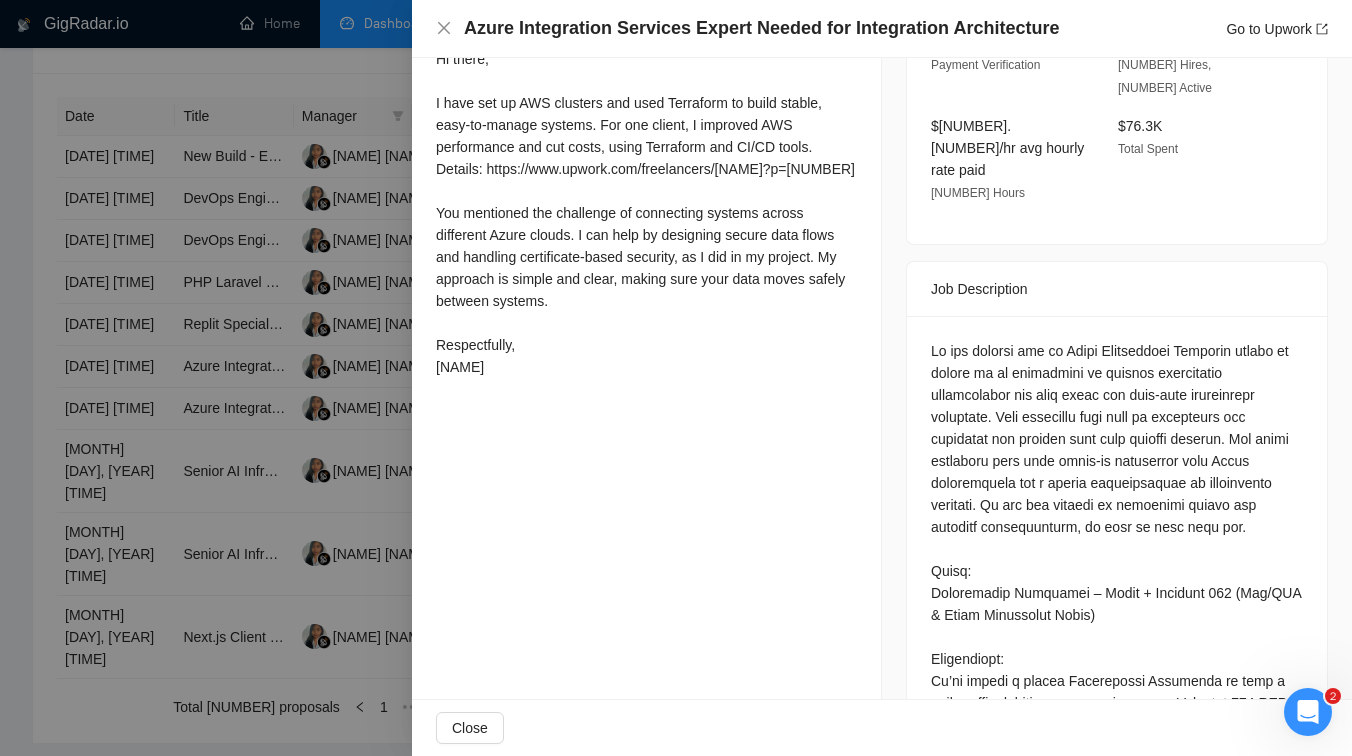 click at bounding box center (676, 378) 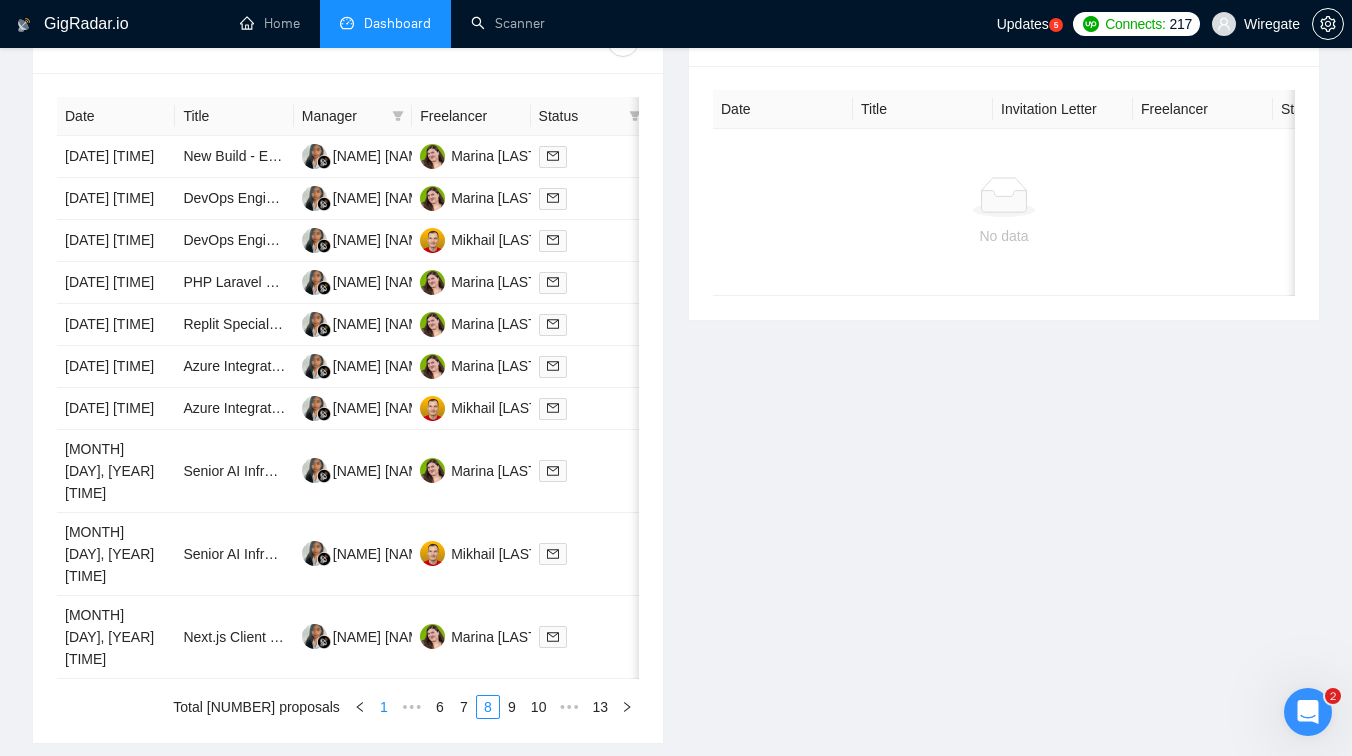 click on "1" at bounding box center [384, 707] 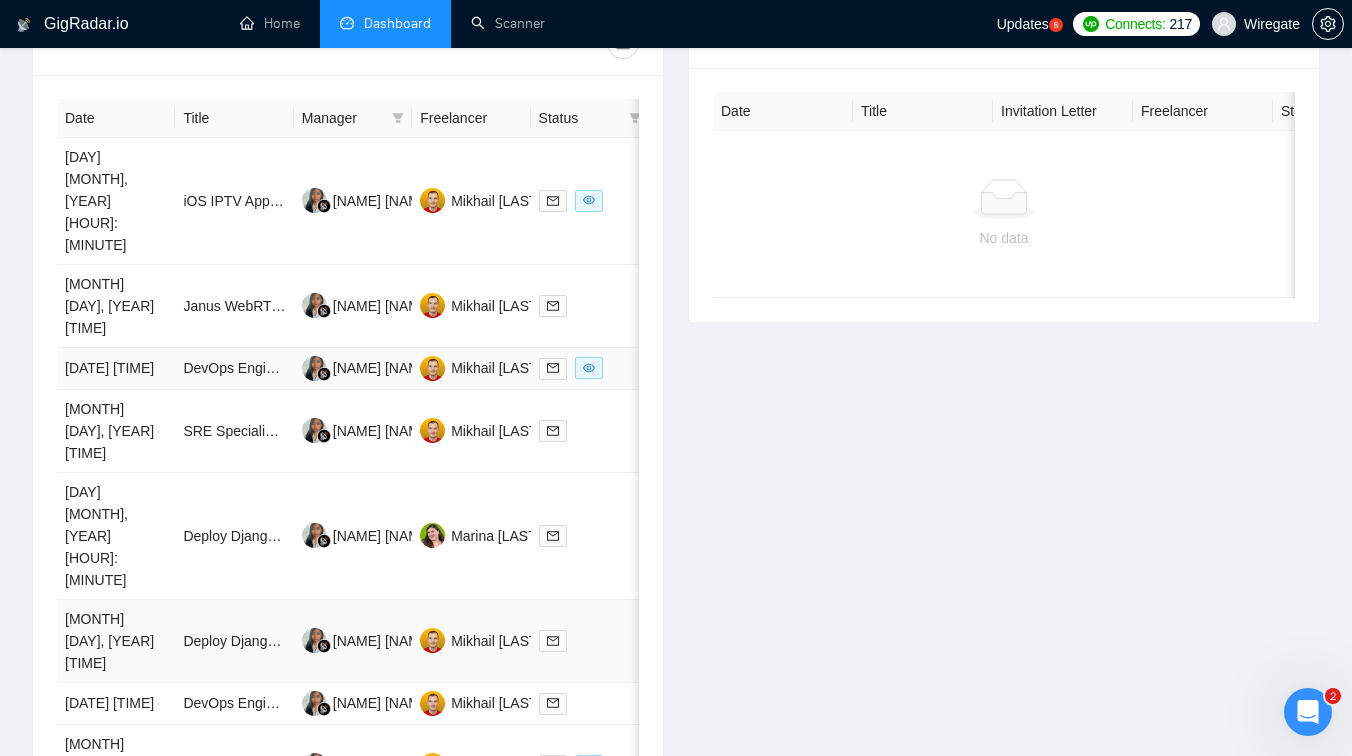 scroll, scrollTop: 953, scrollLeft: 0, axis: vertical 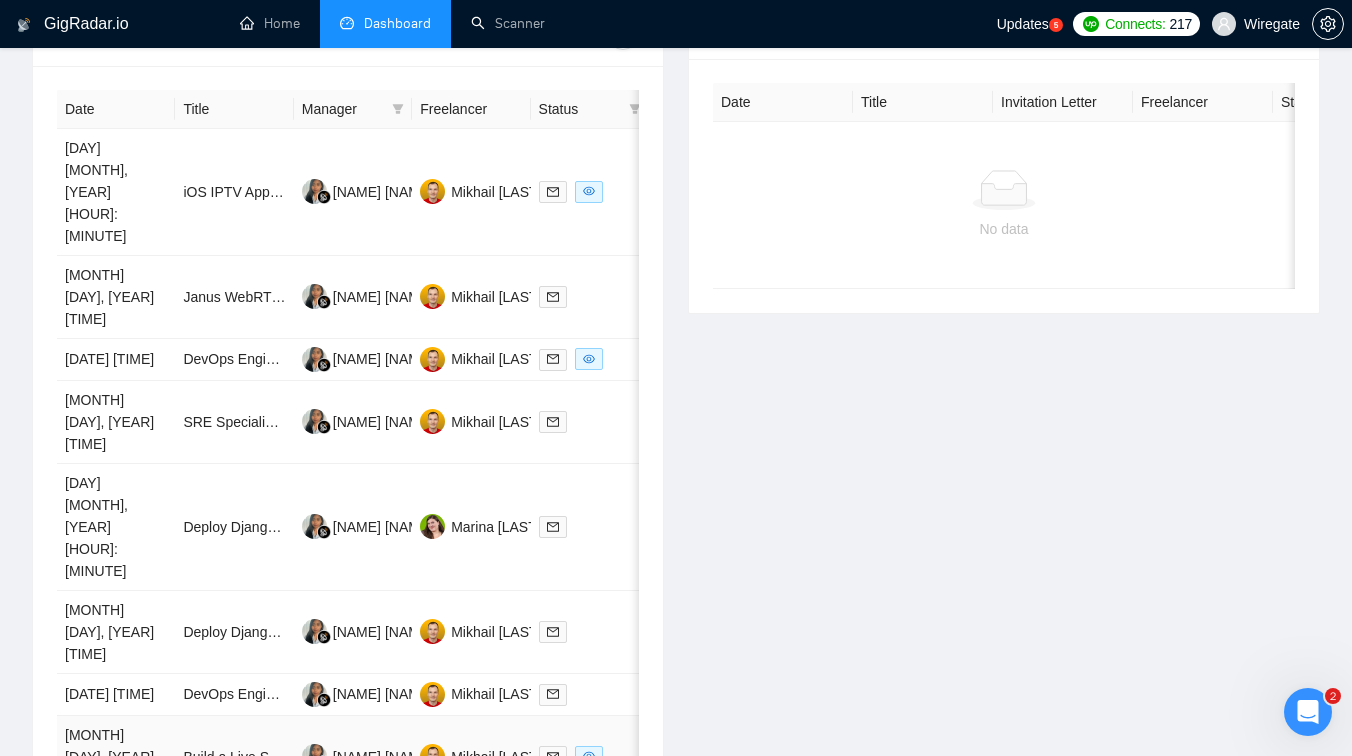 click on "Build a Live Streaming Website for Mobile Broadcasting" at bounding box center (234, 757) 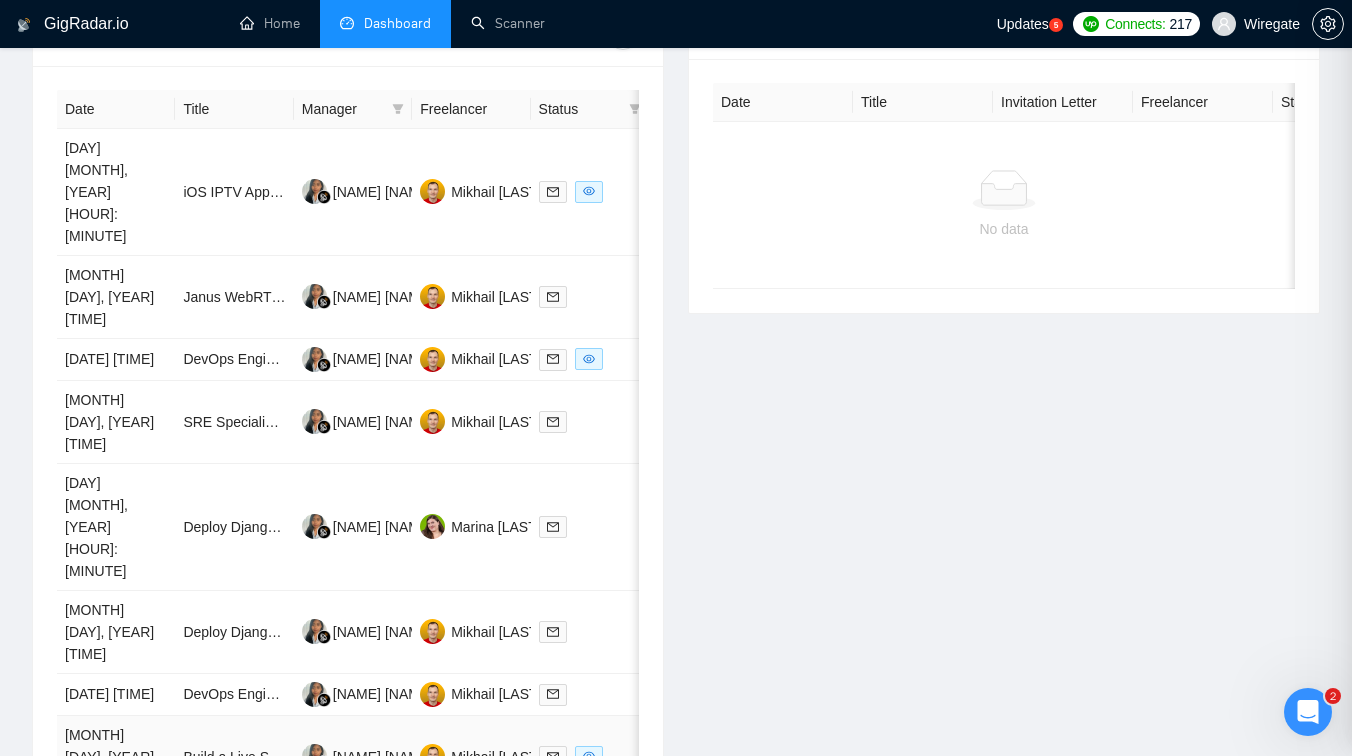 scroll, scrollTop: 480, scrollLeft: 0, axis: vertical 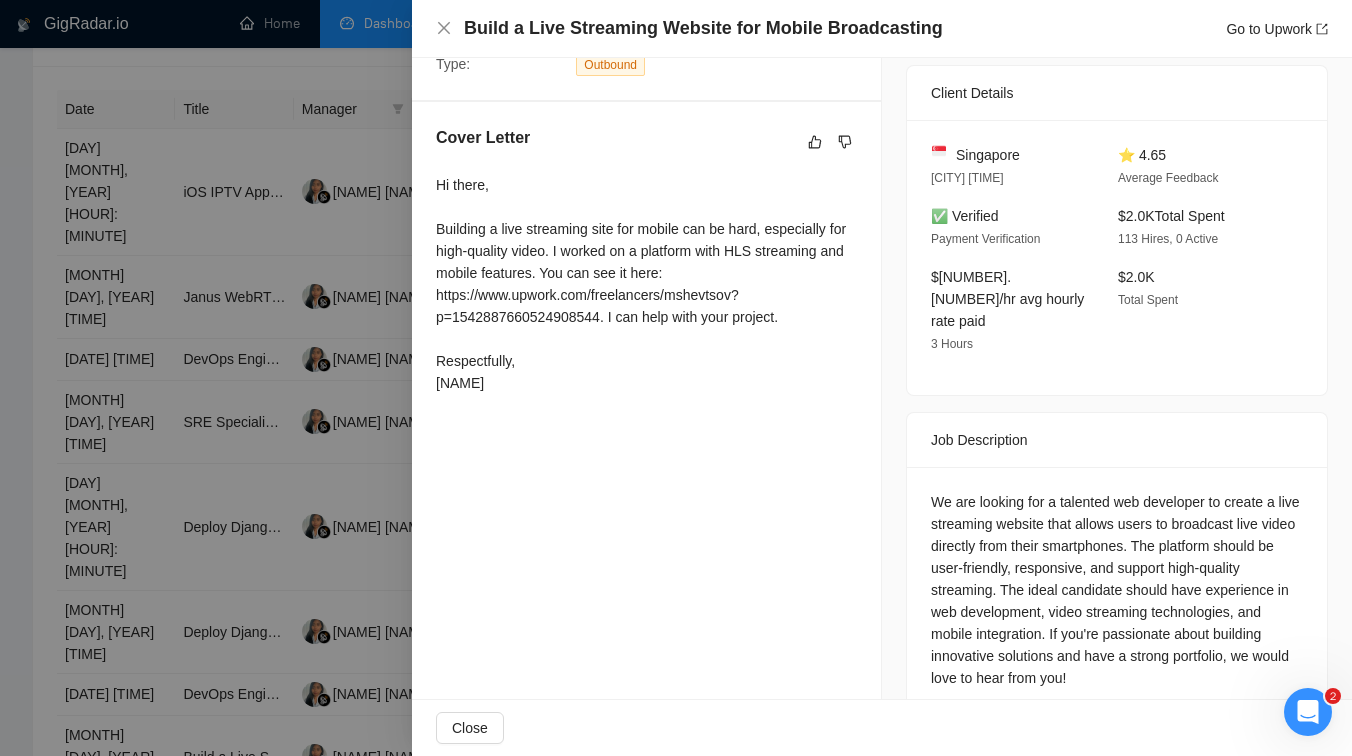 drag, startPoint x: 432, startPoint y: 274, endPoint x: 555, endPoint y: 380, distance: 162.37303 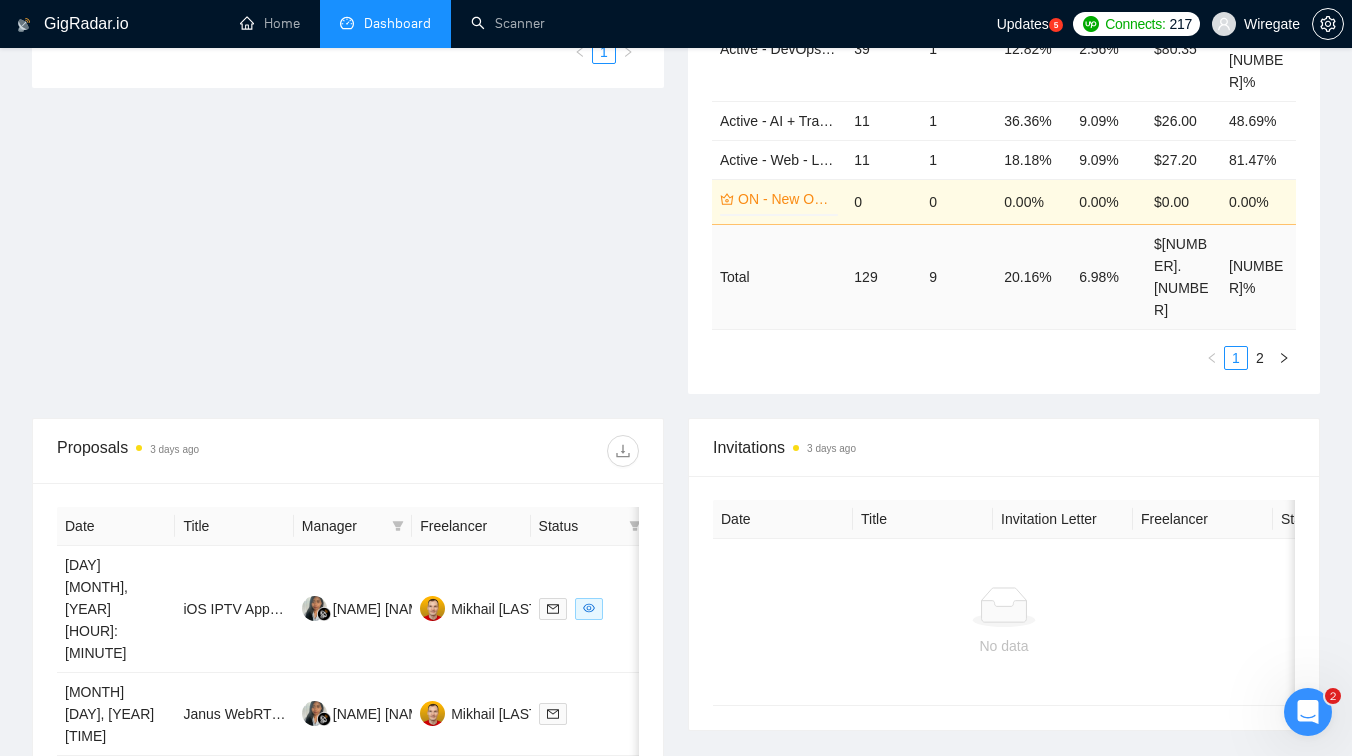 scroll, scrollTop: 270, scrollLeft: 0, axis: vertical 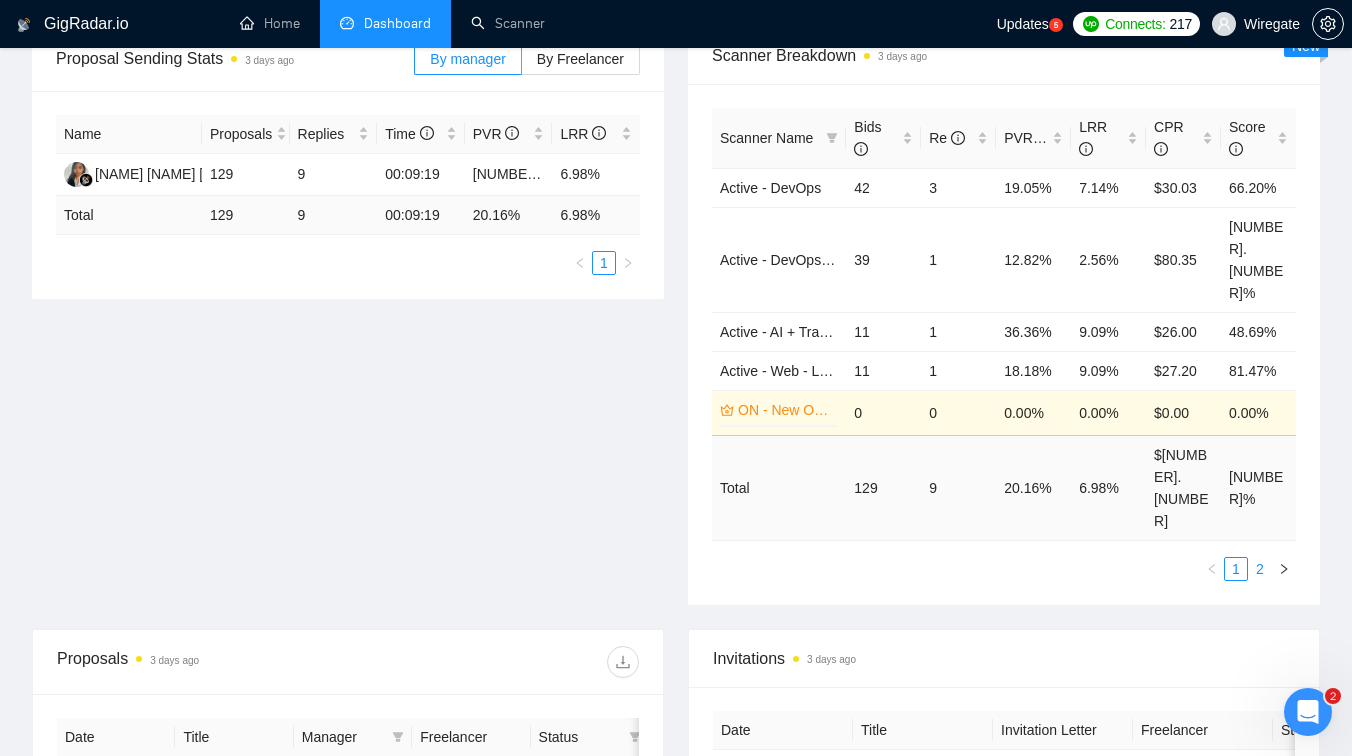 click on "2" at bounding box center [1260, 569] 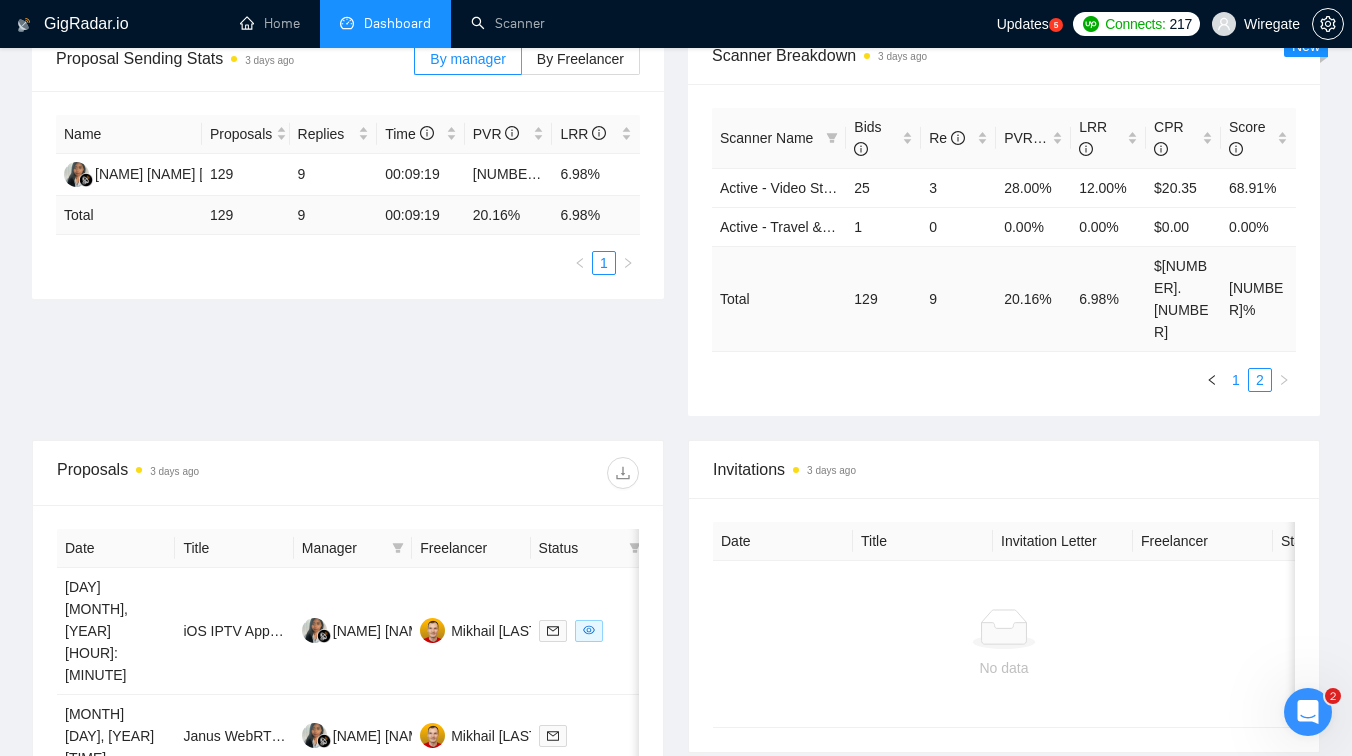 click on "1" at bounding box center (1236, 380) 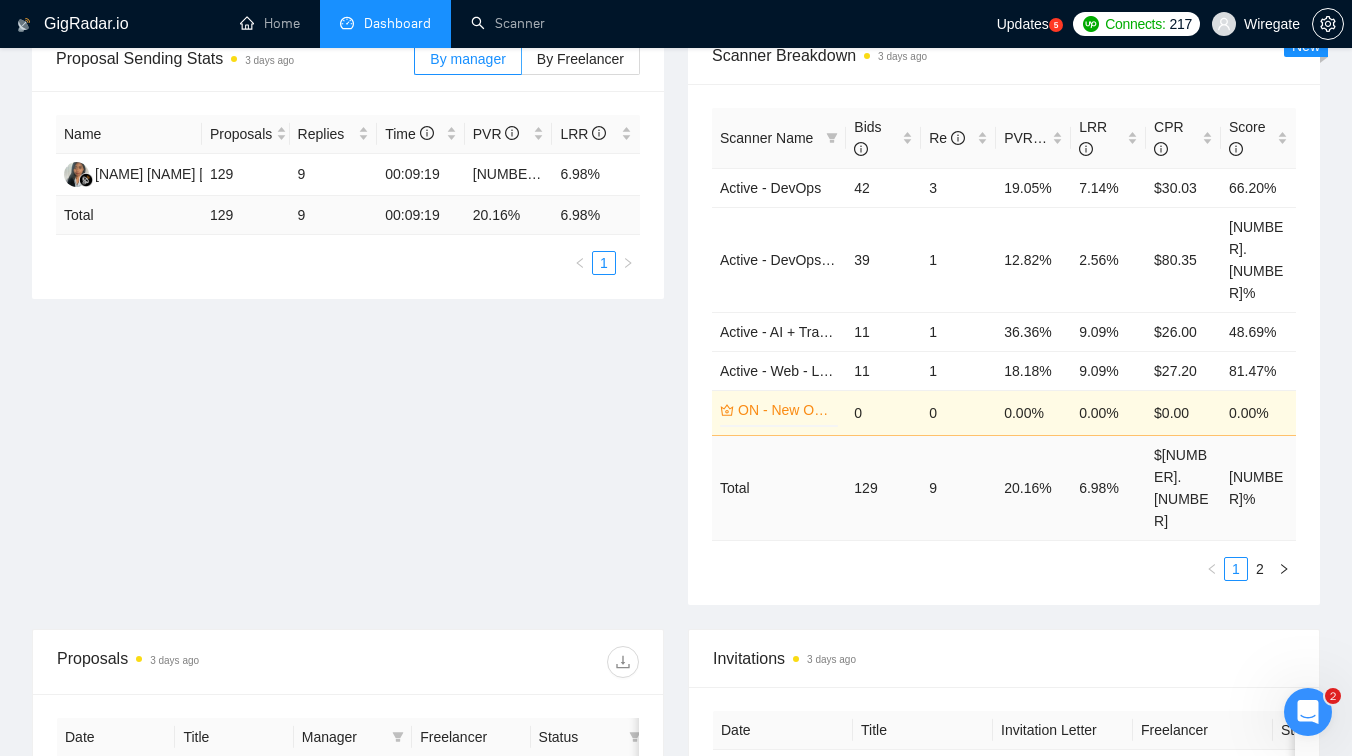 click on "Proposal Sending Stats 3 days ago By manager By Freelancer Name Proposals Replies Time   PVR   LRR   [NAME] 129 9 00:09:19 20.16% 6.98% Total 129 9 00:09:19 20.16 % 6.98 % 1 Scanner Breakdown 3 days ago Scanner Name Bids   Re   PVR   LRR   CPR   Score   Active - DevOps 42 3 19.05% 7.14% $30.03 66.20% Active - DevOps [NAME] 39 1 12.82% 2.56% $80.35 84.67% Active - AI + Travel & Transportation  11 1 36.36% 9.09% $26.00 48.69% Active - Web - Laravel 11 1 18.18% 9.09% $27.20 81.47% ON - New Opportunities 0% 0 0 0.00% 0.00% $0.00 0.00% Total 129 9 20.16 % 6.98 % $ 31.63 68.91 % 1 2 New" at bounding box center [676, 328] 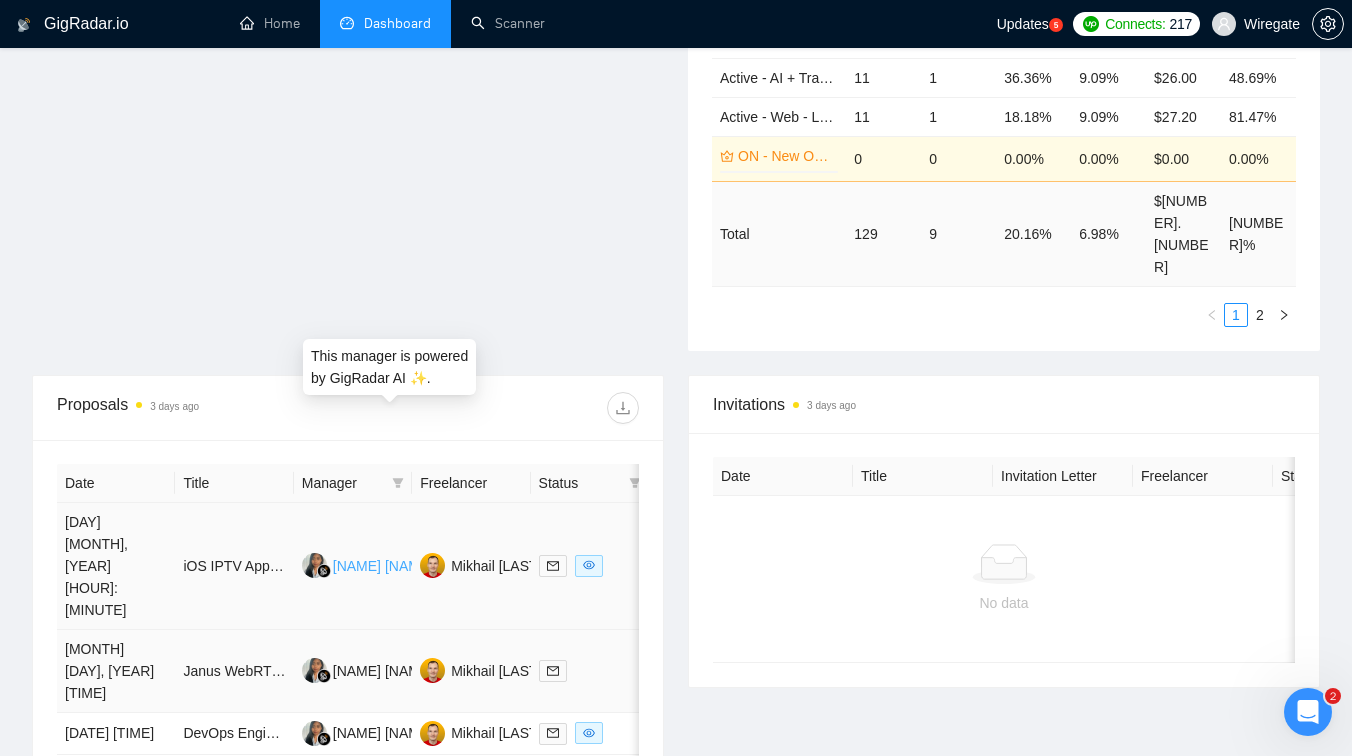 scroll, scrollTop: 644, scrollLeft: 0, axis: vertical 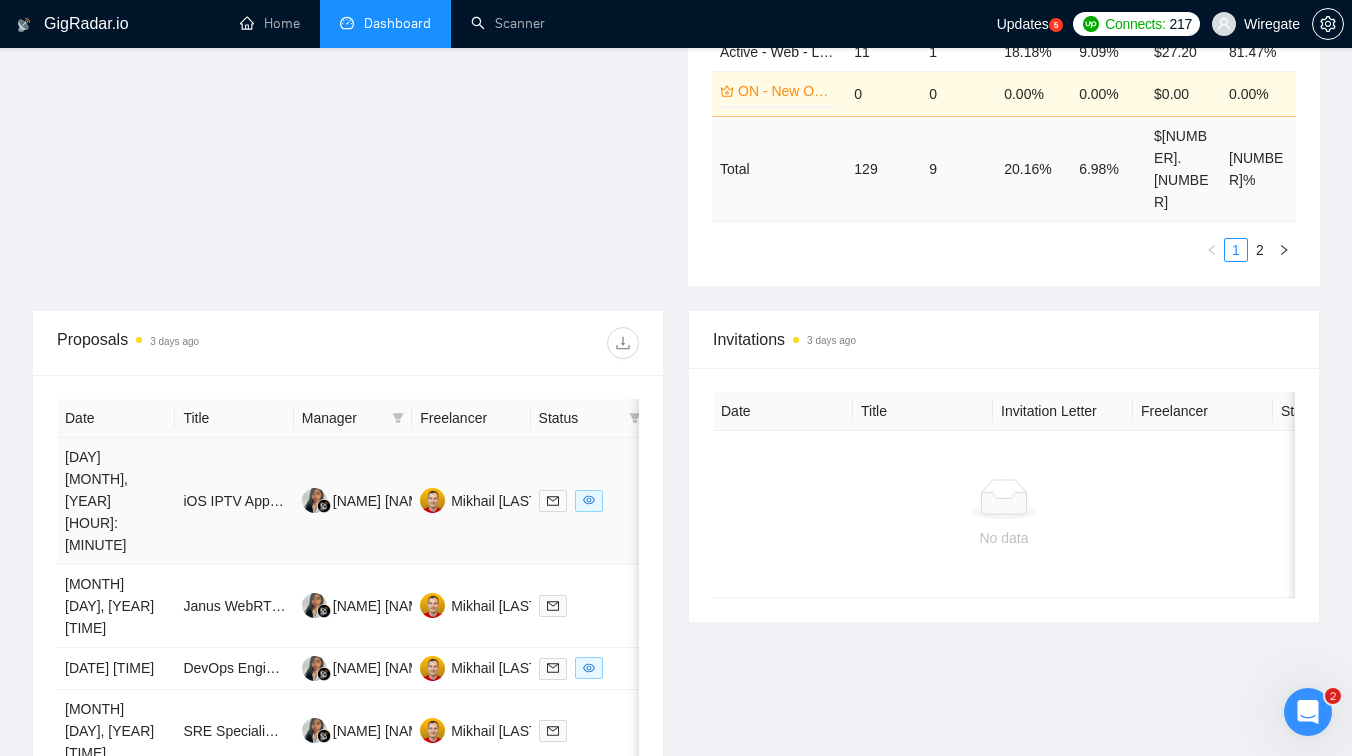 click on "iOS IPTV App - Fix Playlist Loading Issues (Urgent)" at bounding box center (234, 501) 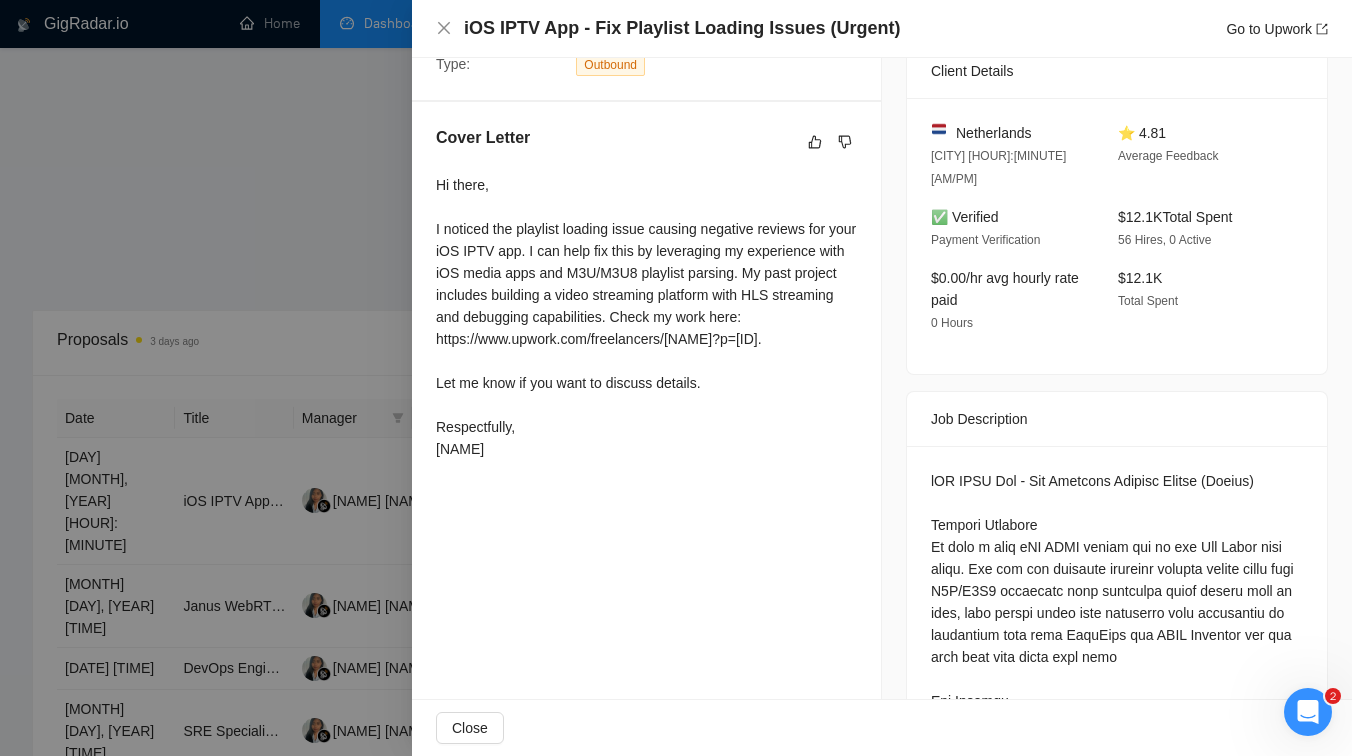 click at bounding box center (676, 378) 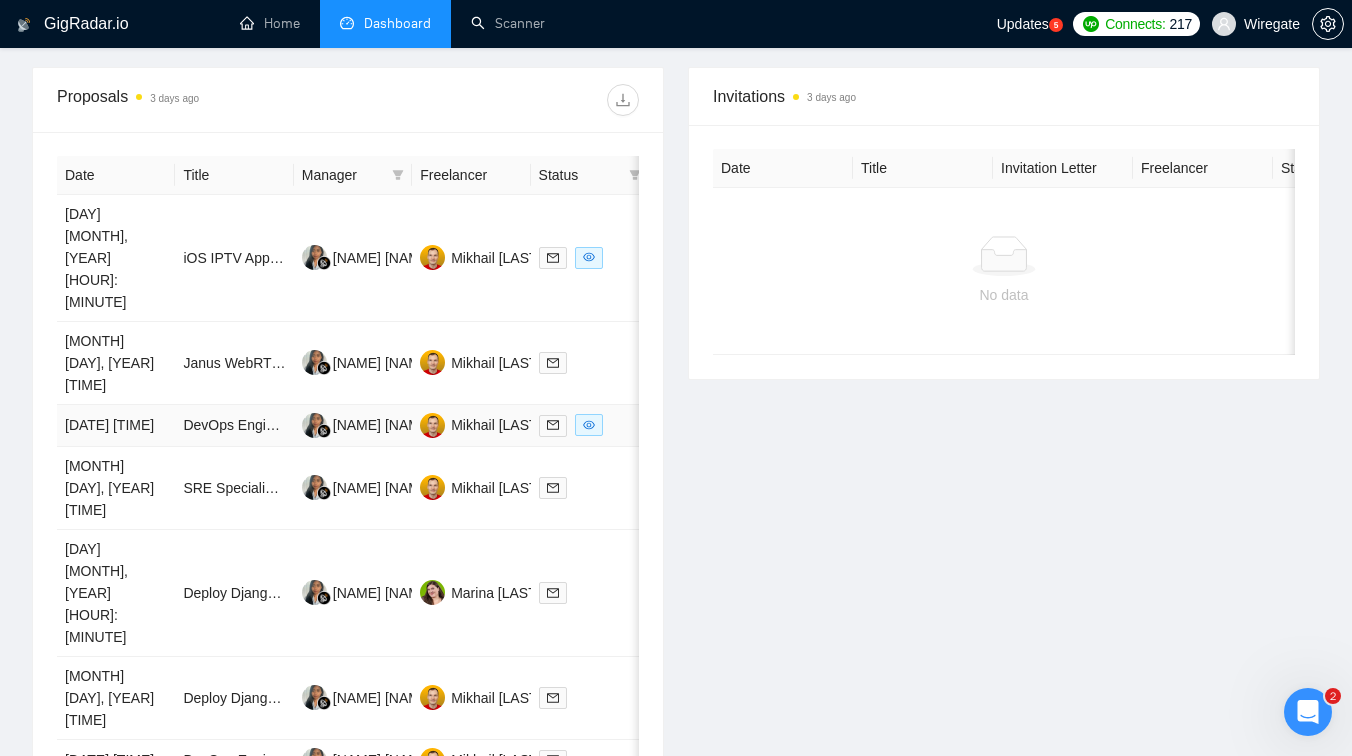 scroll, scrollTop: 937, scrollLeft: 0, axis: vertical 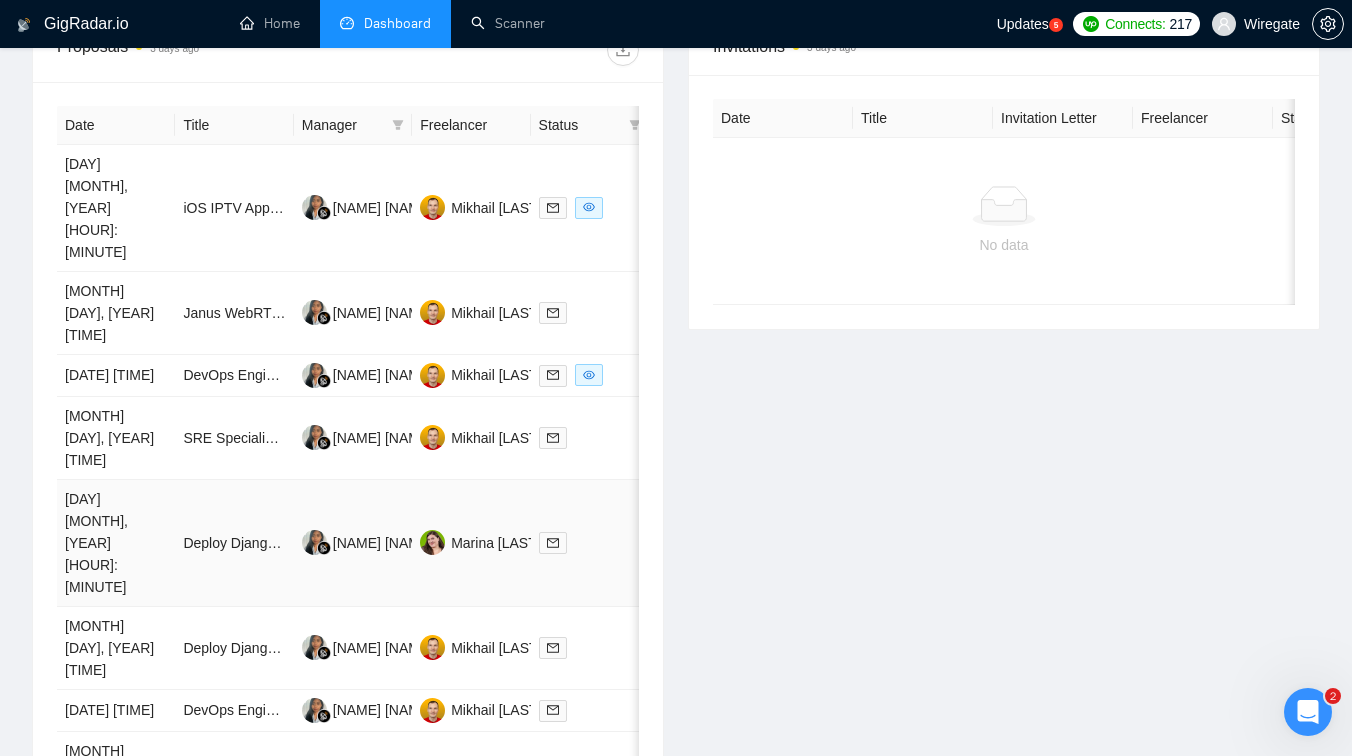 click on "[NAME] [NAME] [NAME]" at bounding box center [353, 543] 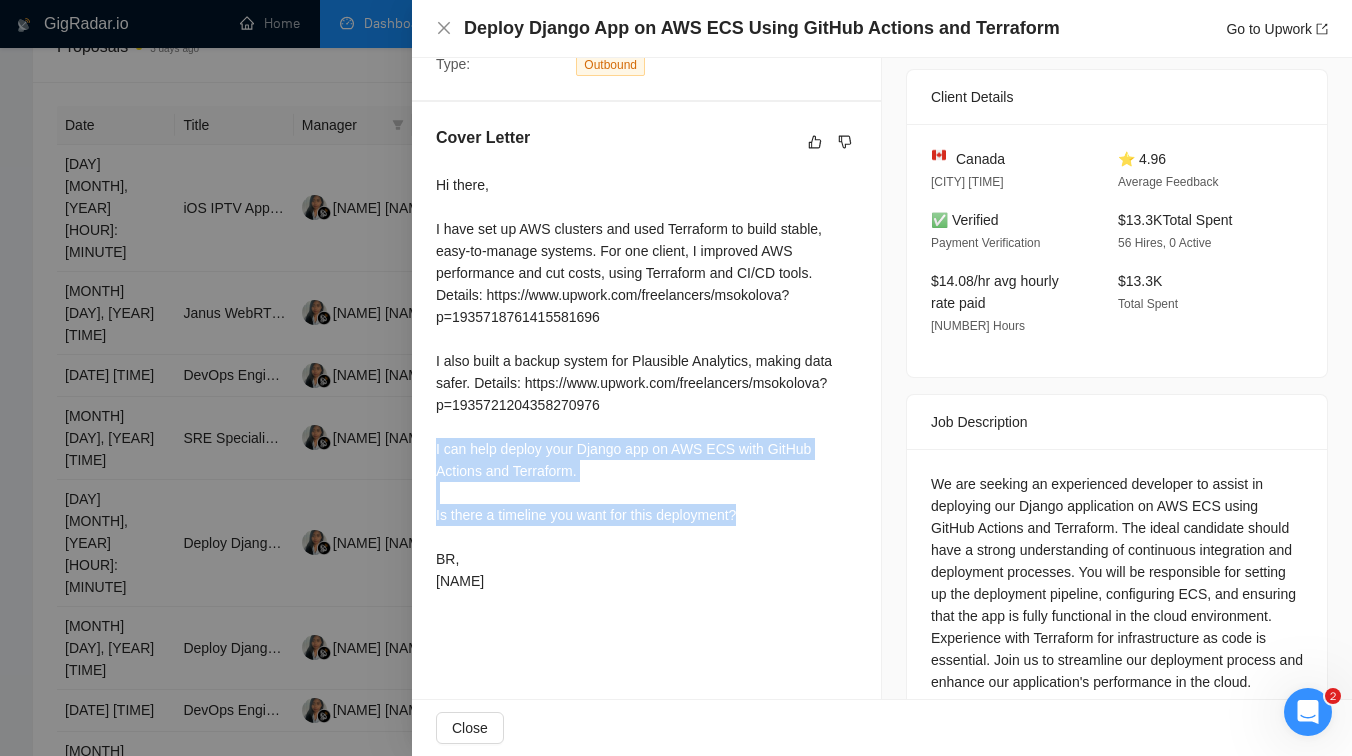 drag, startPoint x: 766, startPoint y: 506, endPoint x: 435, endPoint y: 440, distance: 337.51593 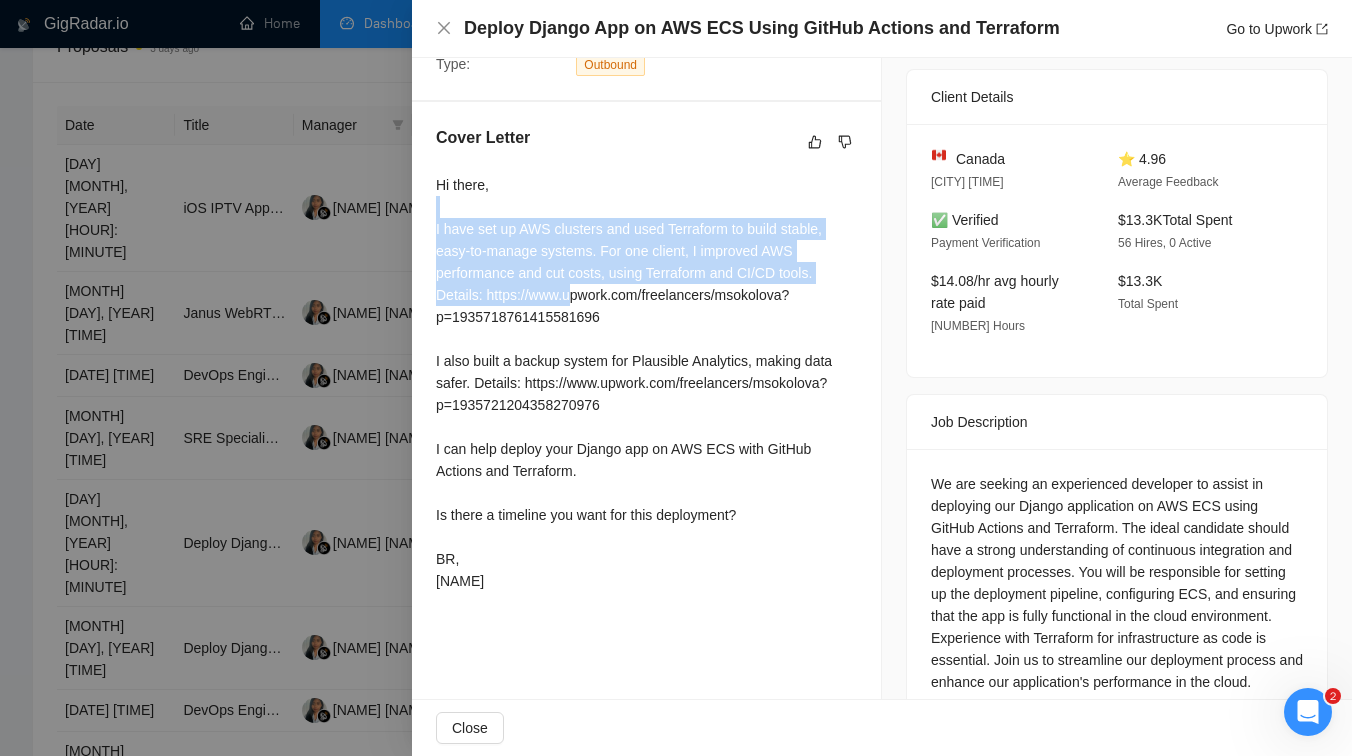 drag, startPoint x: 430, startPoint y: 215, endPoint x: 577, endPoint y: 293, distance: 166.41214 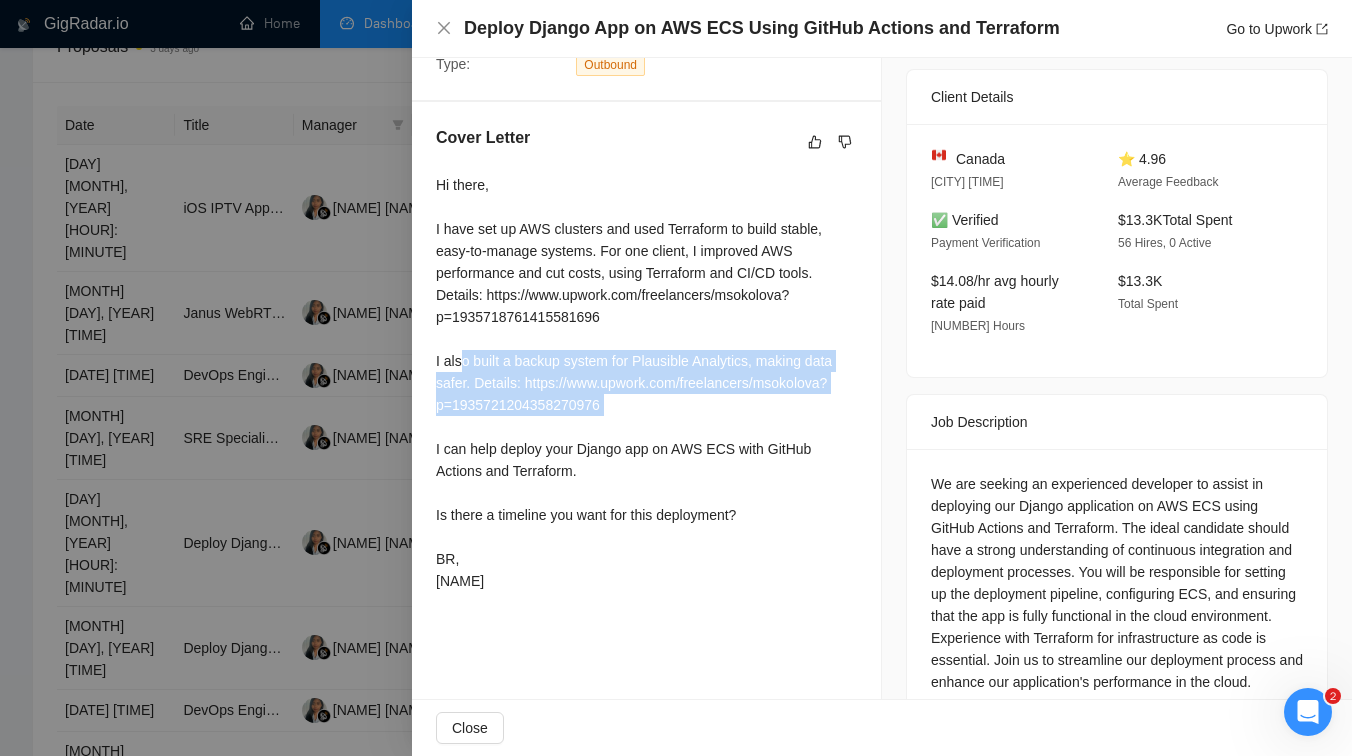 drag, startPoint x: 464, startPoint y: 356, endPoint x: 732, endPoint y: 435, distance: 279.40115 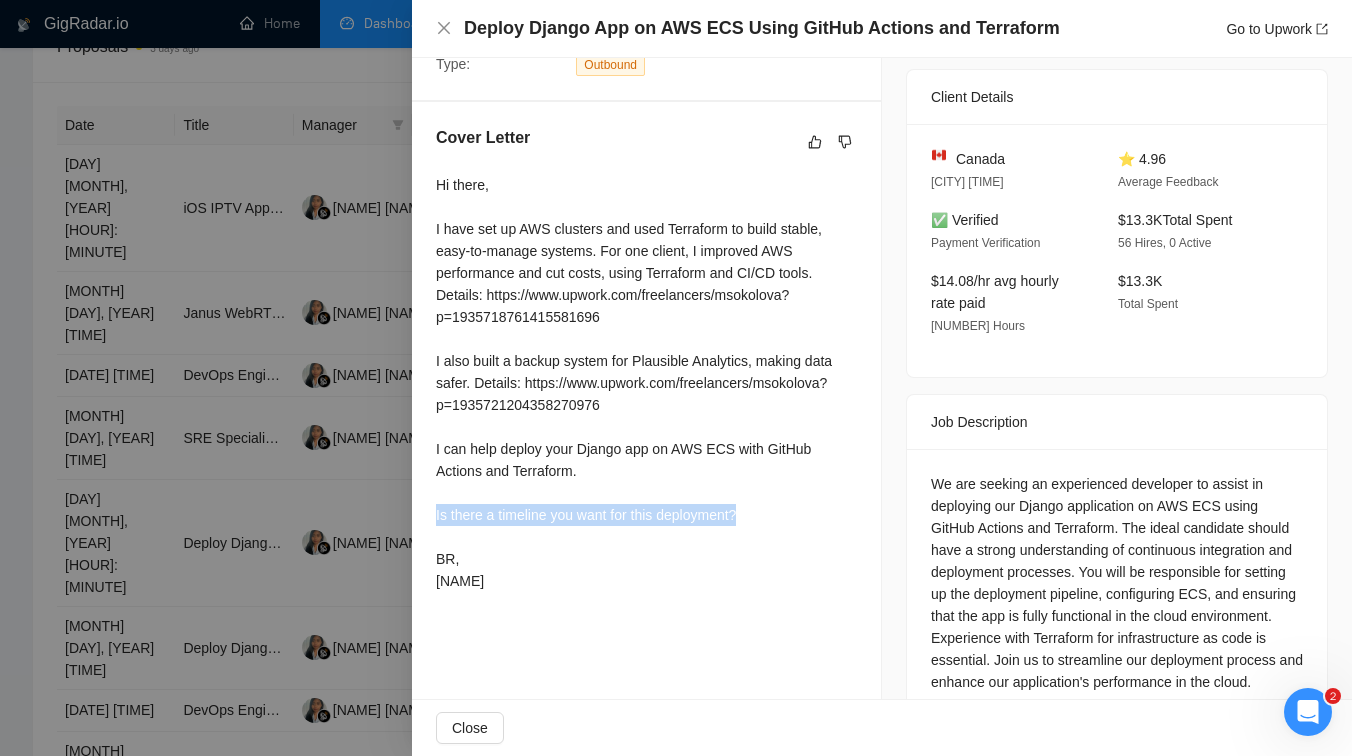 drag, startPoint x: 789, startPoint y: 512, endPoint x: 424, endPoint y: 522, distance: 365.13696 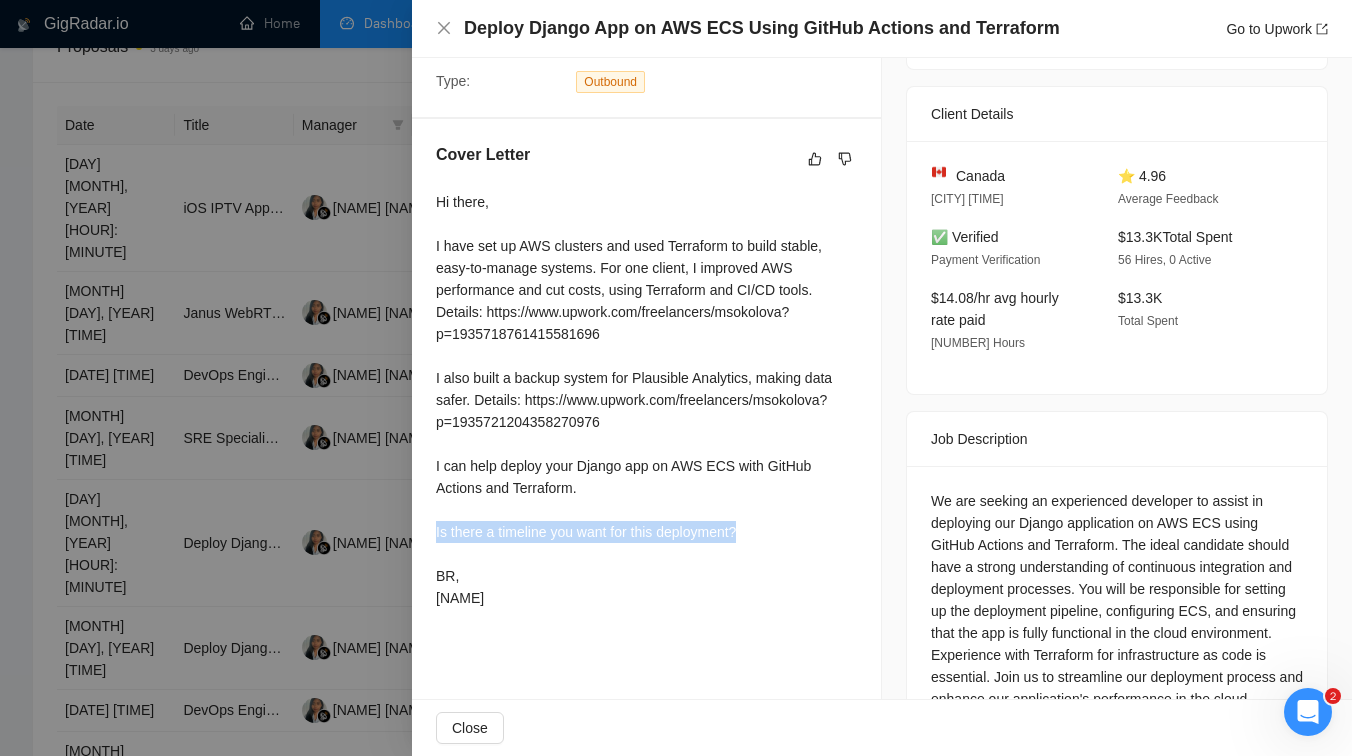 scroll, scrollTop: 572, scrollLeft: 0, axis: vertical 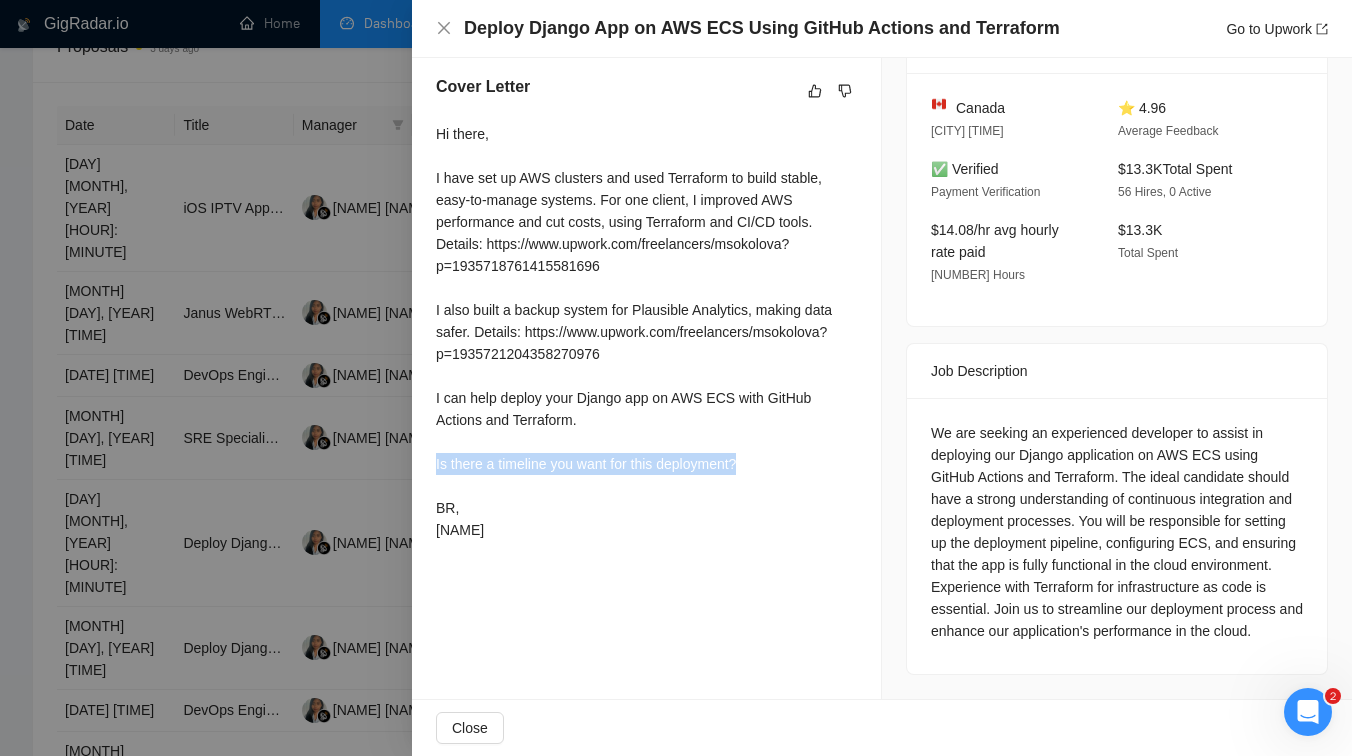 click at bounding box center (676, 378) 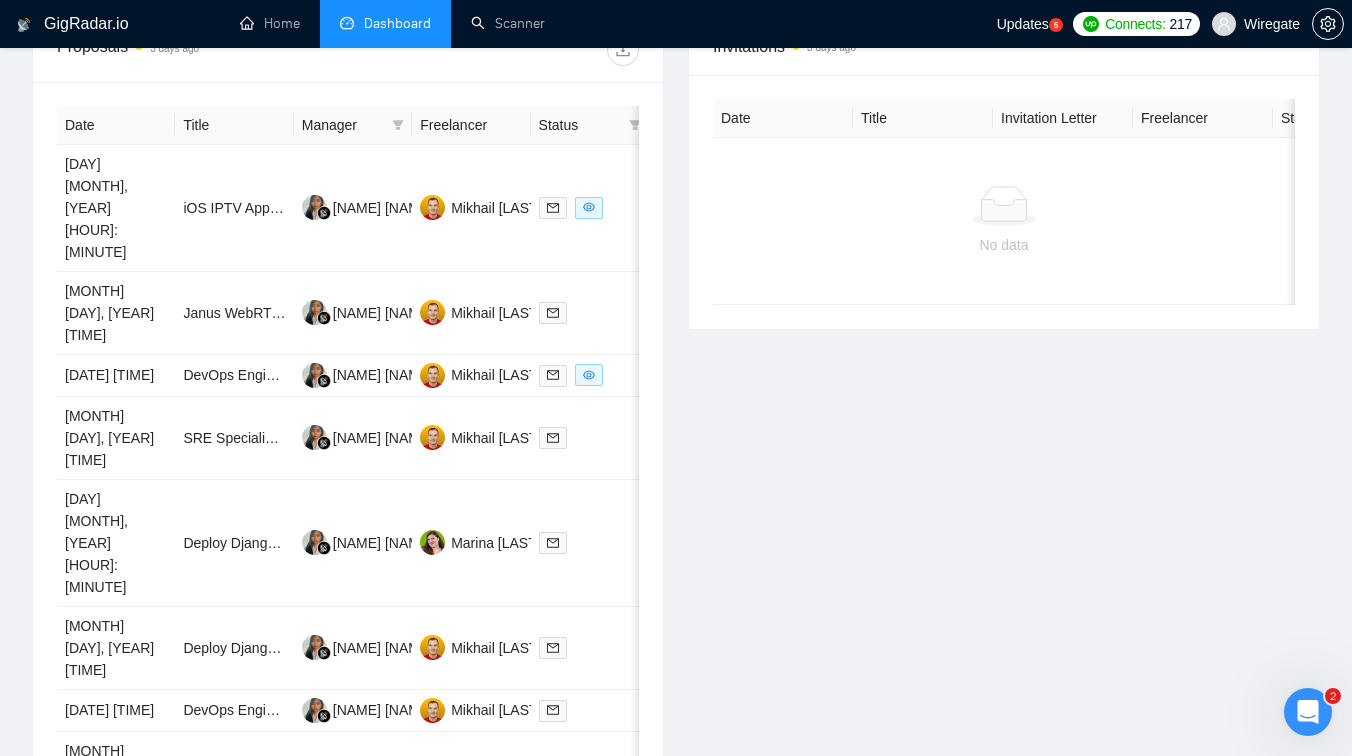 click on "Azure DevOps Engineer for Automation and Workflow Optimization" at bounding box center (234, 878) 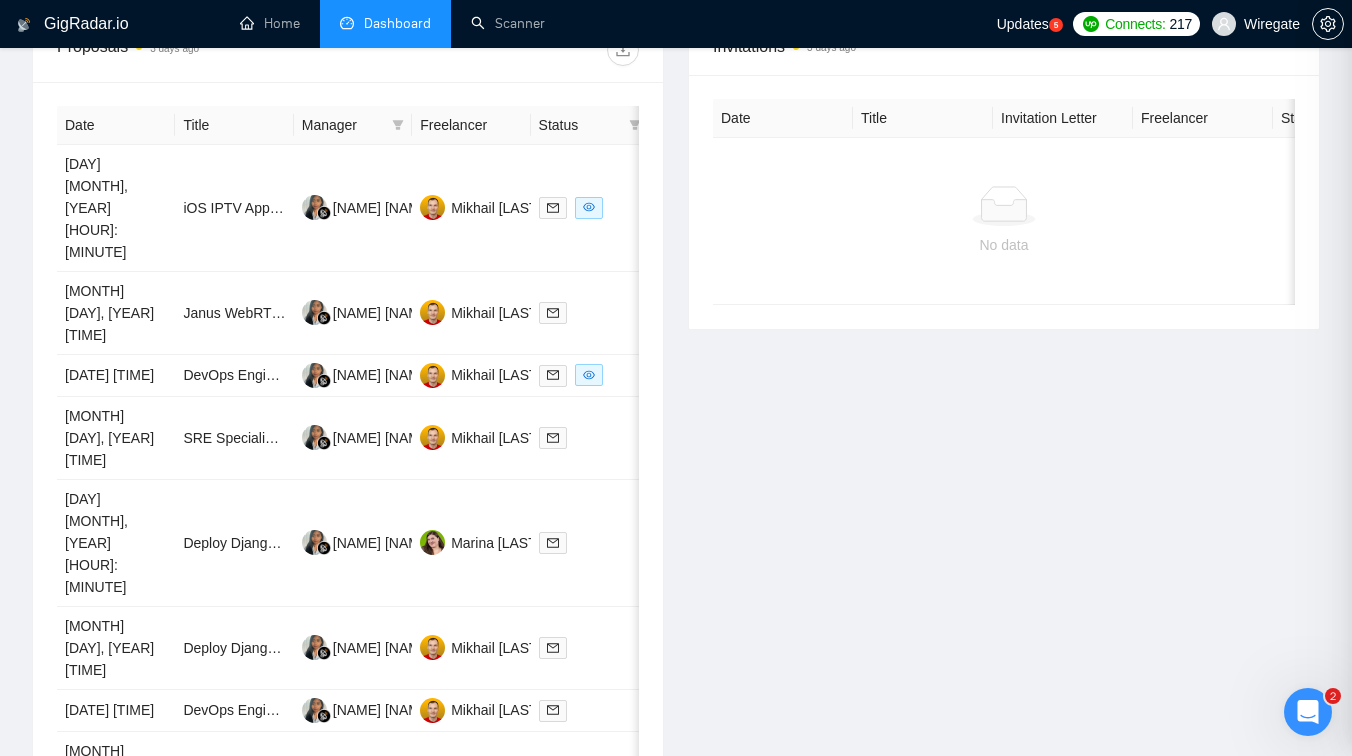 scroll, scrollTop: 568, scrollLeft: 0, axis: vertical 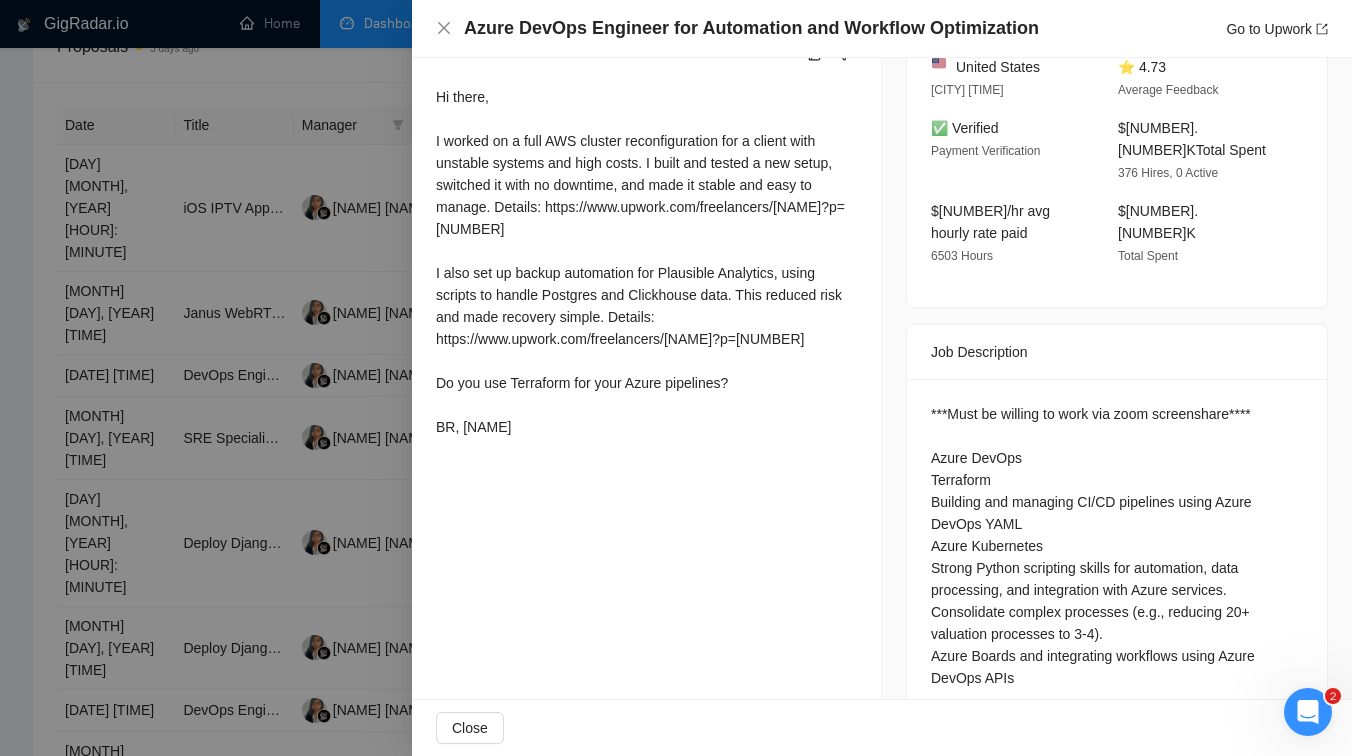 click at bounding box center (676, 378) 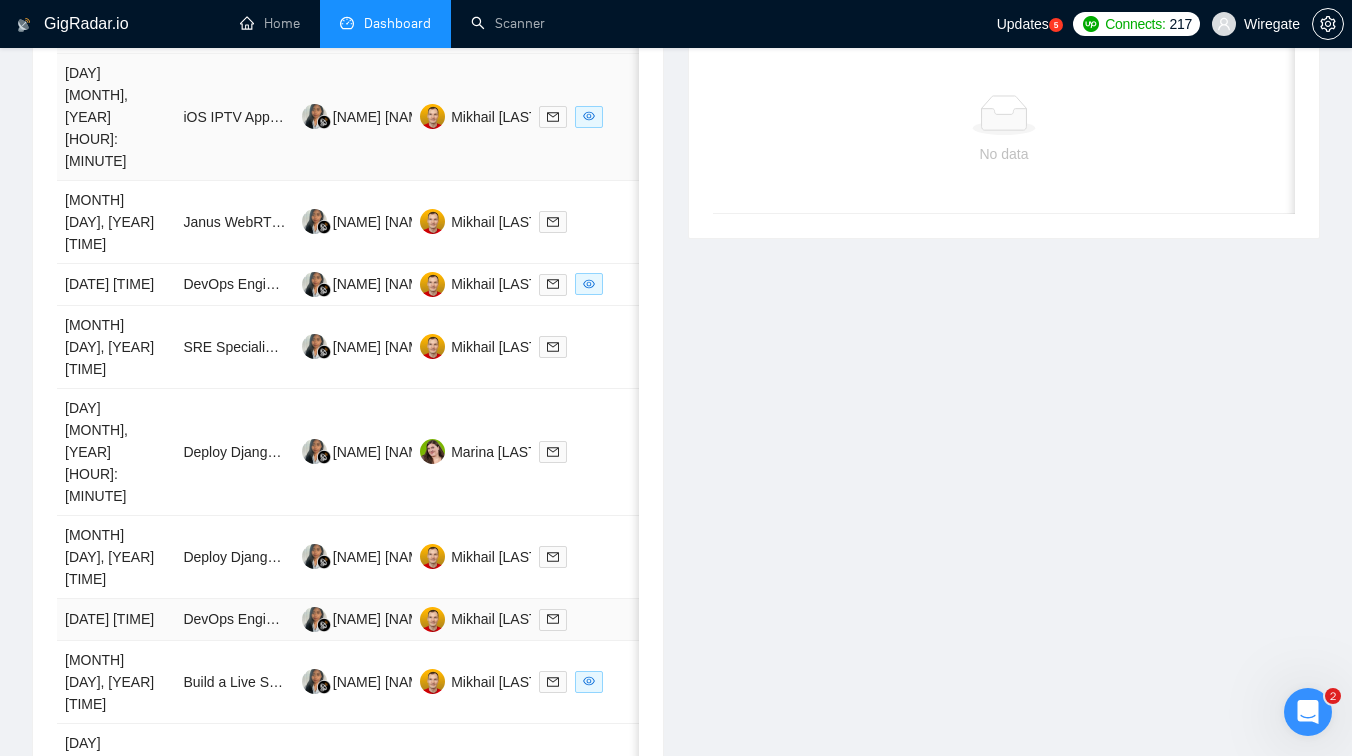 scroll, scrollTop: 1047, scrollLeft: 0, axis: vertical 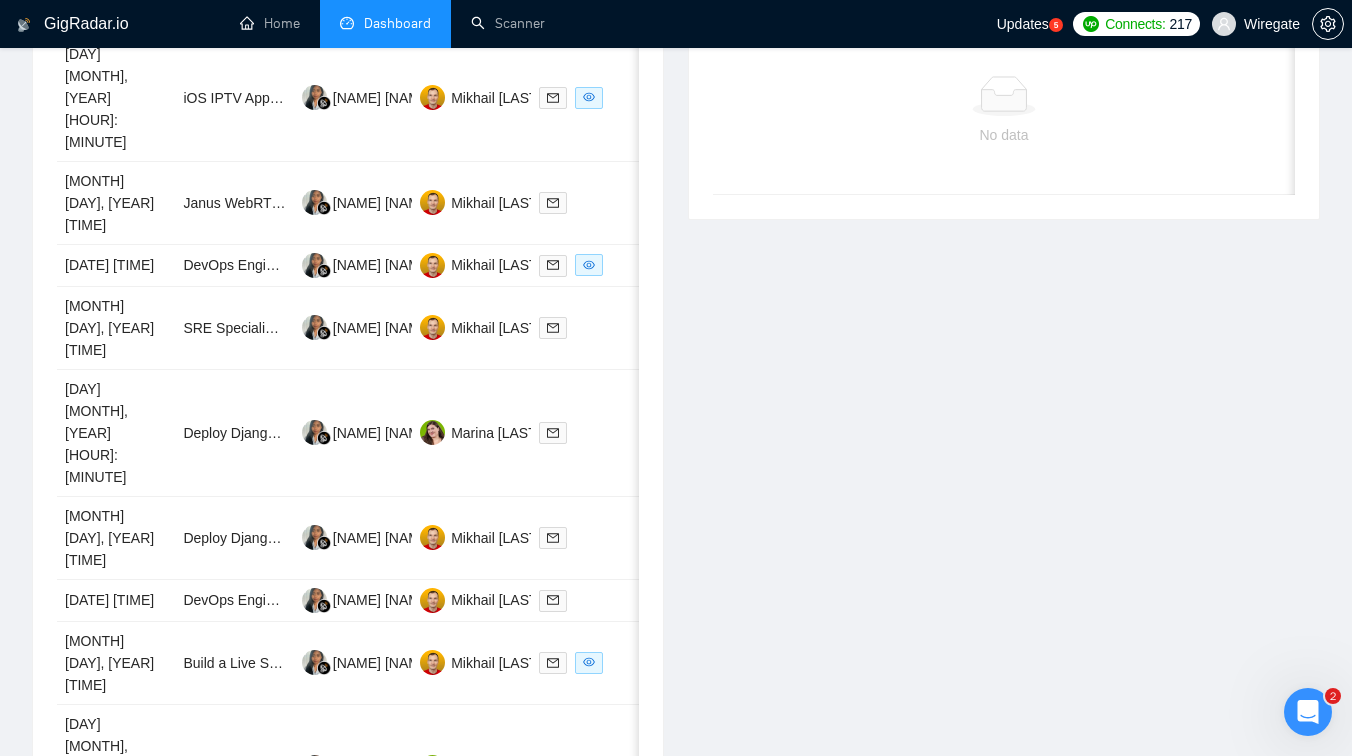 click on "2" at bounding box center (469, 987) 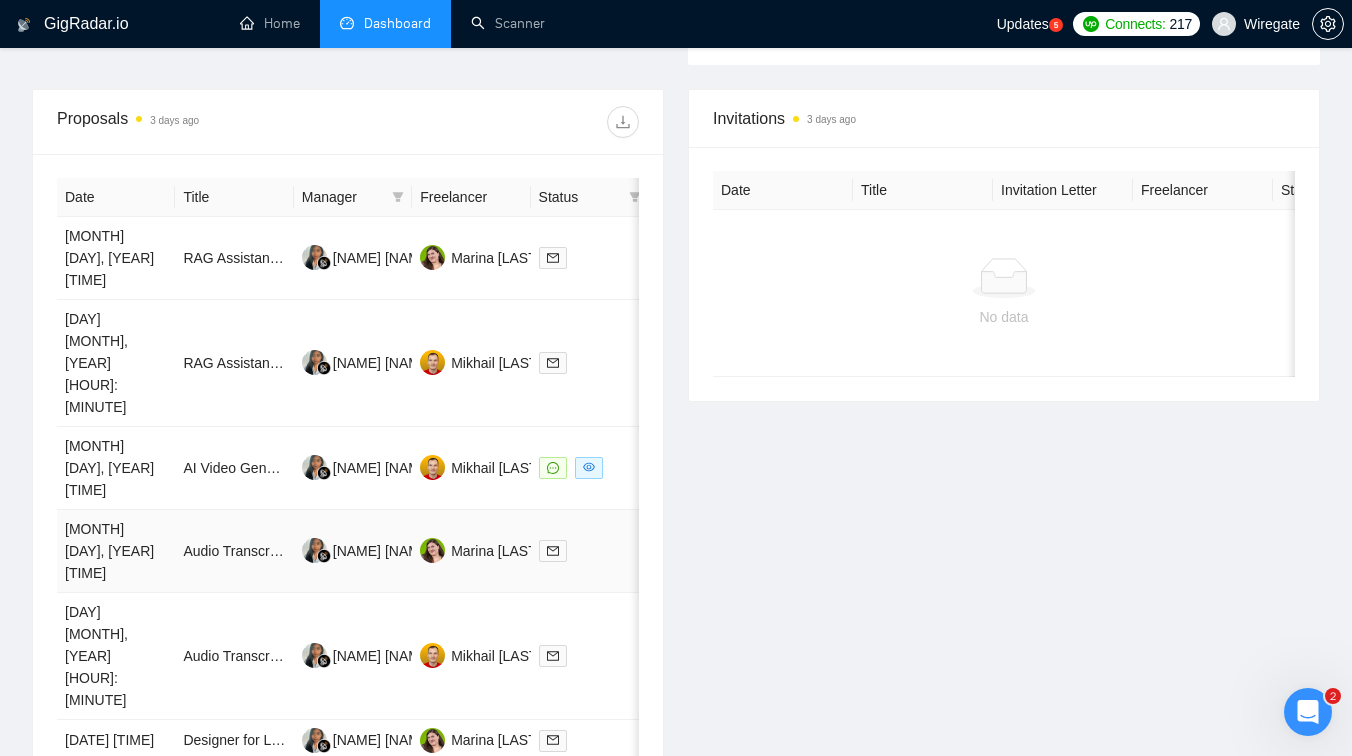 scroll, scrollTop: 871, scrollLeft: 0, axis: vertical 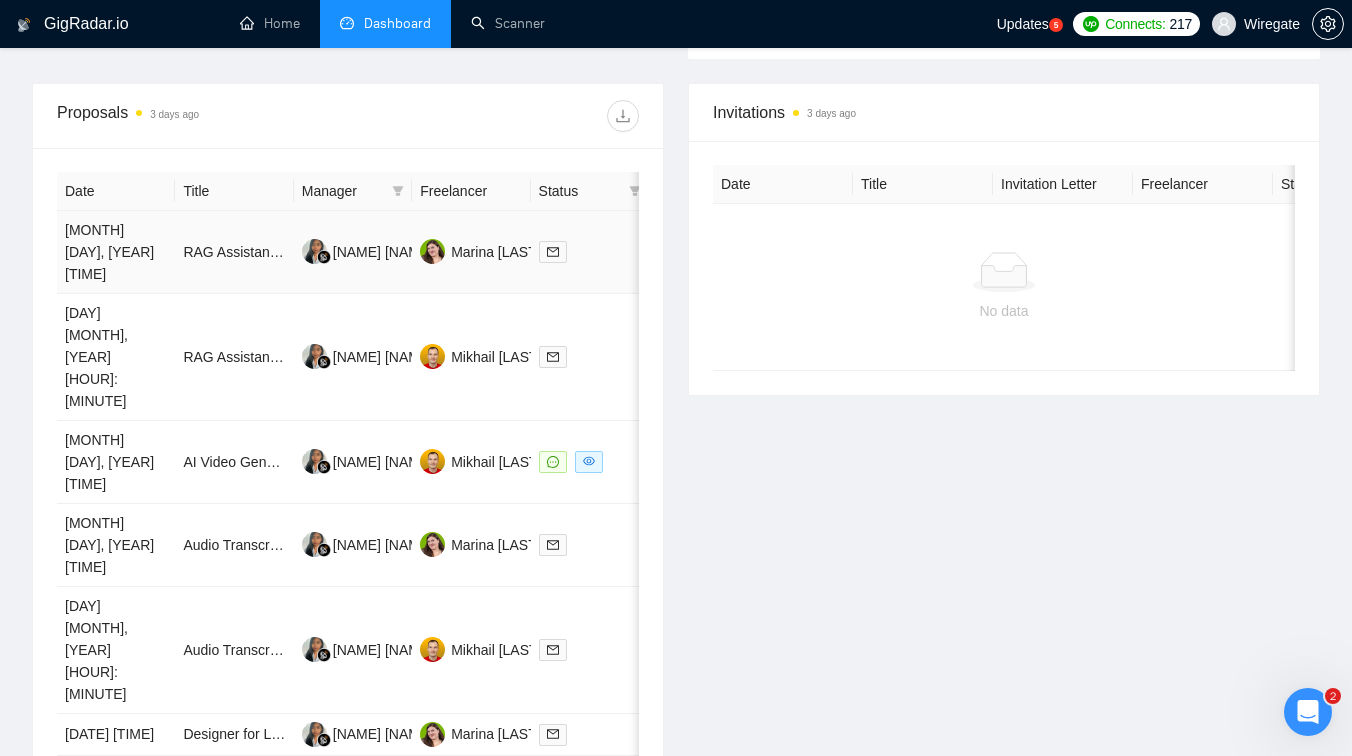 click on "RAG Assistant with Microsoft Copilot Studio and Azure AI" at bounding box center (234, 252) 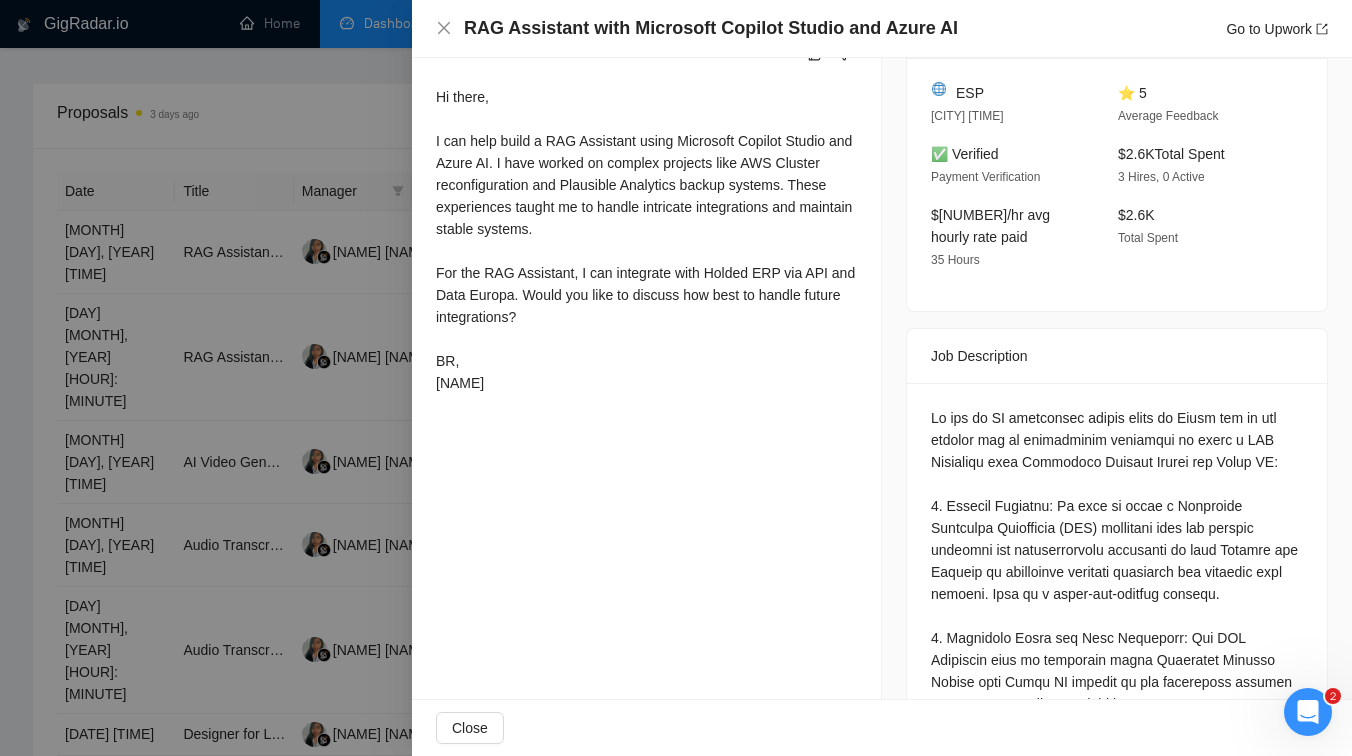 click at bounding box center [676, 378] 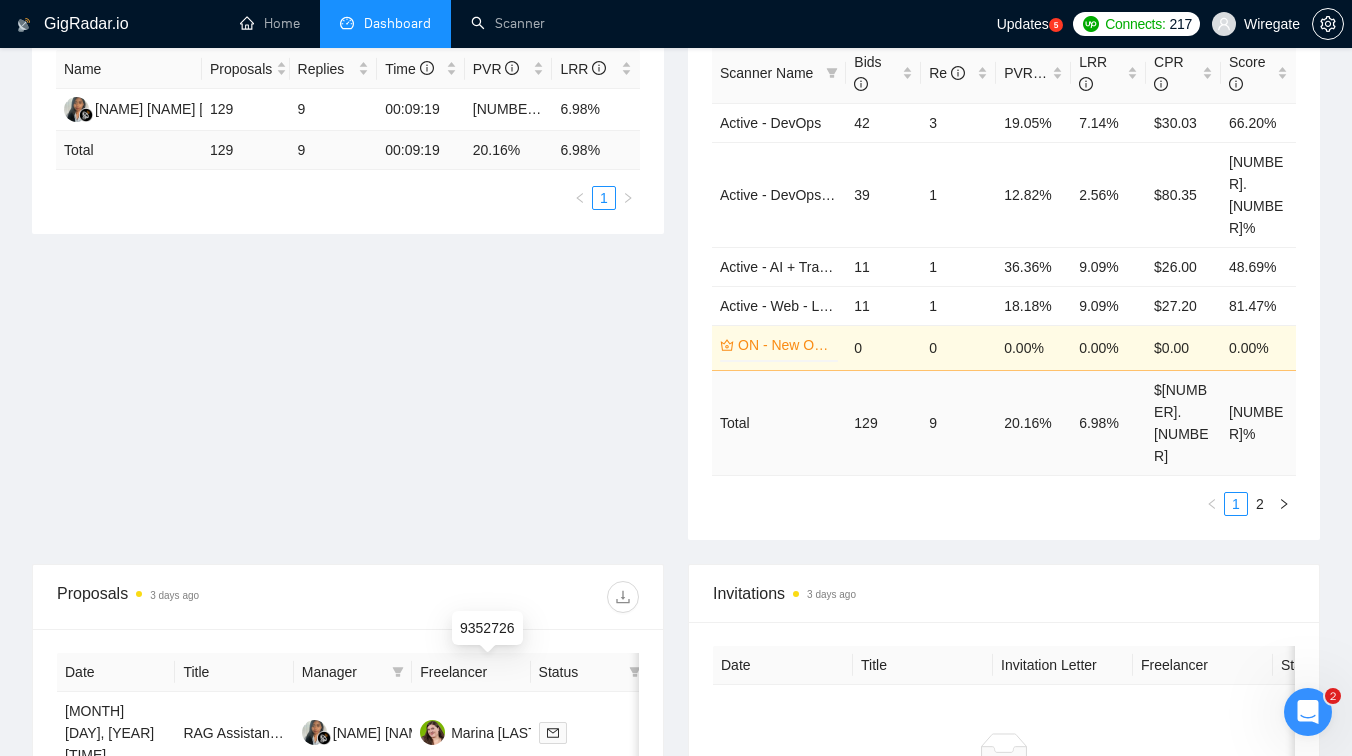 scroll, scrollTop: 232, scrollLeft: 0, axis: vertical 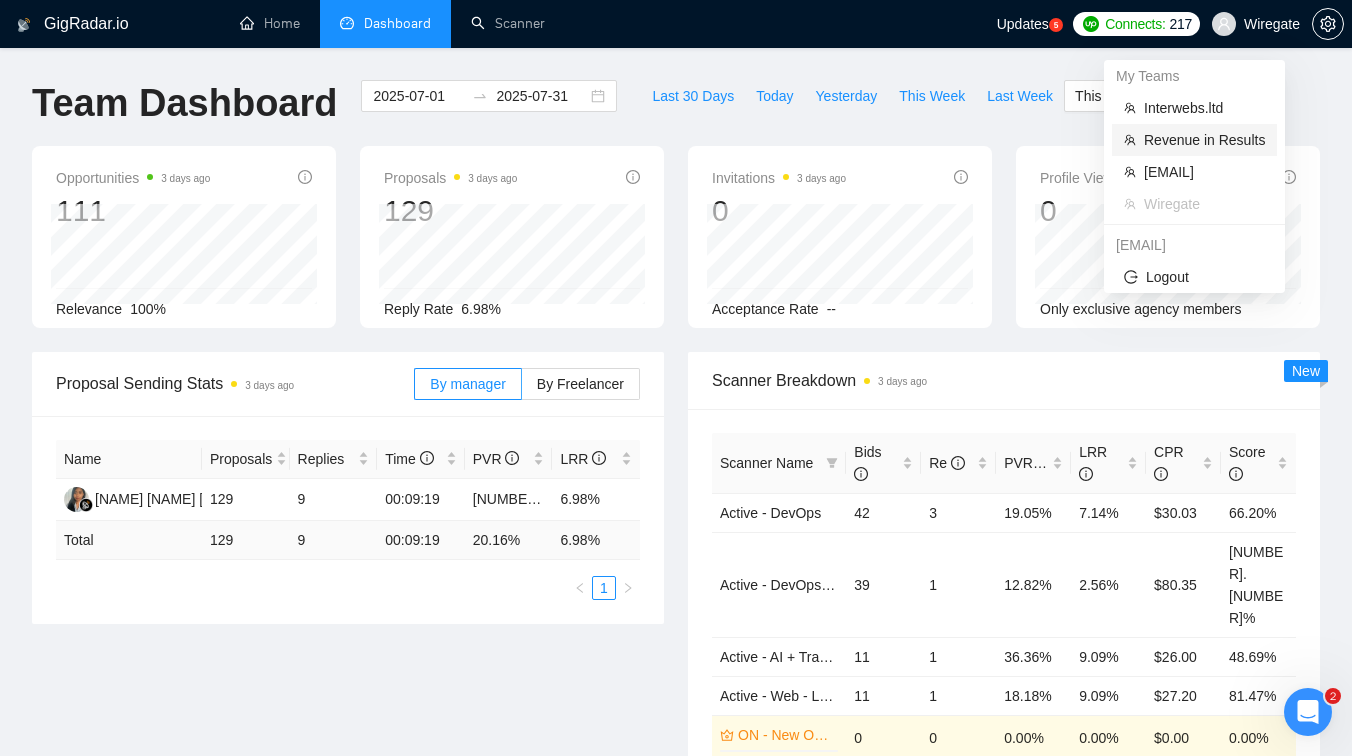 click on "Revenue in Results" at bounding box center [1204, 140] 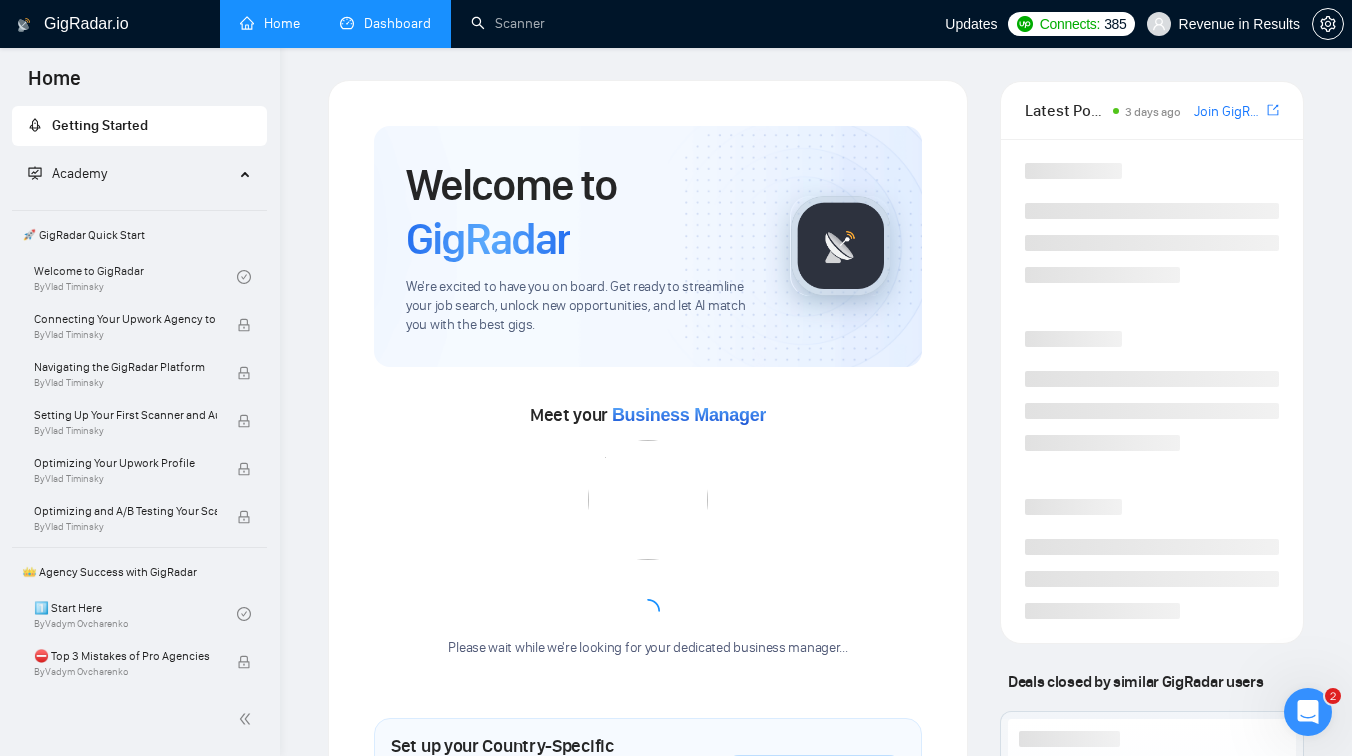click on "Dashboard" at bounding box center (385, 23) 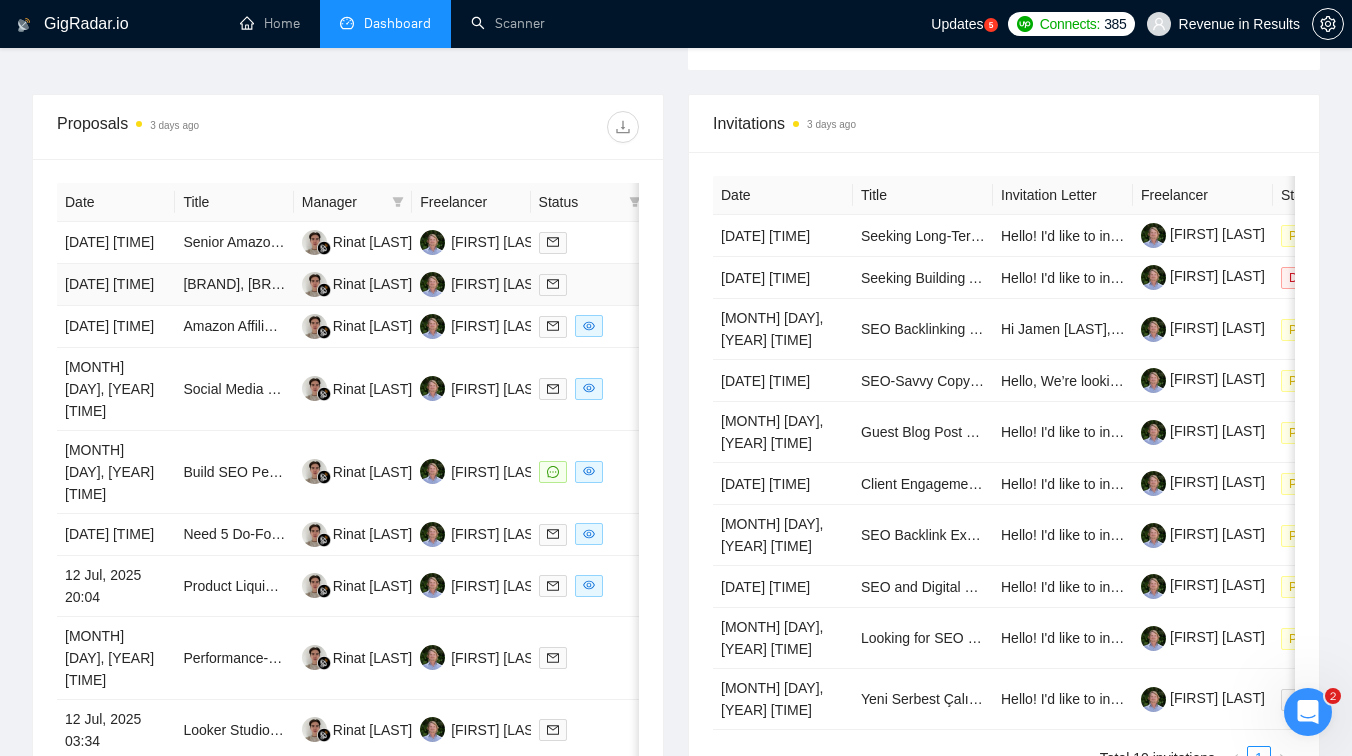 scroll, scrollTop: 908, scrollLeft: 0, axis: vertical 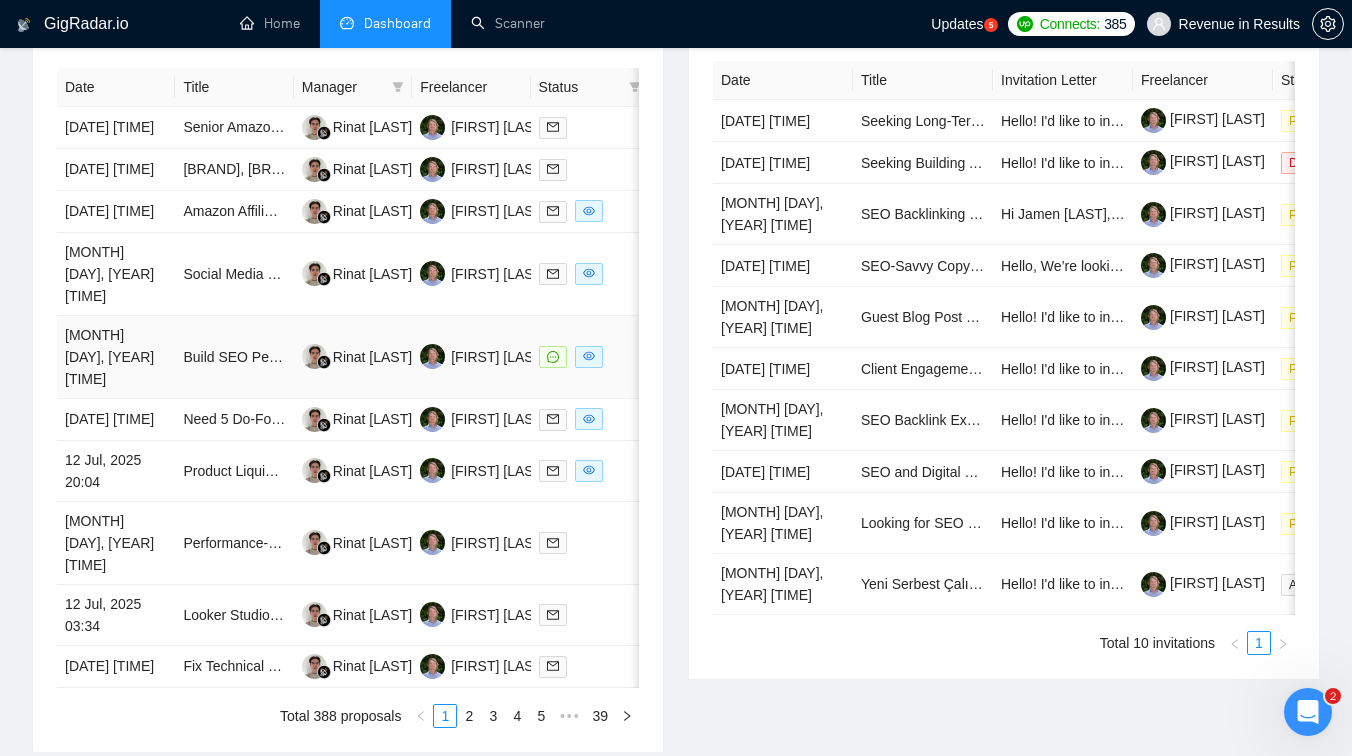 click on "Build SEO Performance Dashboard in Looker Studio – Fixed Price, One-Week Delivery" at bounding box center [234, 357] 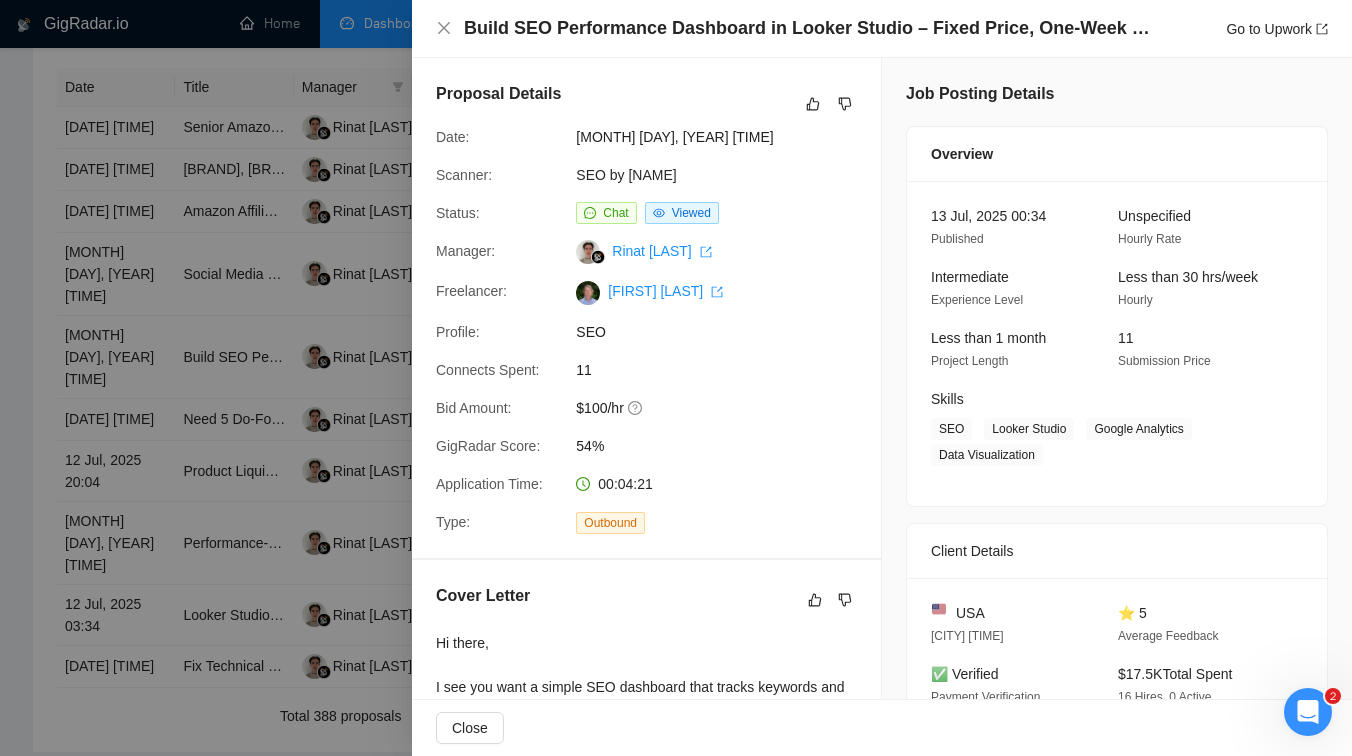 click at bounding box center [676, 378] 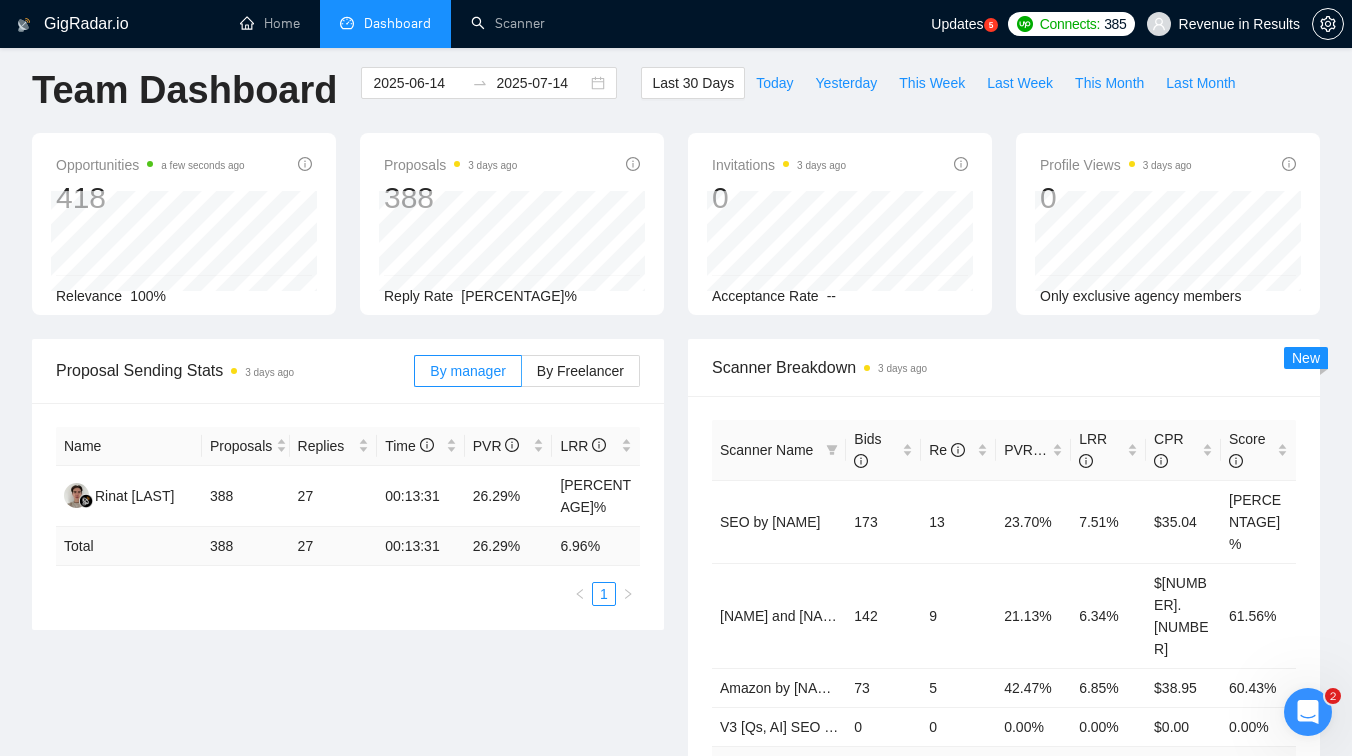 scroll, scrollTop: 0, scrollLeft: 0, axis: both 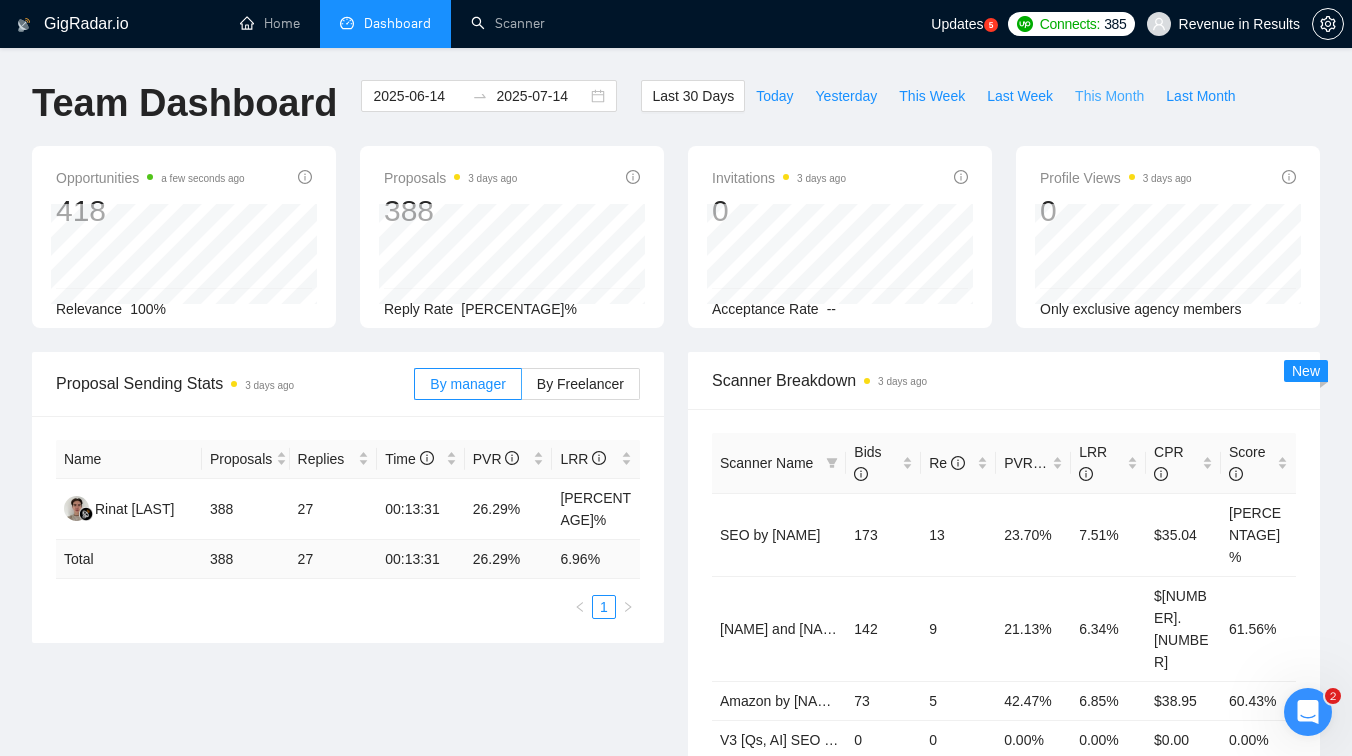 click on "This Month" at bounding box center (1109, 96) 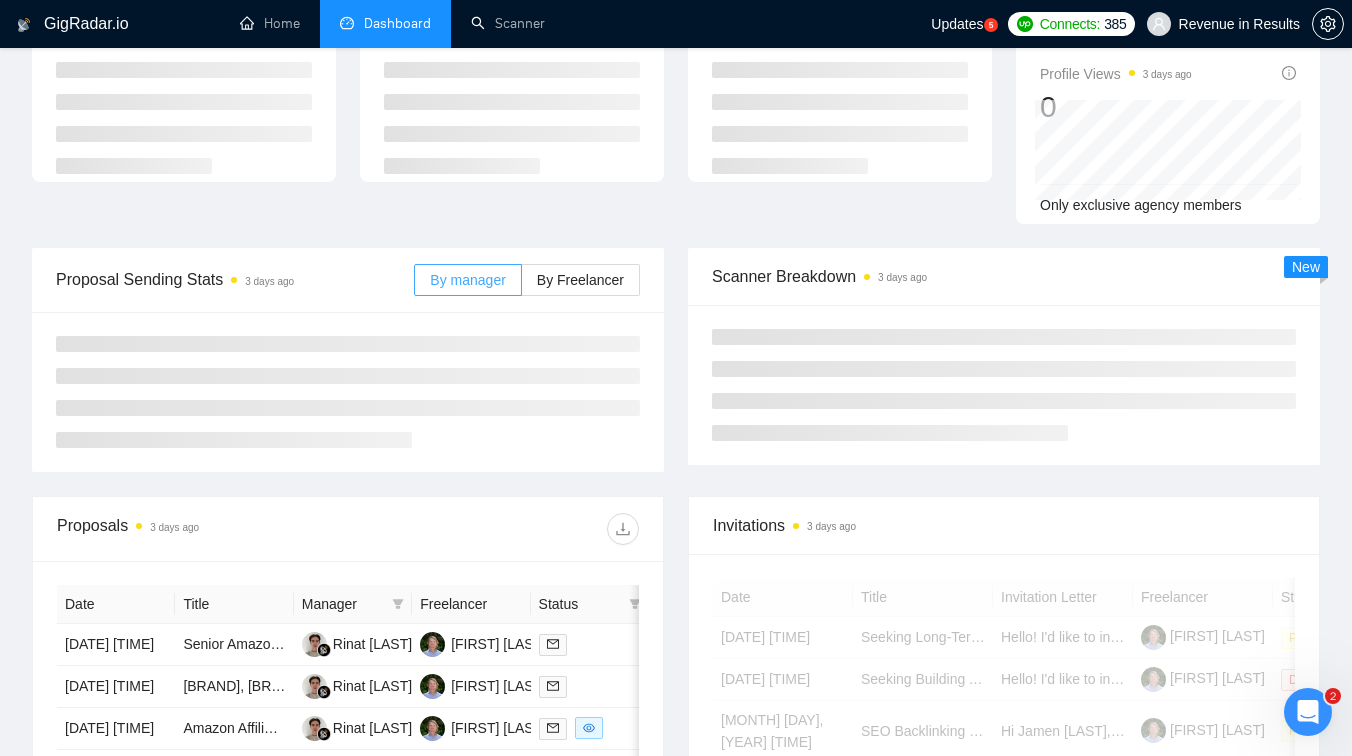 scroll, scrollTop: 110, scrollLeft: 0, axis: vertical 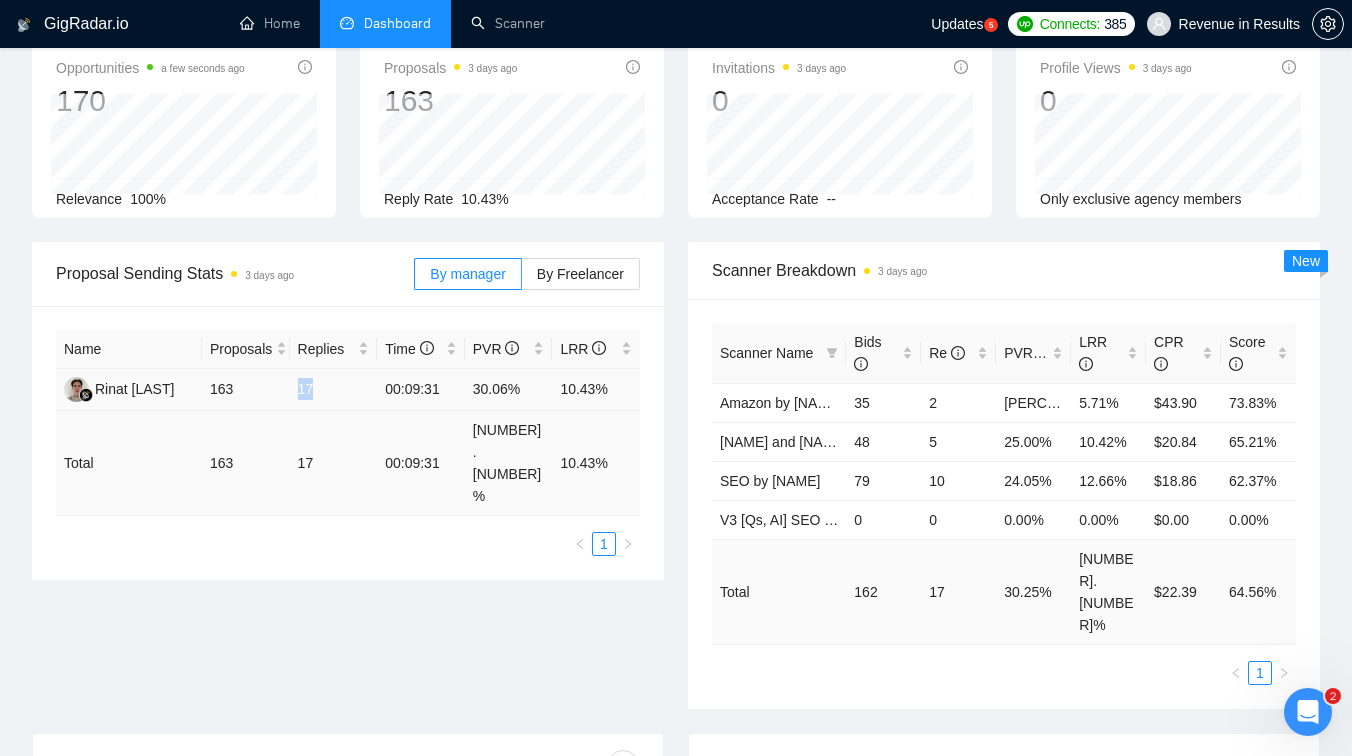 drag, startPoint x: 324, startPoint y: 386, endPoint x: 291, endPoint y: 386, distance: 33 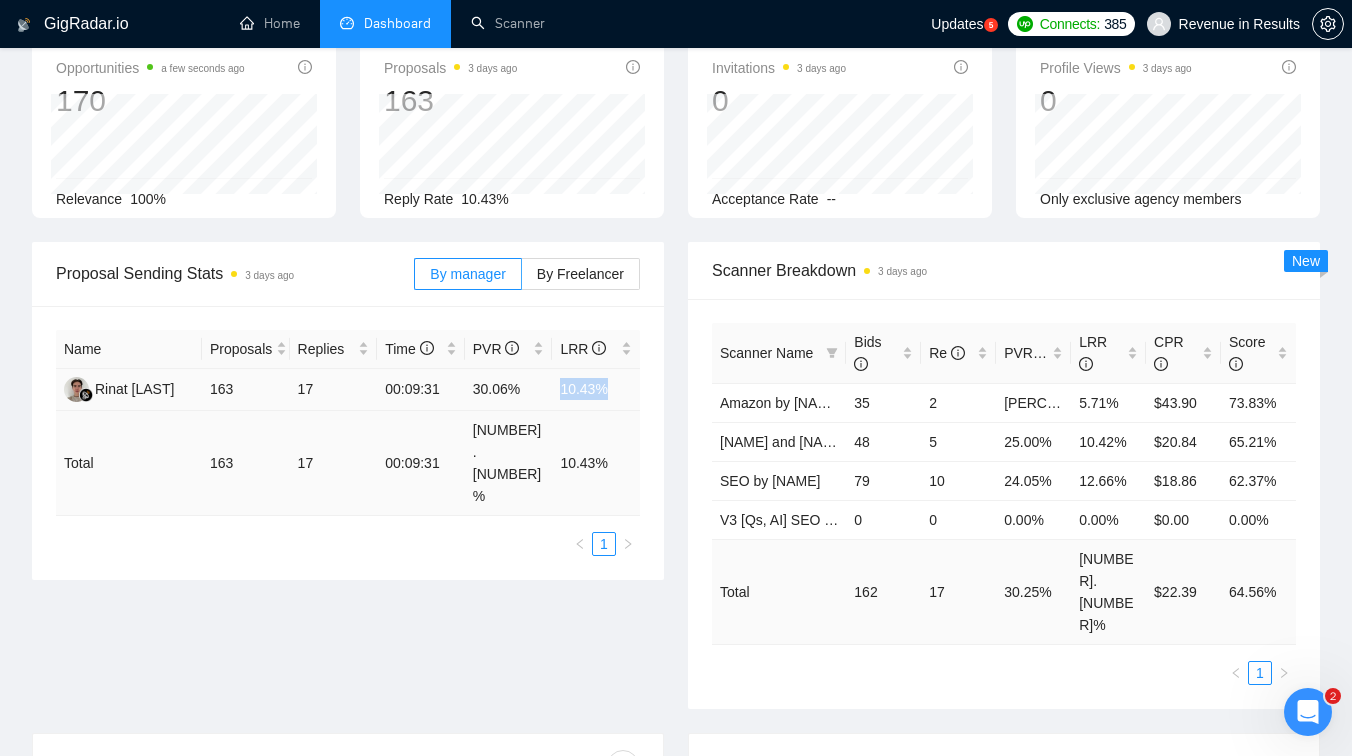 drag, startPoint x: 557, startPoint y: 390, endPoint x: 625, endPoint y: 390, distance: 68 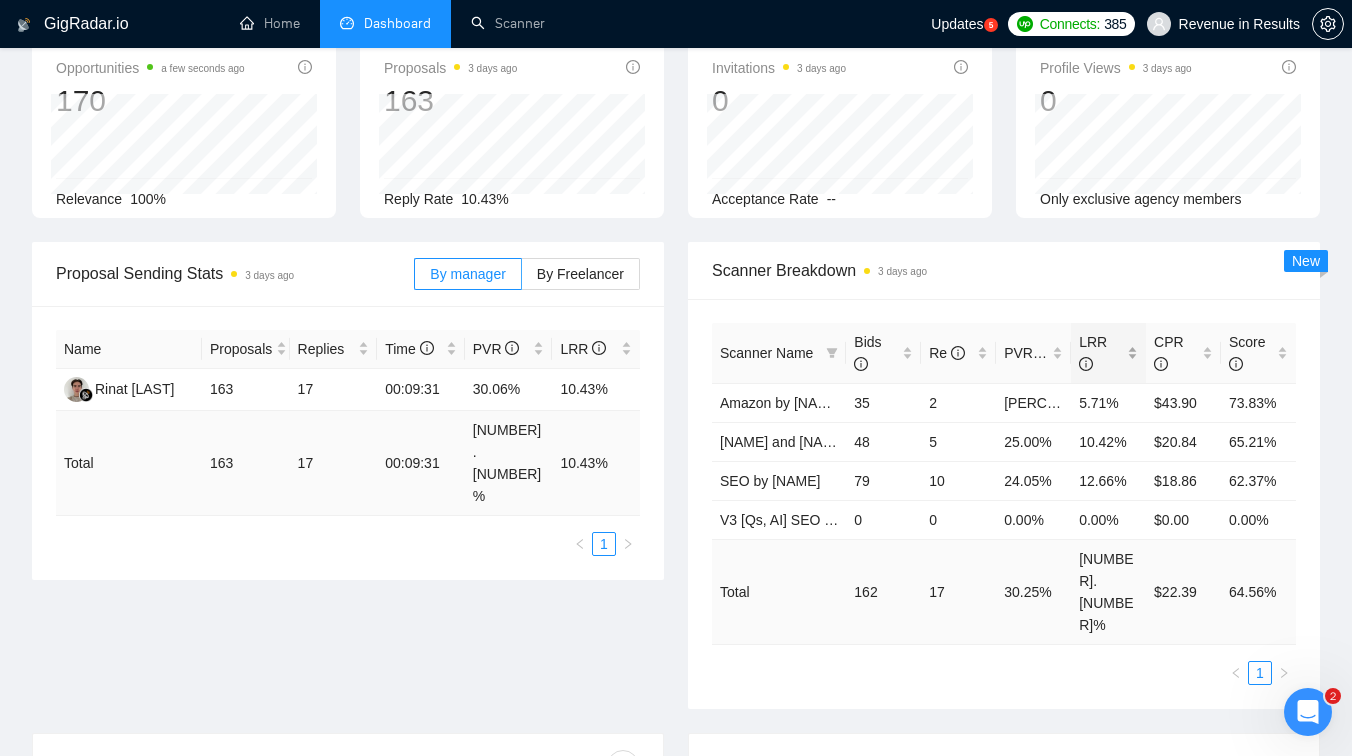 click on "LRR" at bounding box center [1108, 353] 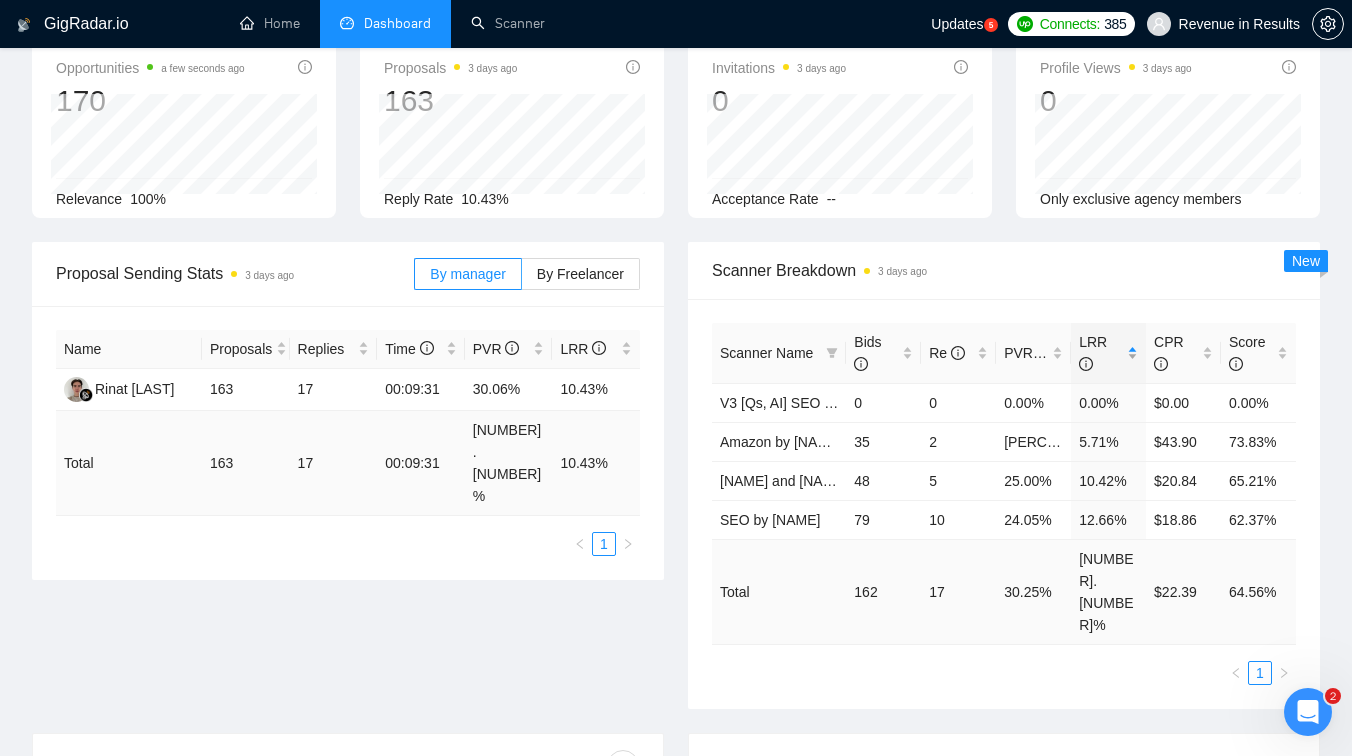 click on "LRR" at bounding box center (1108, 353) 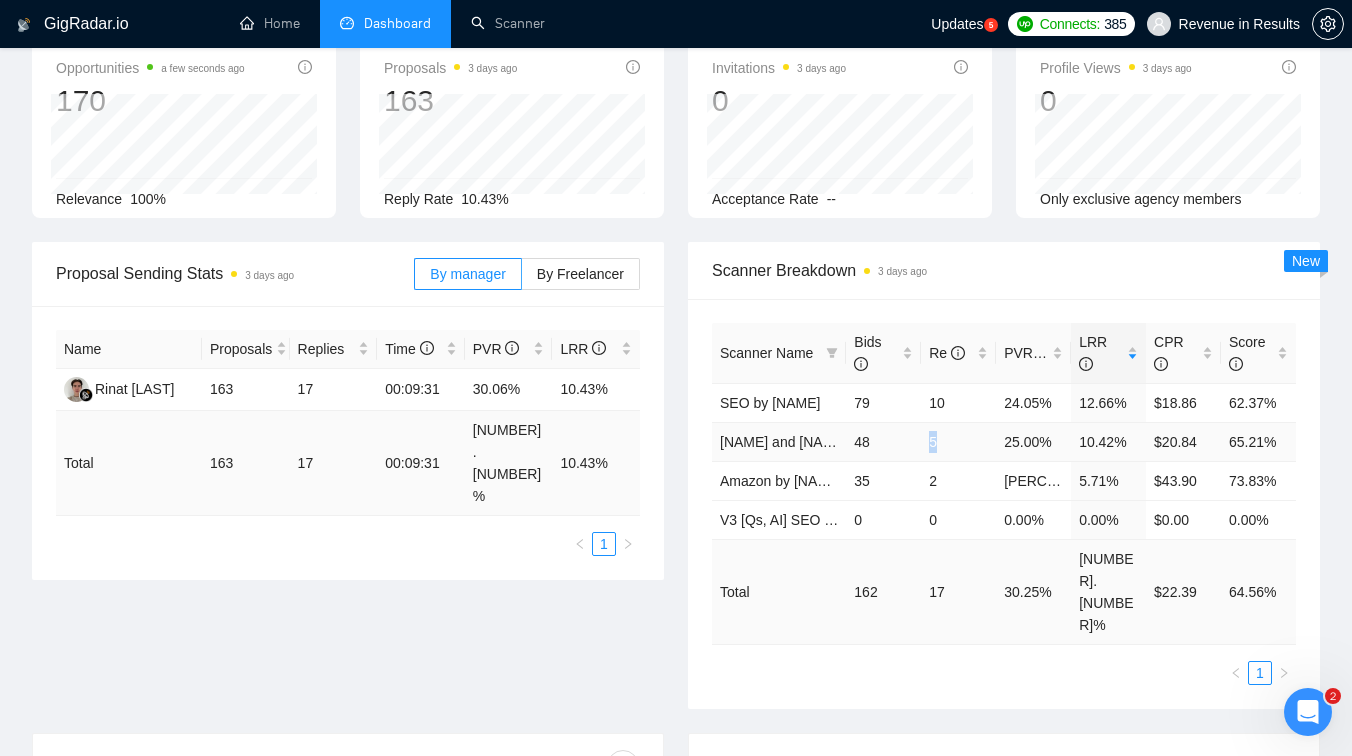 drag, startPoint x: 926, startPoint y: 446, endPoint x: 948, endPoint y: 442, distance: 22.36068 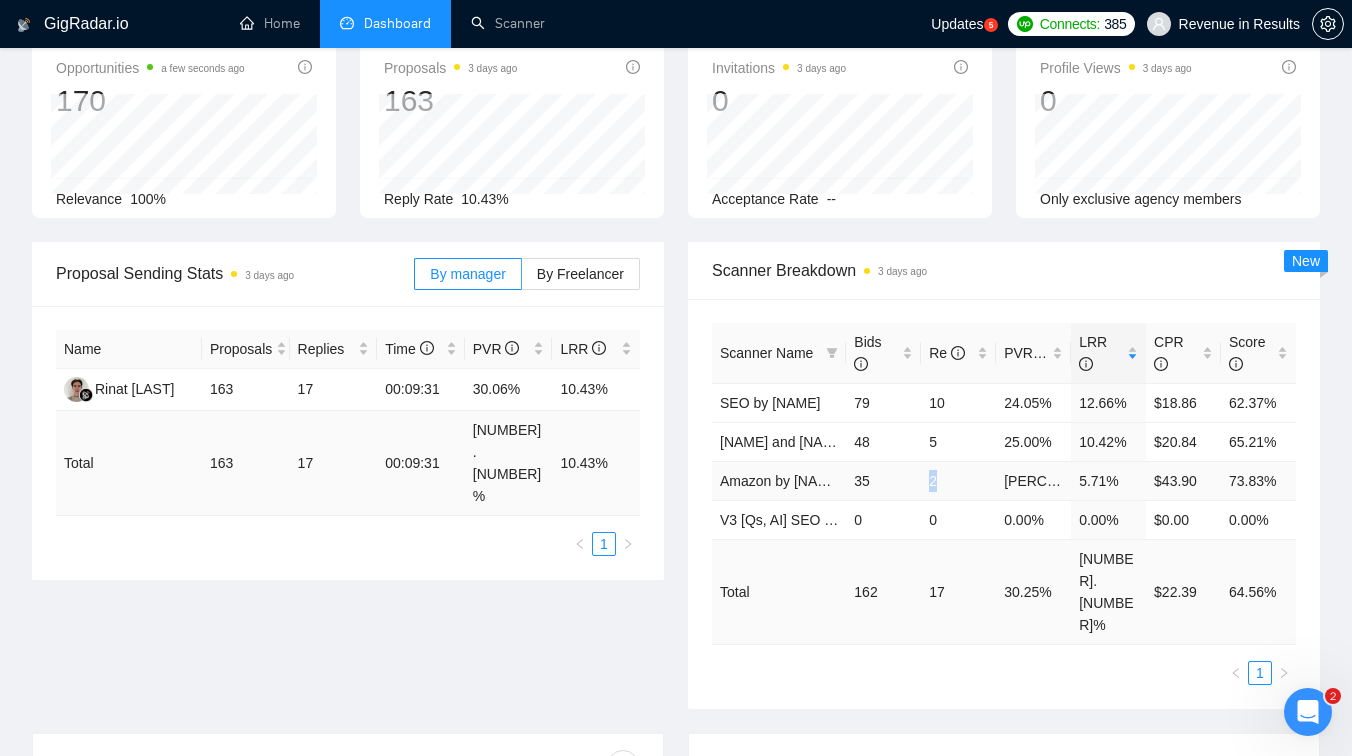 drag, startPoint x: 941, startPoint y: 480, endPoint x: 927, endPoint y: 480, distance: 14 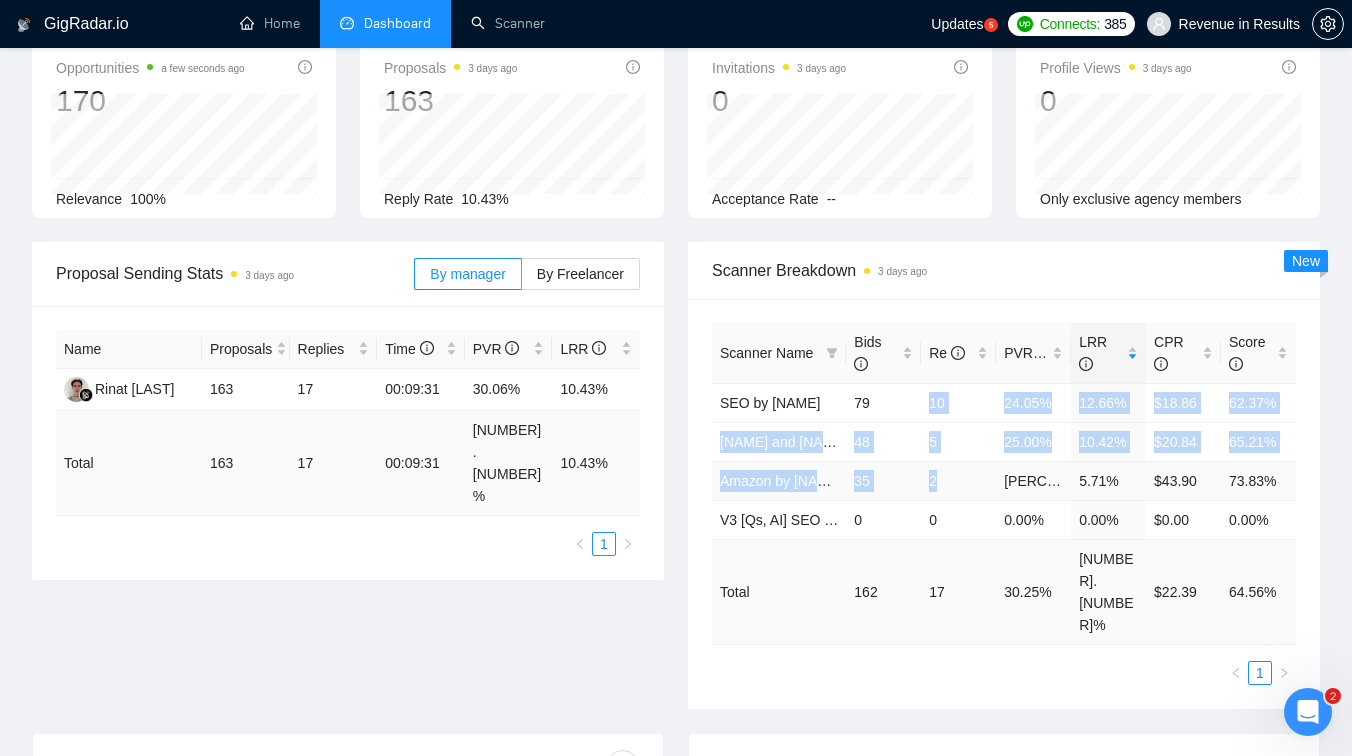 drag, startPoint x: 930, startPoint y: 401, endPoint x: 948, endPoint y: 495, distance: 95.707886 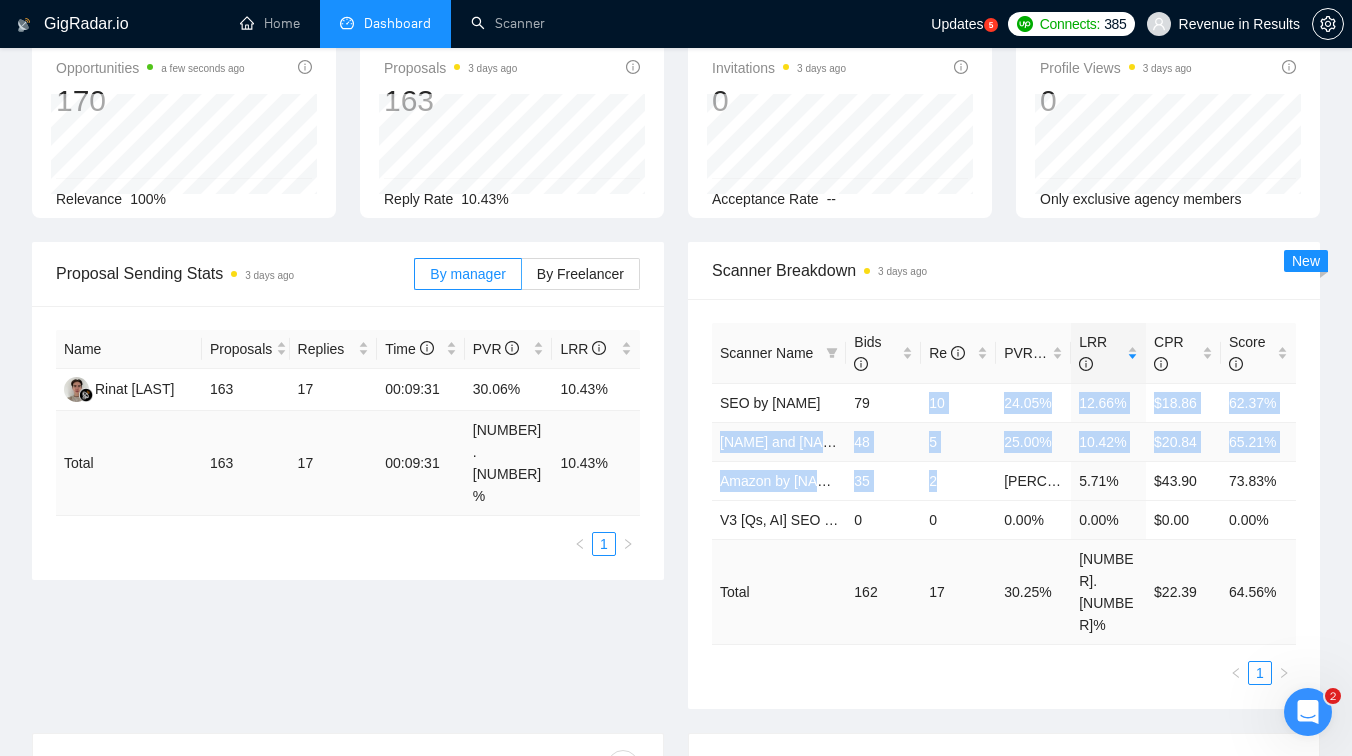 click on "5" at bounding box center [958, 441] 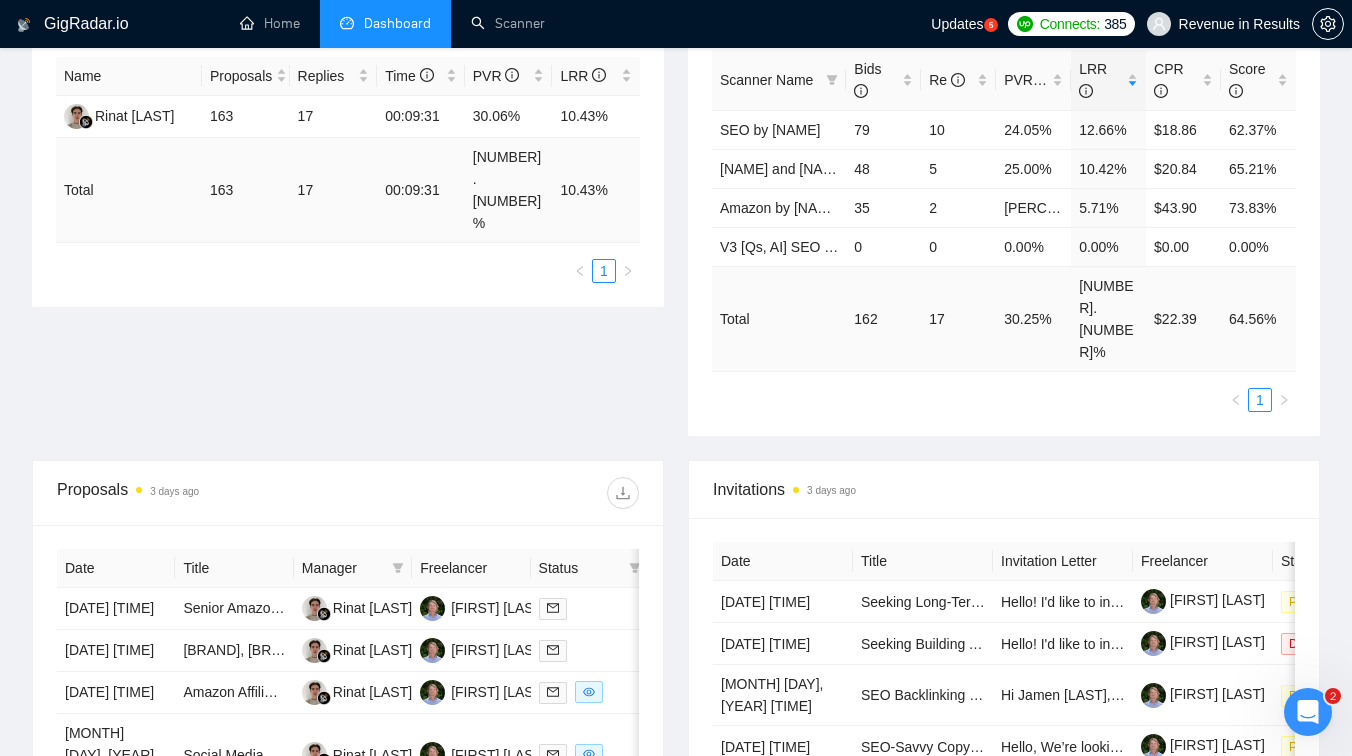 scroll, scrollTop: 565, scrollLeft: 0, axis: vertical 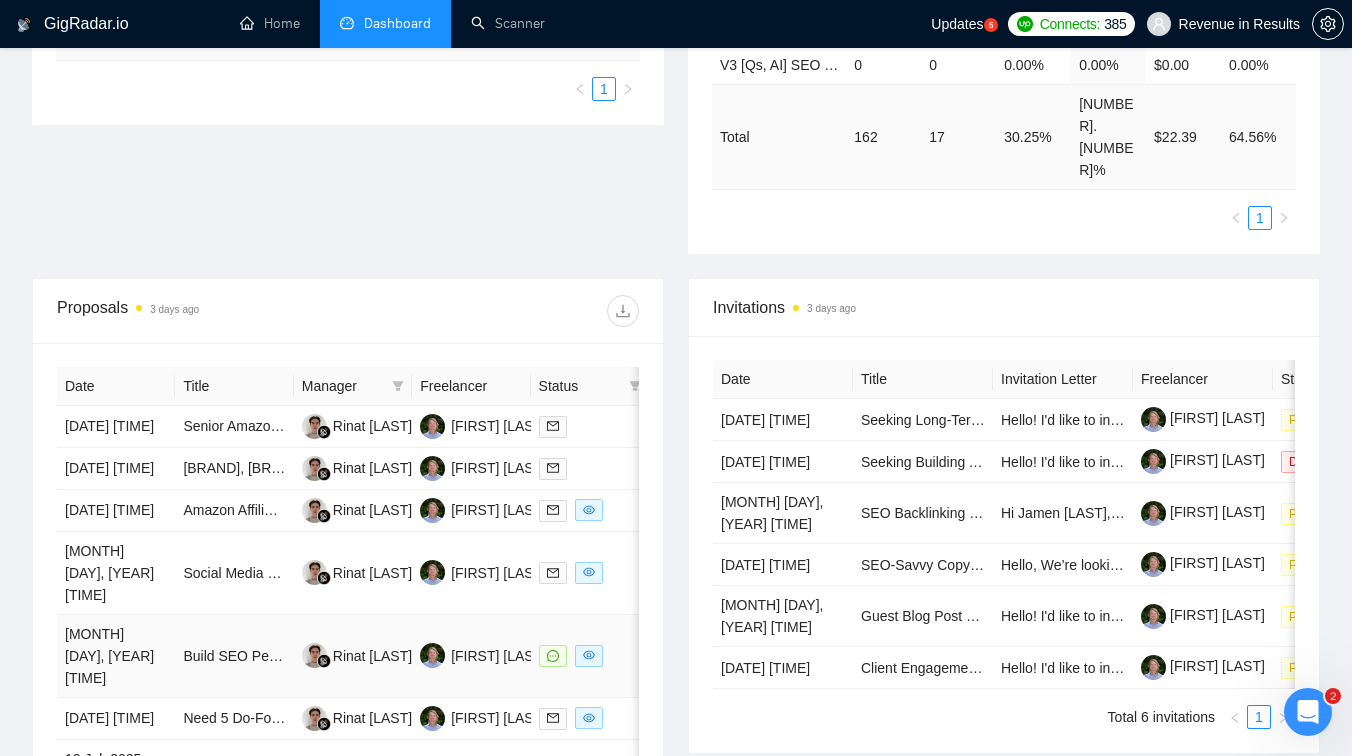 click on "Build SEO Performance Dashboard in Looker Studio – Fixed Price, One-Week Delivery" at bounding box center [234, 656] 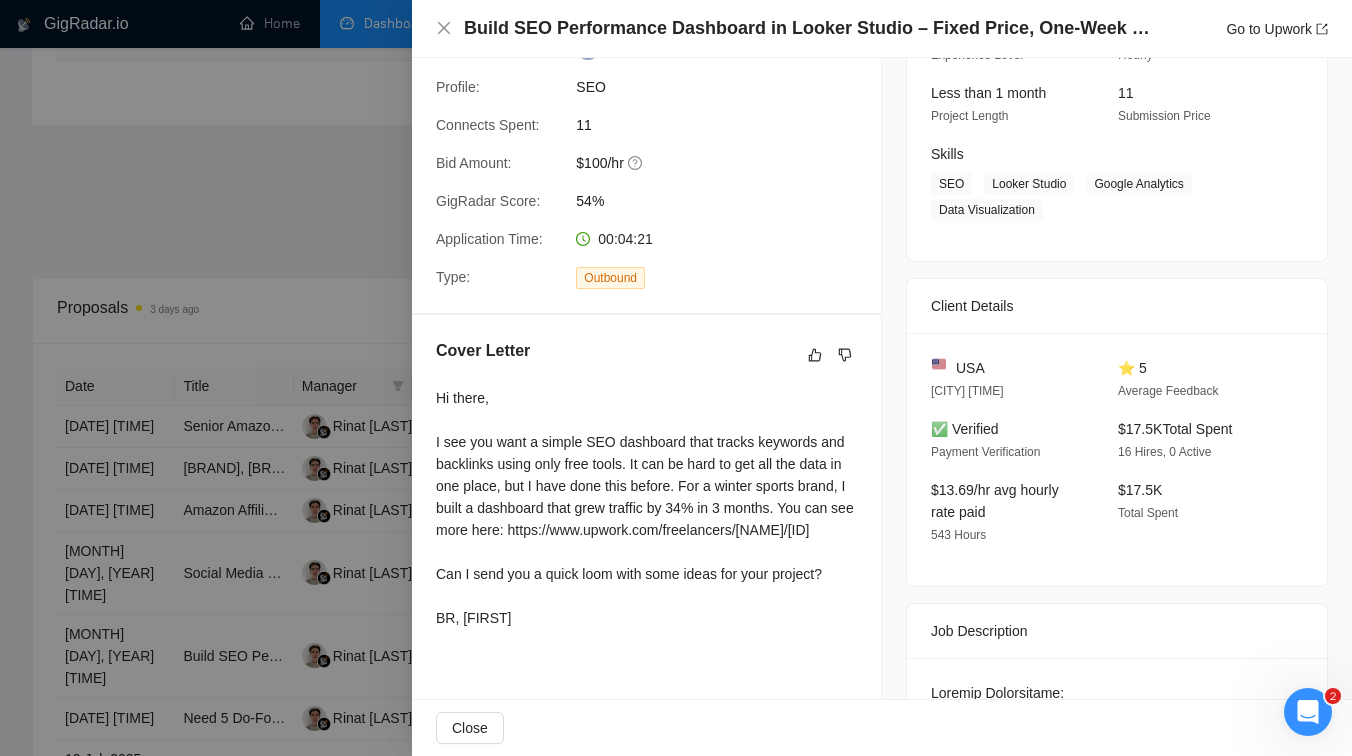 scroll, scrollTop: 345, scrollLeft: 0, axis: vertical 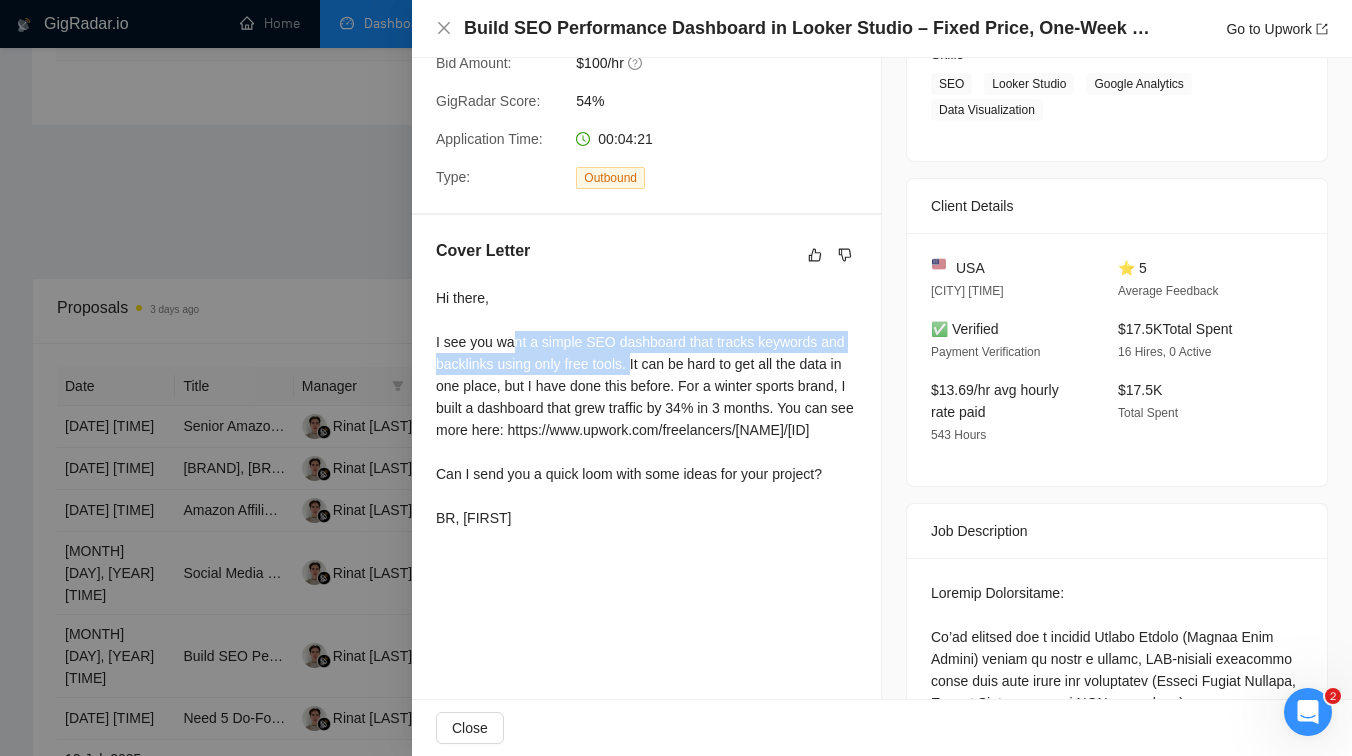 drag, startPoint x: 511, startPoint y: 347, endPoint x: 637, endPoint y: 369, distance: 127.90621 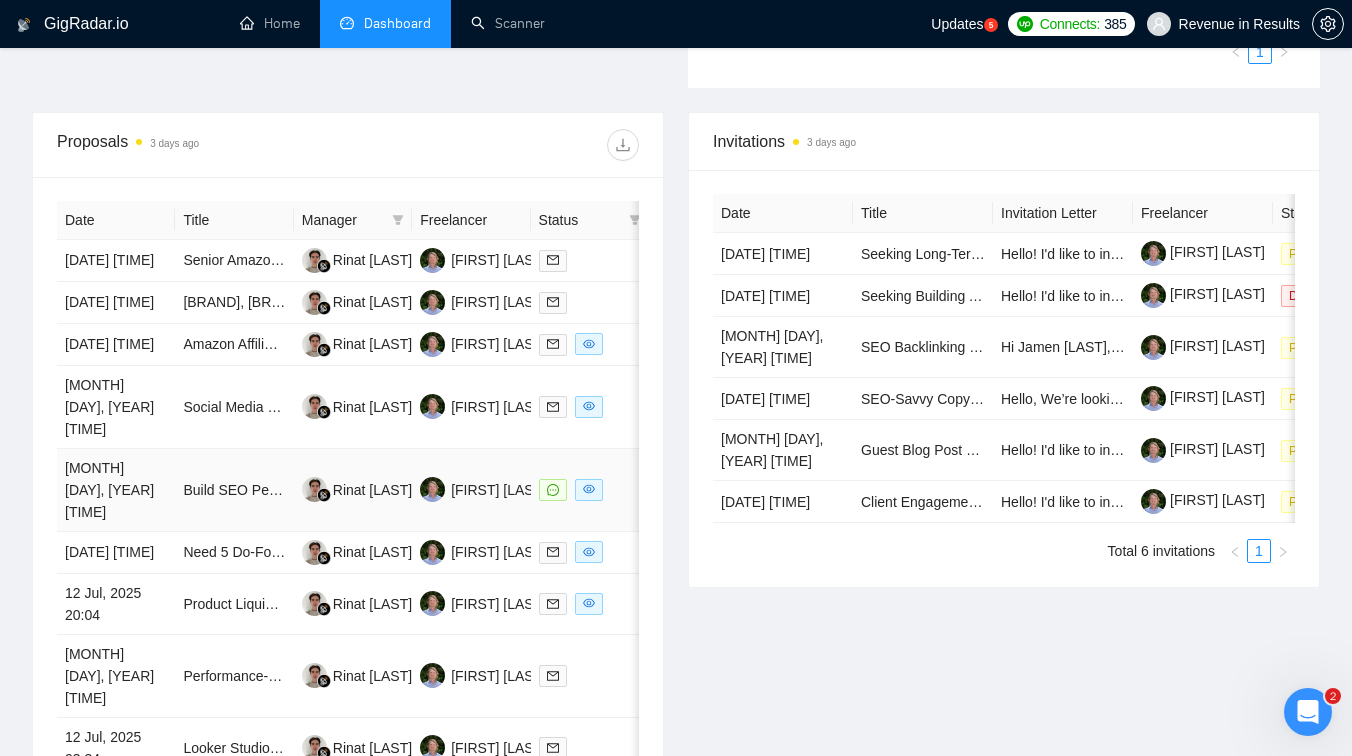 scroll, scrollTop: 954, scrollLeft: 0, axis: vertical 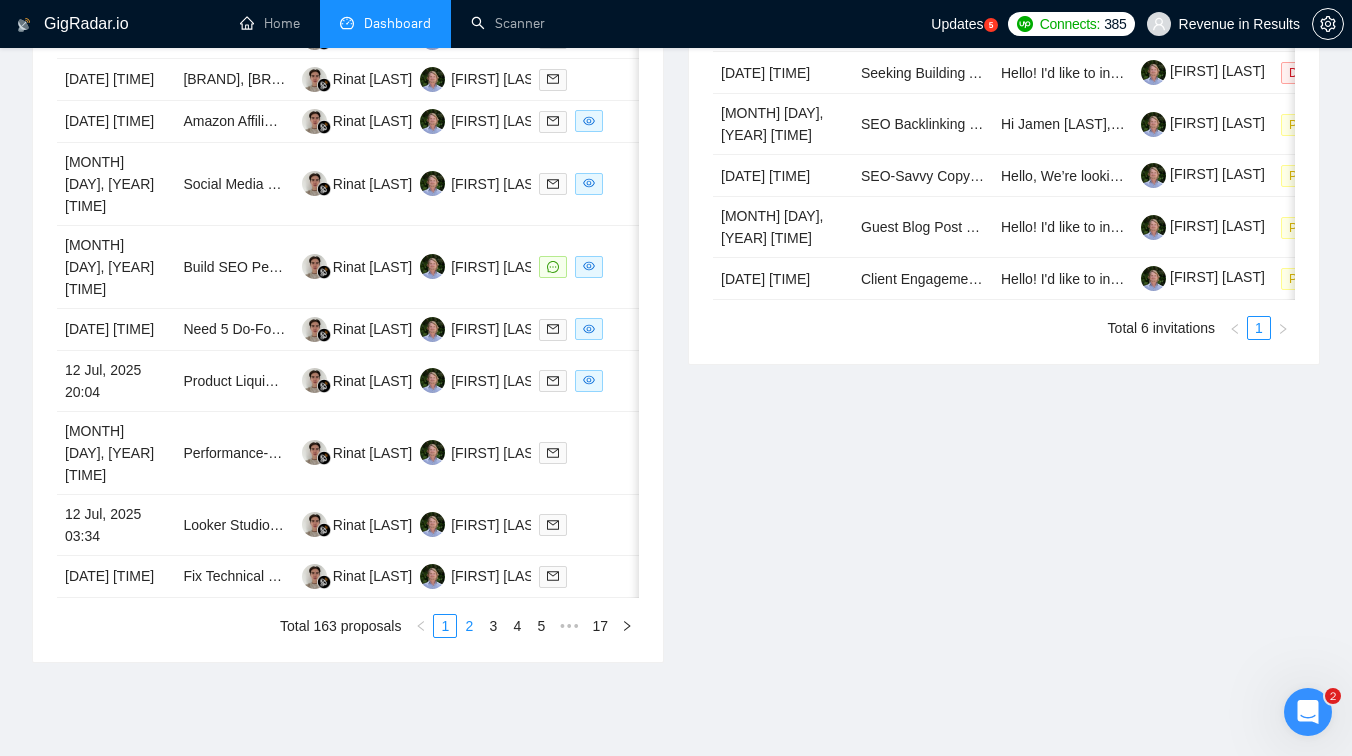 click on "2" at bounding box center [469, 626] 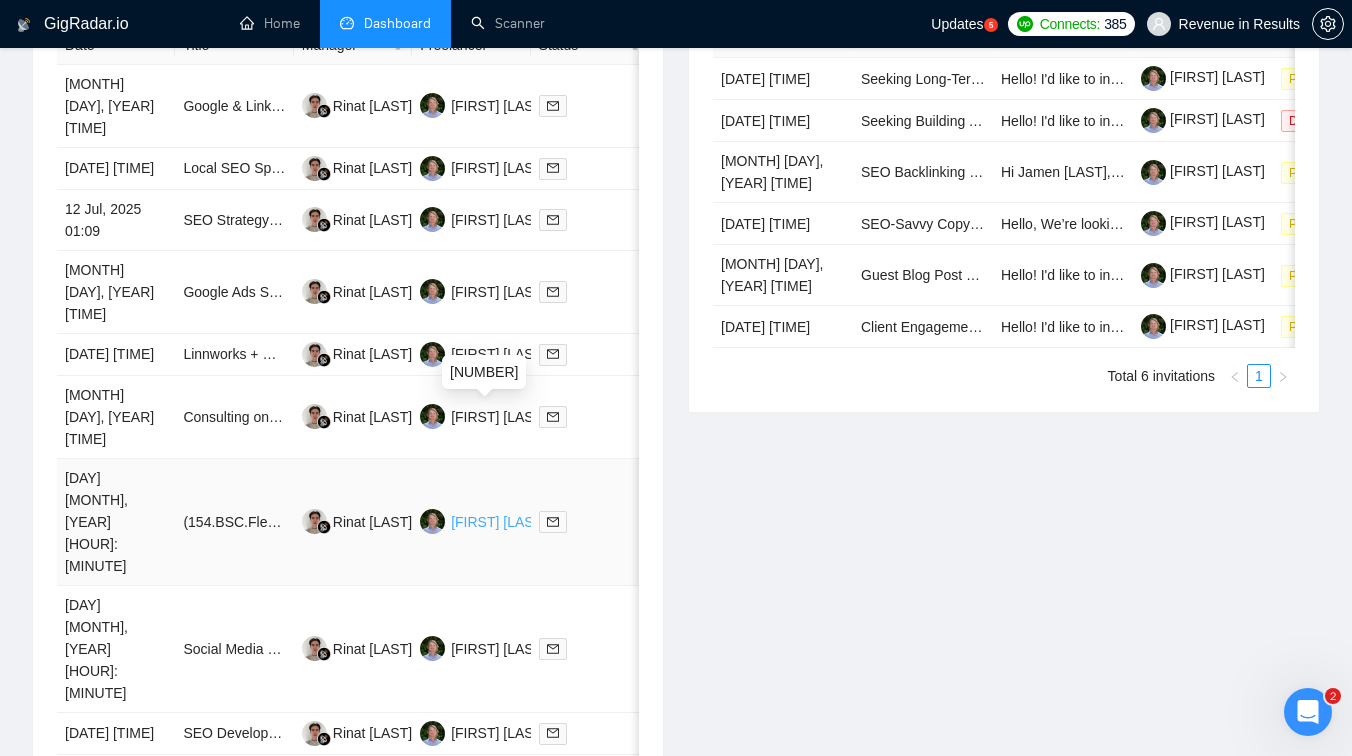 scroll, scrollTop: 913, scrollLeft: 0, axis: vertical 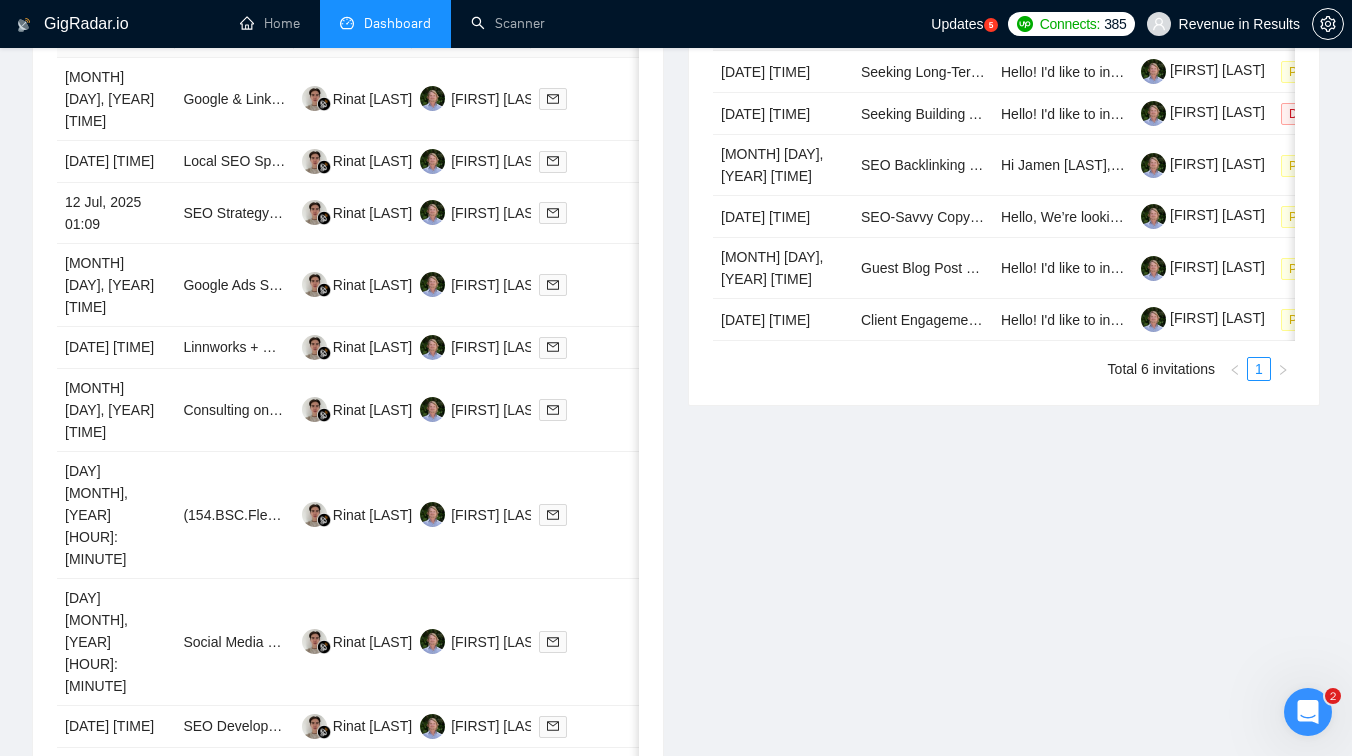 click on "3" at bounding box center (493, 837) 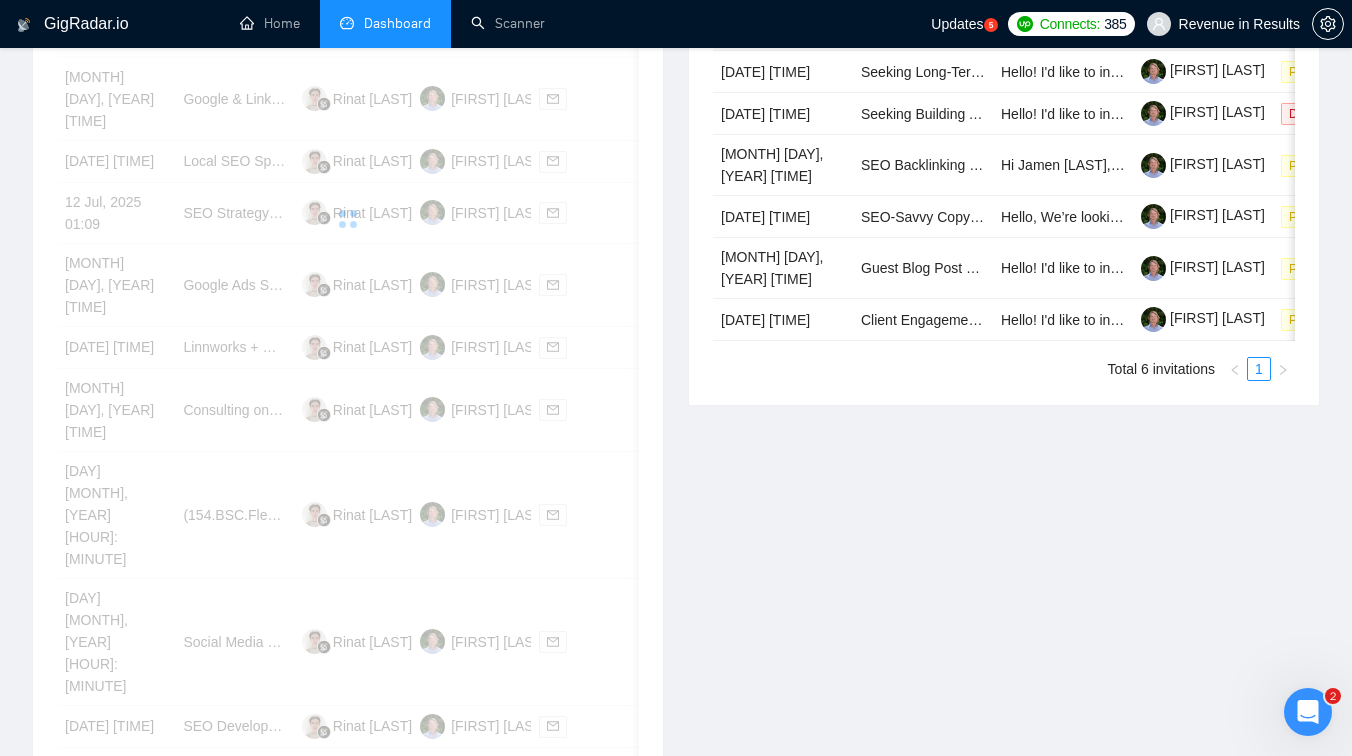 scroll, scrollTop: 856, scrollLeft: 0, axis: vertical 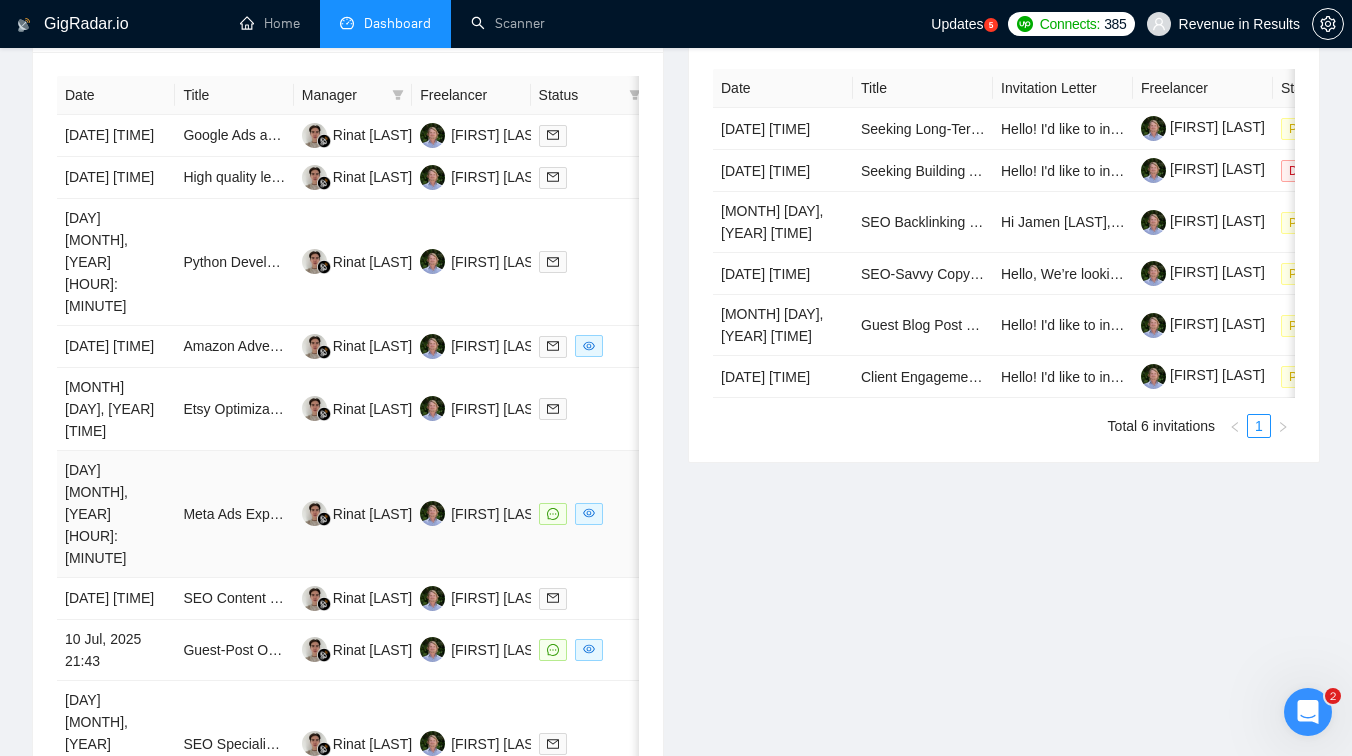 click on "Meta Ads Expert Needed for Audit and Optimization" at bounding box center [234, 514] 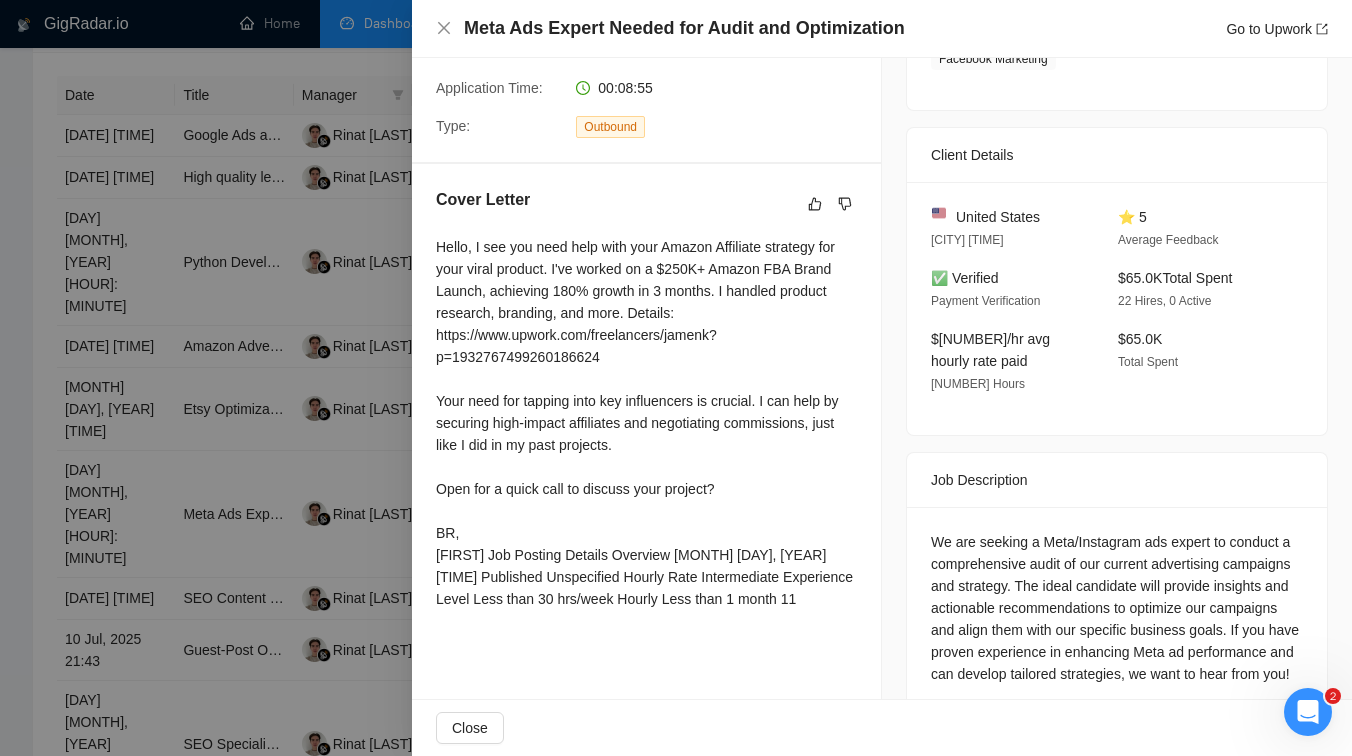 scroll, scrollTop: 458, scrollLeft: 0, axis: vertical 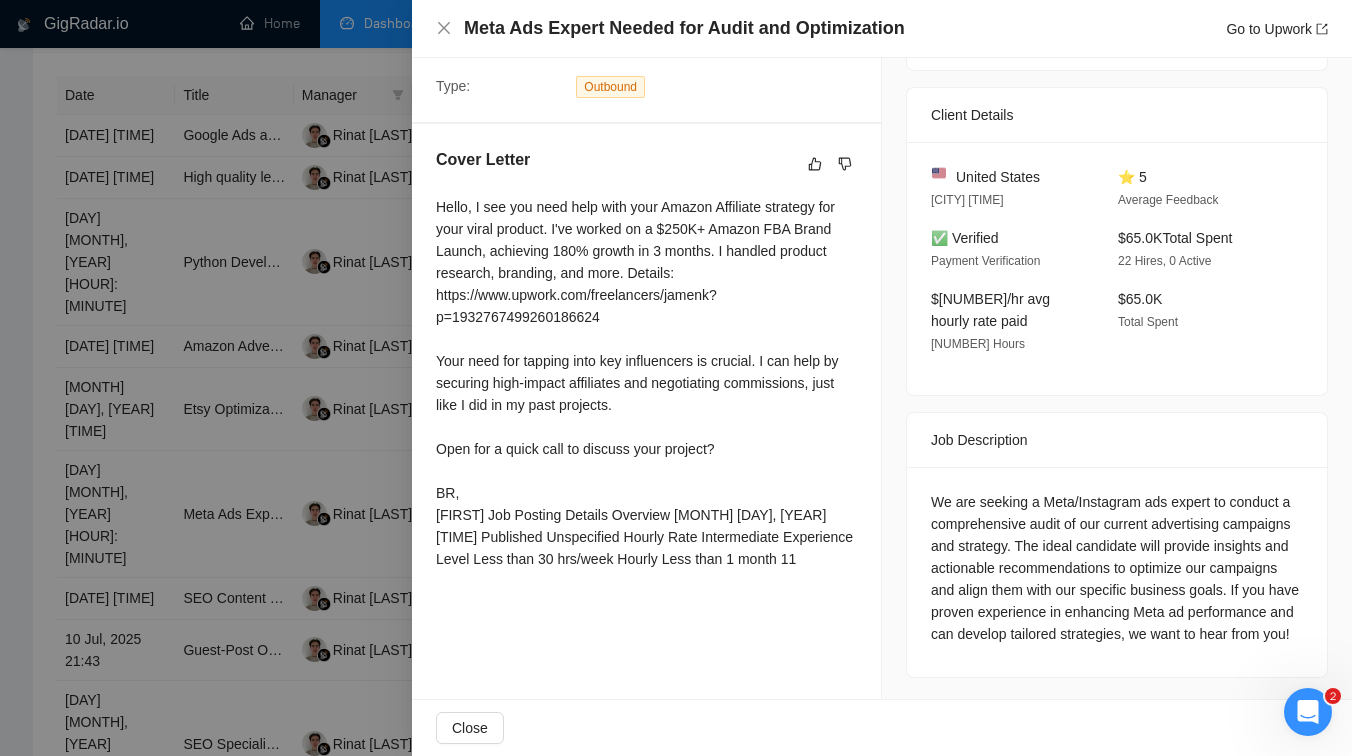 click at bounding box center [676, 378] 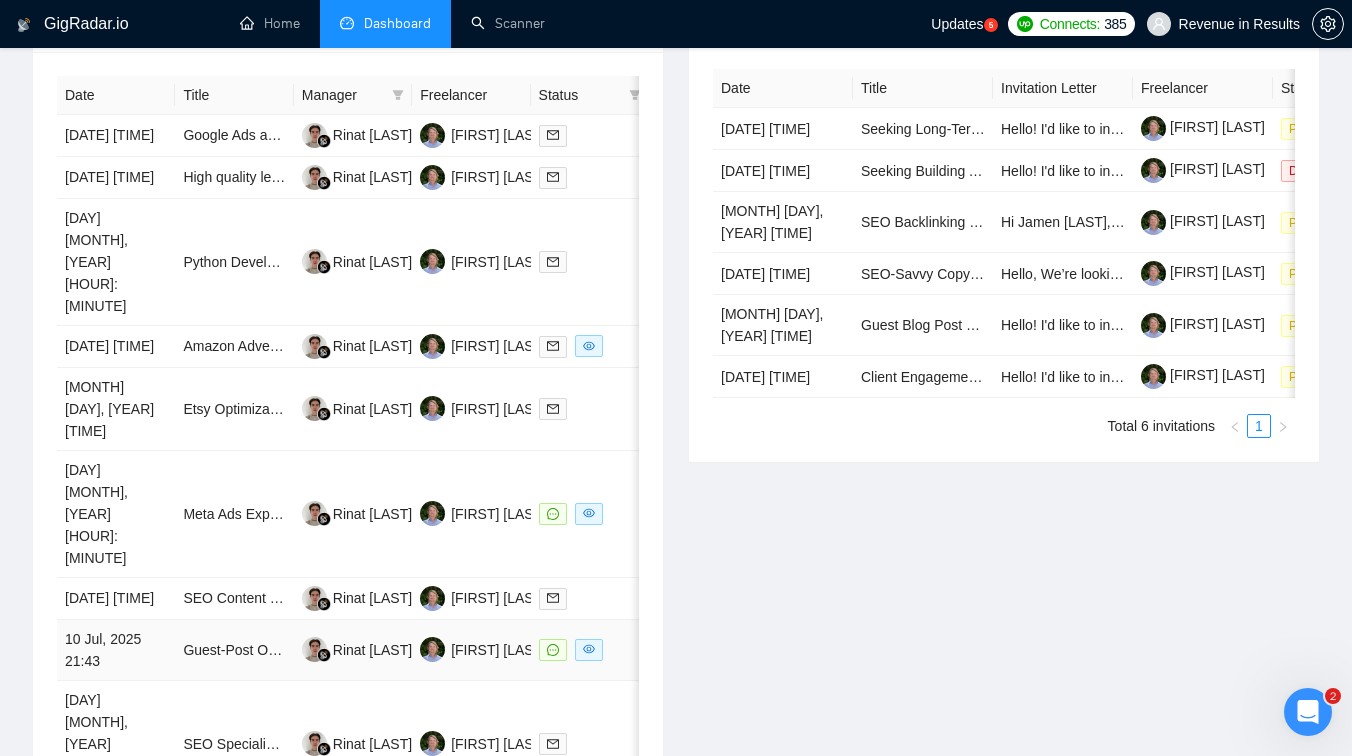 click on "Guest-Post Outreach Specialist (Leverage Our Yoors GuestPosts Platform)" at bounding box center [234, 650] 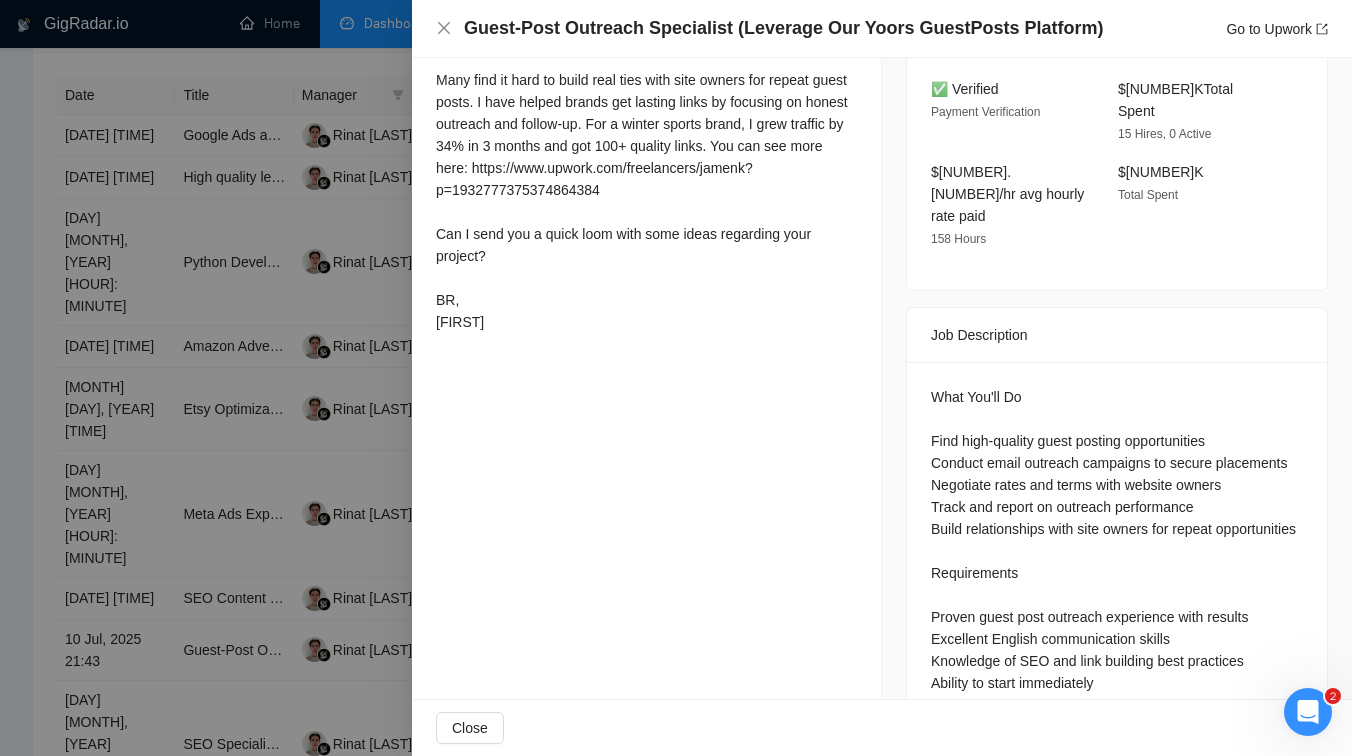 scroll, scrollTop: 832, scrollLeft: 0, axis: vertical 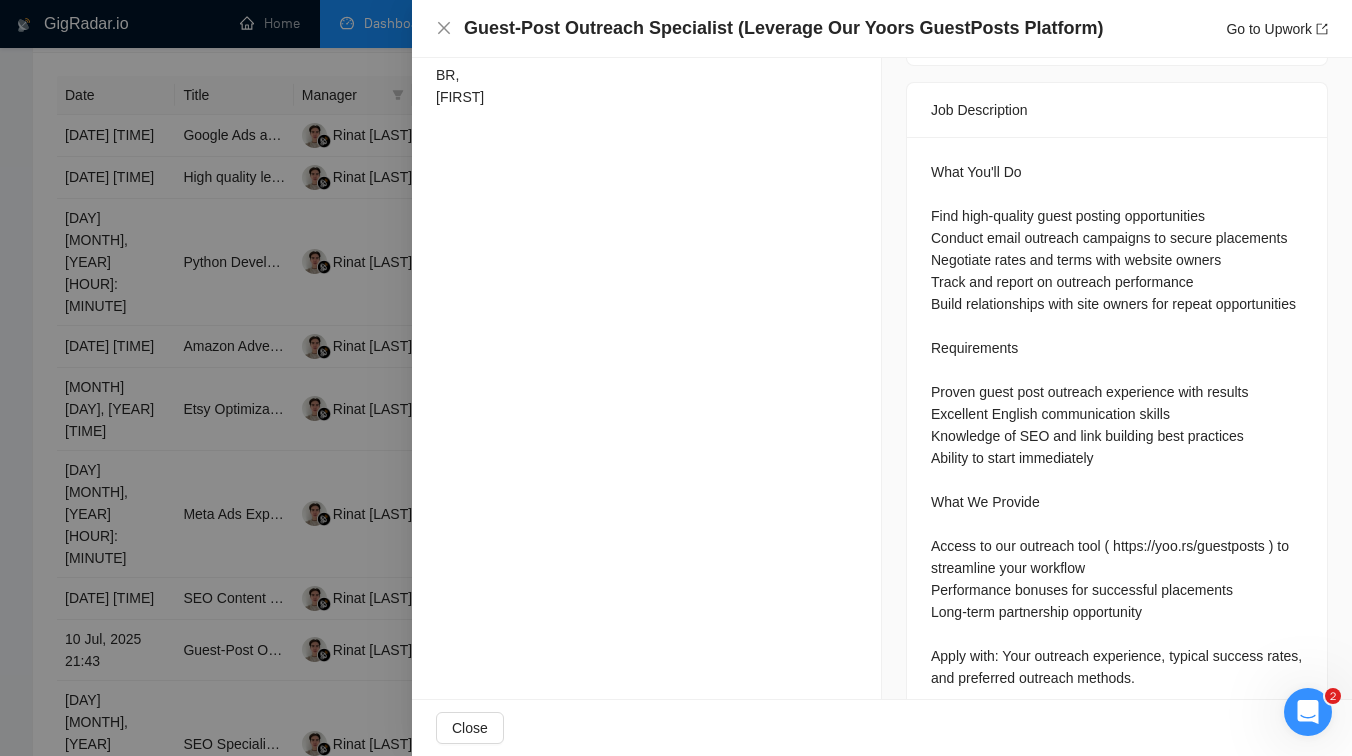 click at bounding box center (676, 378) 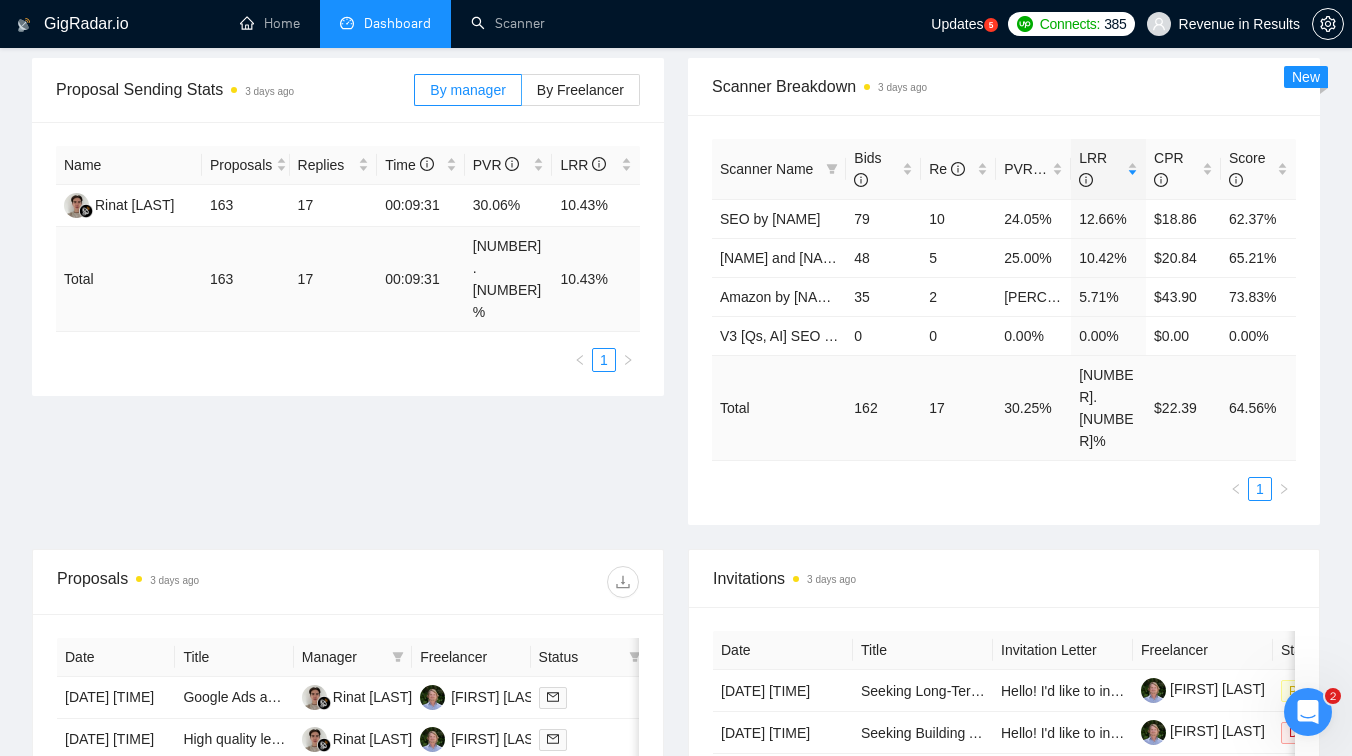 scroll, scrollTop: 0, scrollLeft: 0, axis: both 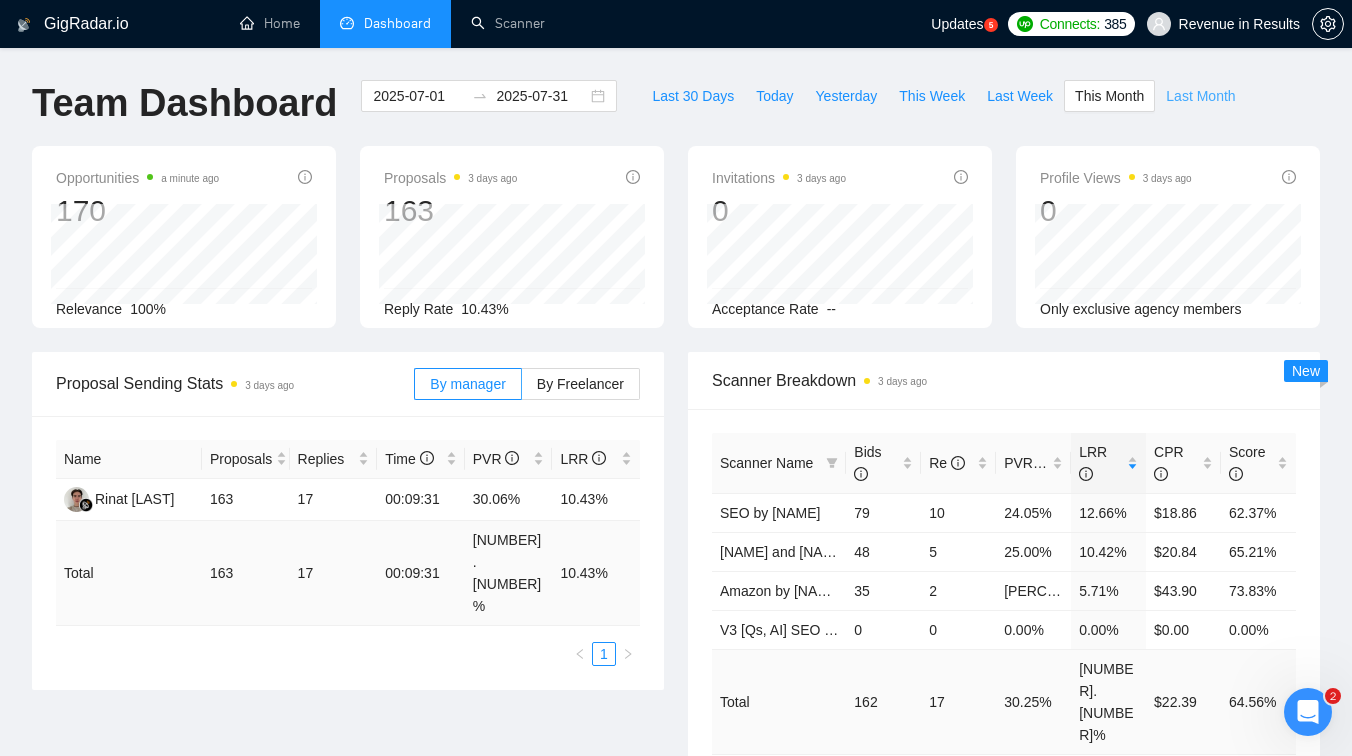 click on "Last Month" at bounding box center [1200, 96] 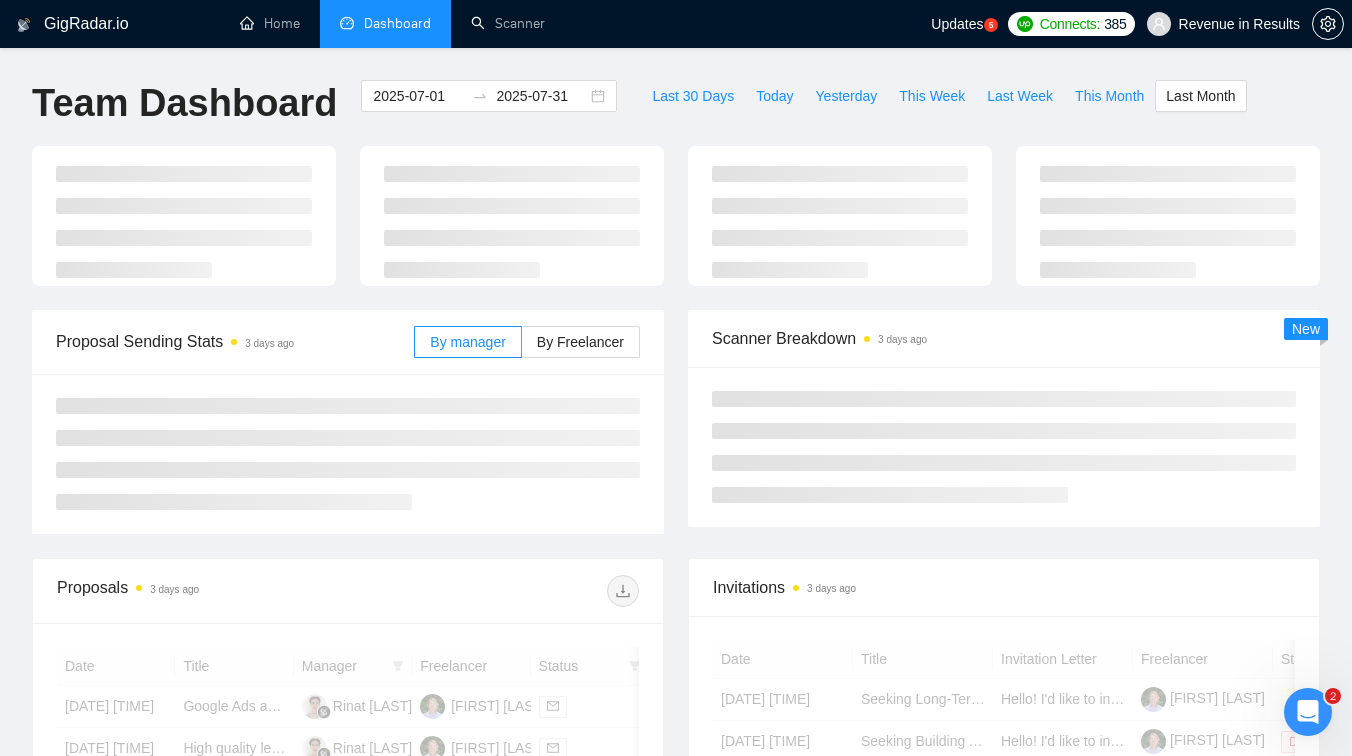 type on "2025-06-01" 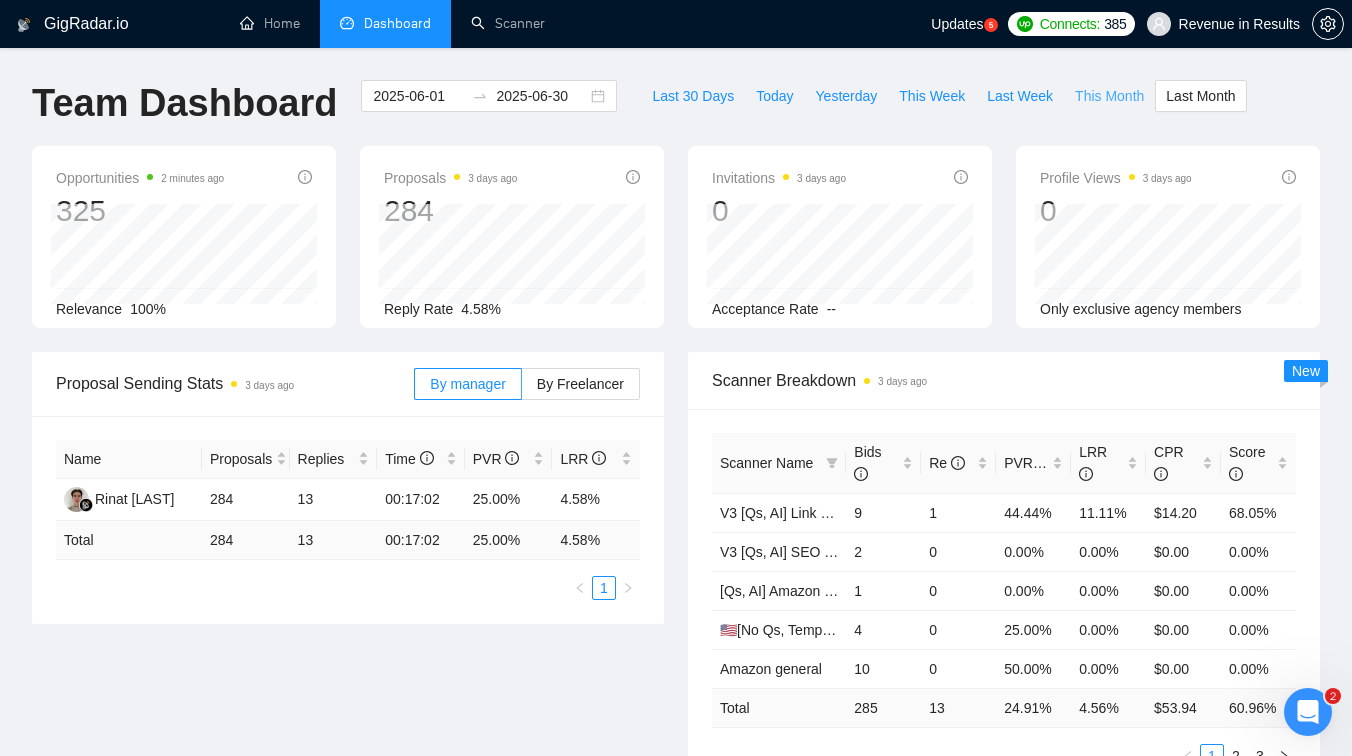 click on "This Month" at bounding box center (1109, 96) 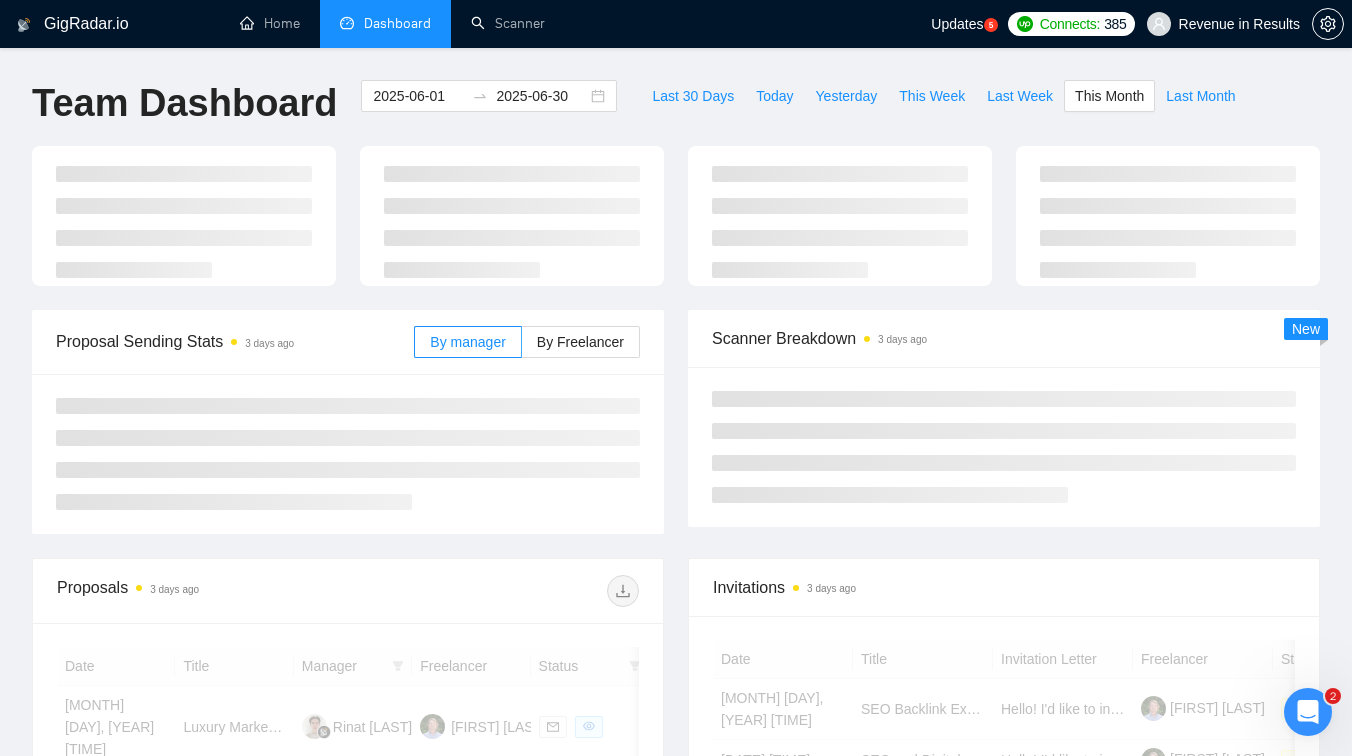 type on "2025-07-01" 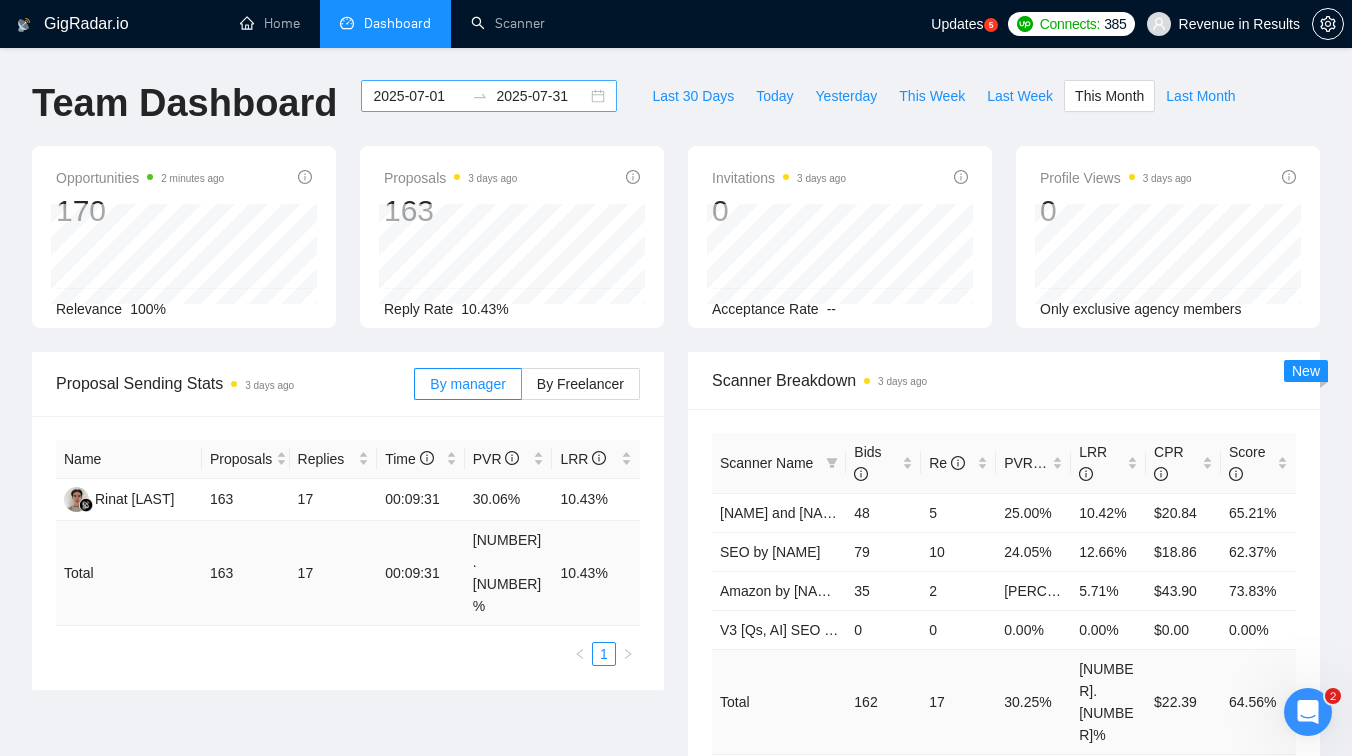 click on "2025-07-01" at bounding box center (418, 96) 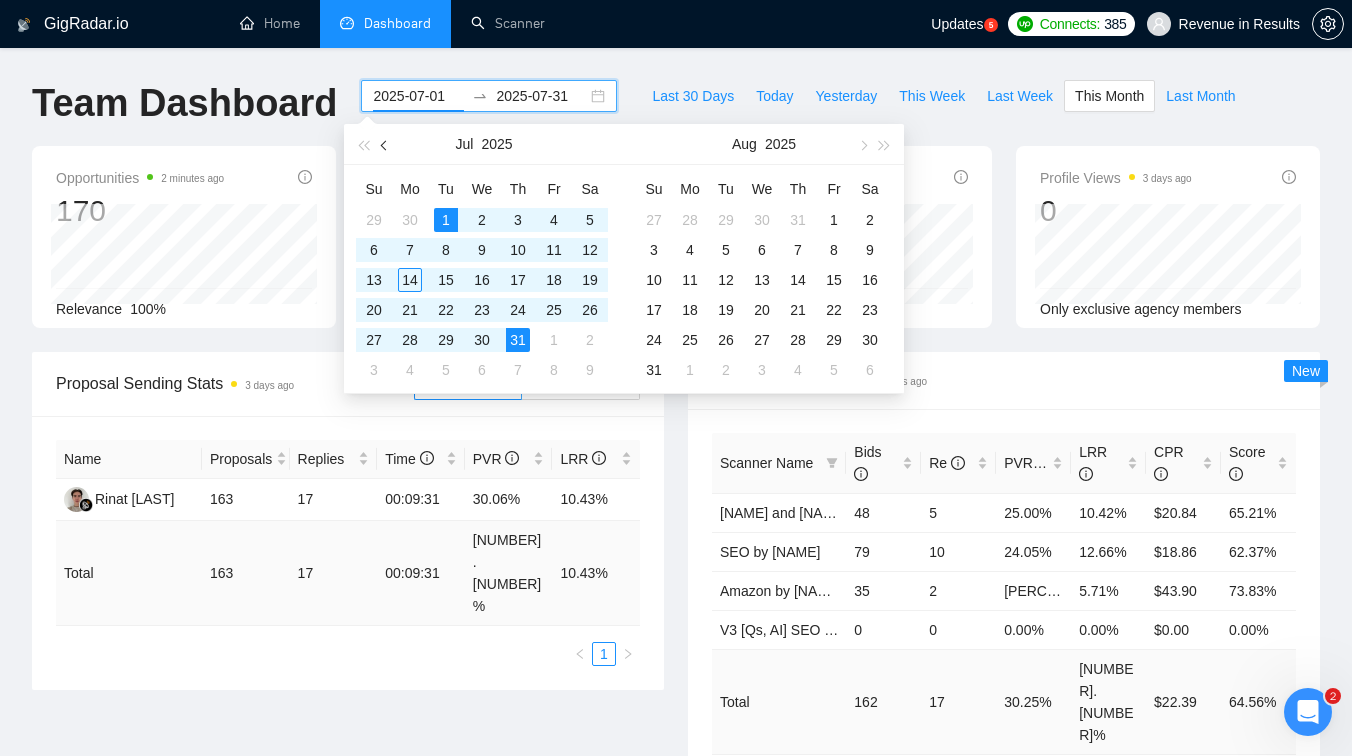 click at bounding box center [385, 144] 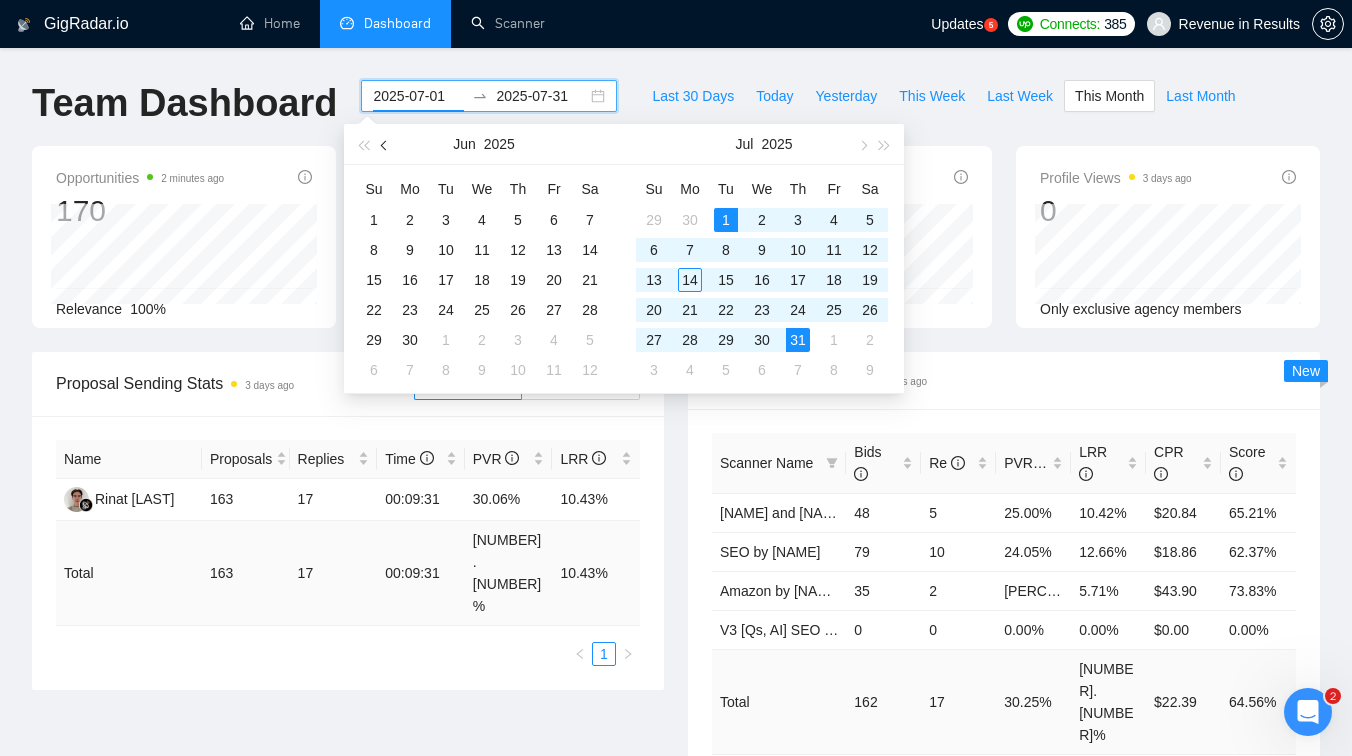 click at bounding box center (385, 144) 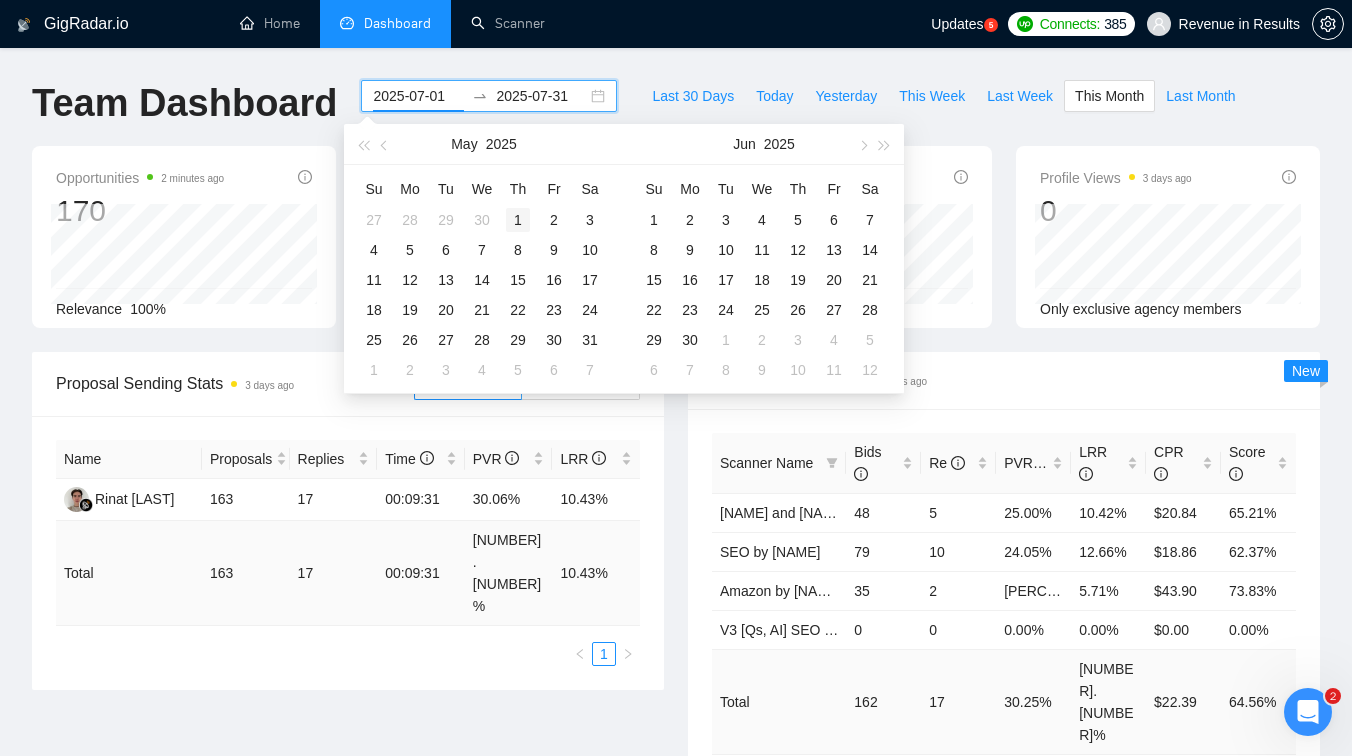type on "2025-05-01" 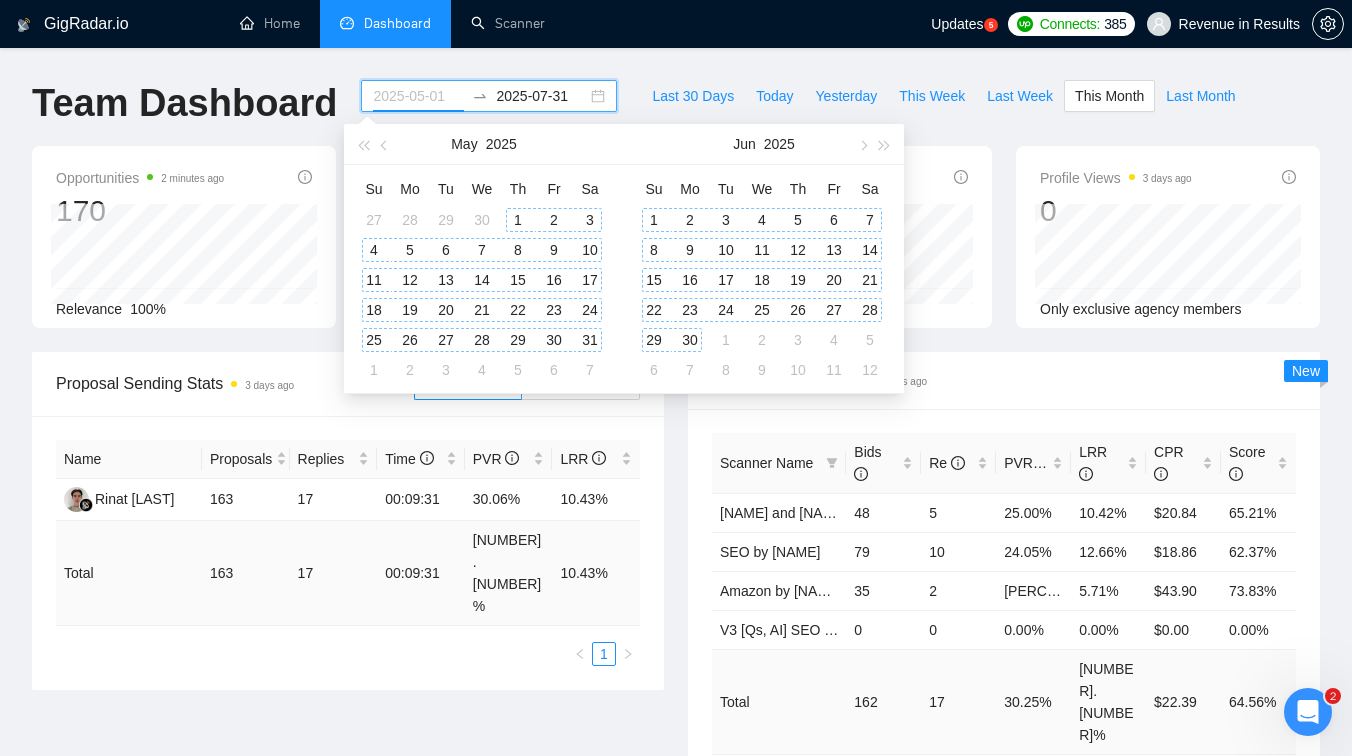 click on "1" at bounding box center (518, 220) 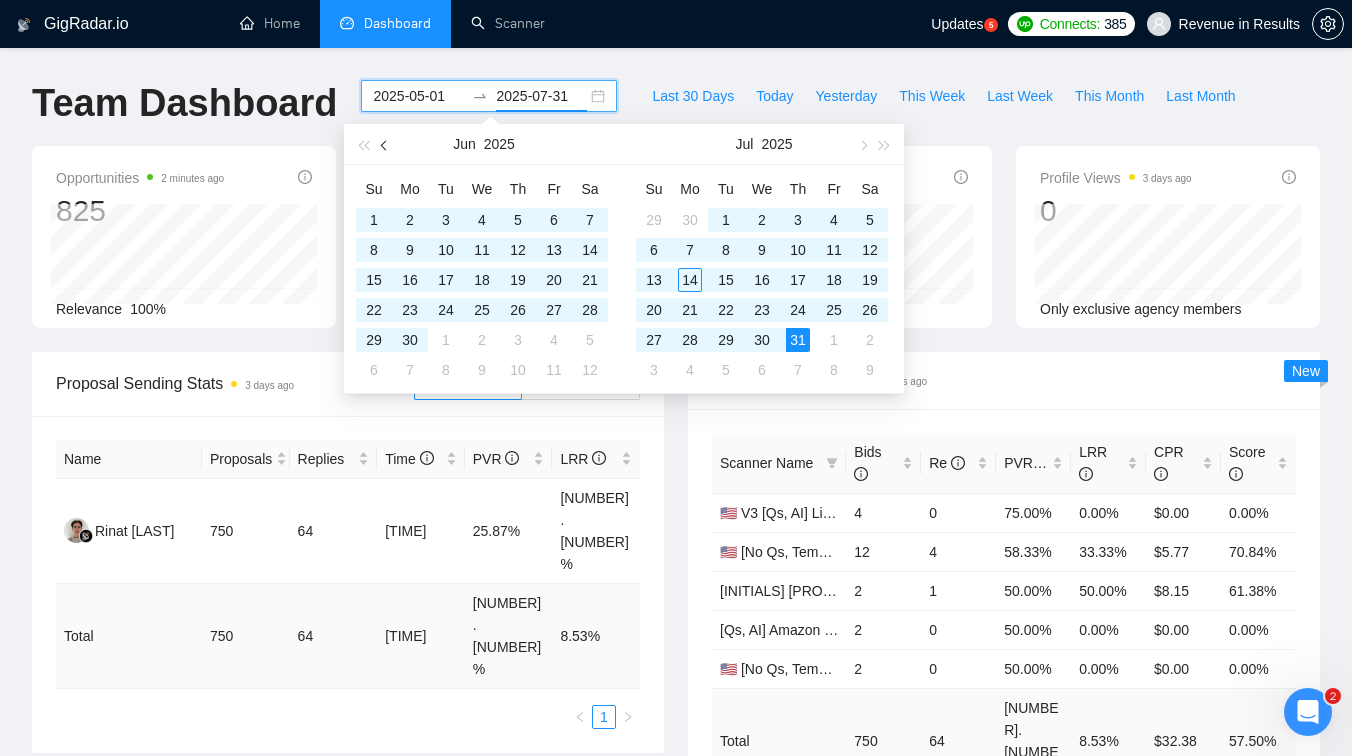 click at bounding box center [386, 145] 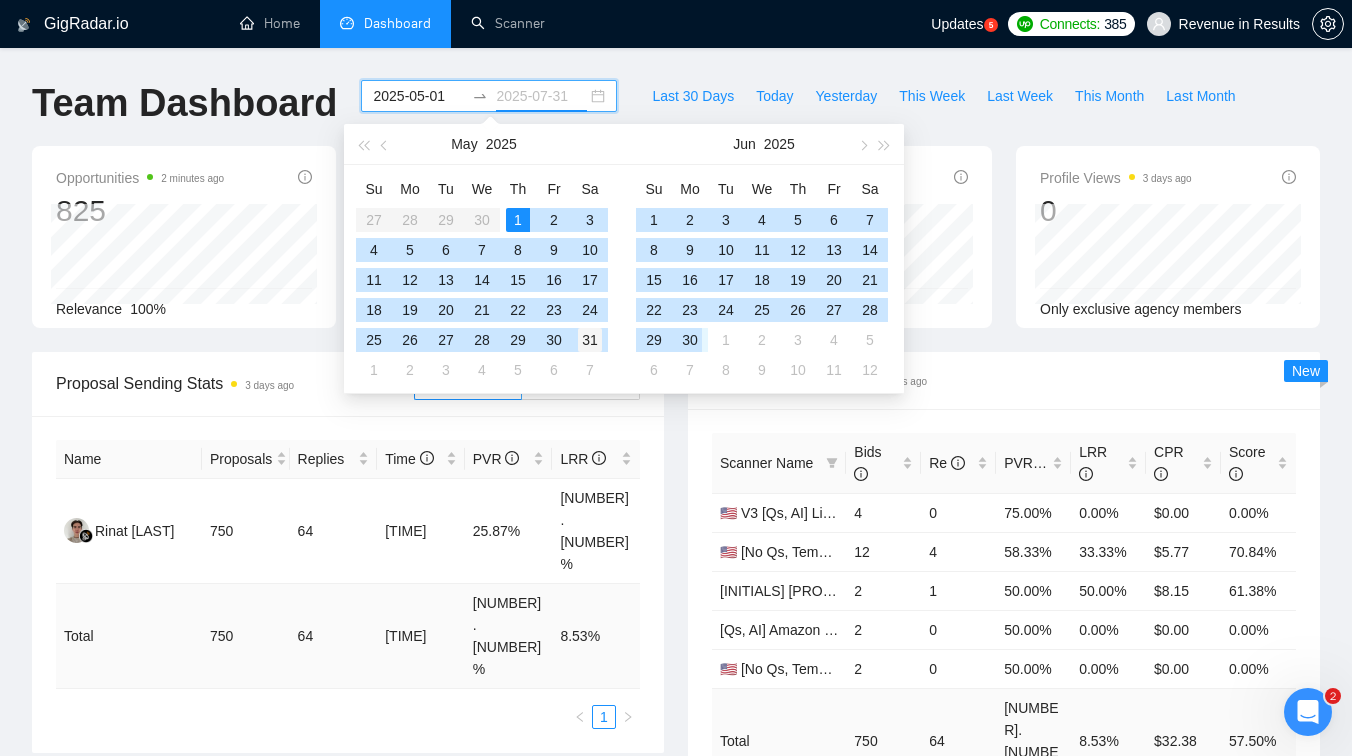 type on "[DATE]" 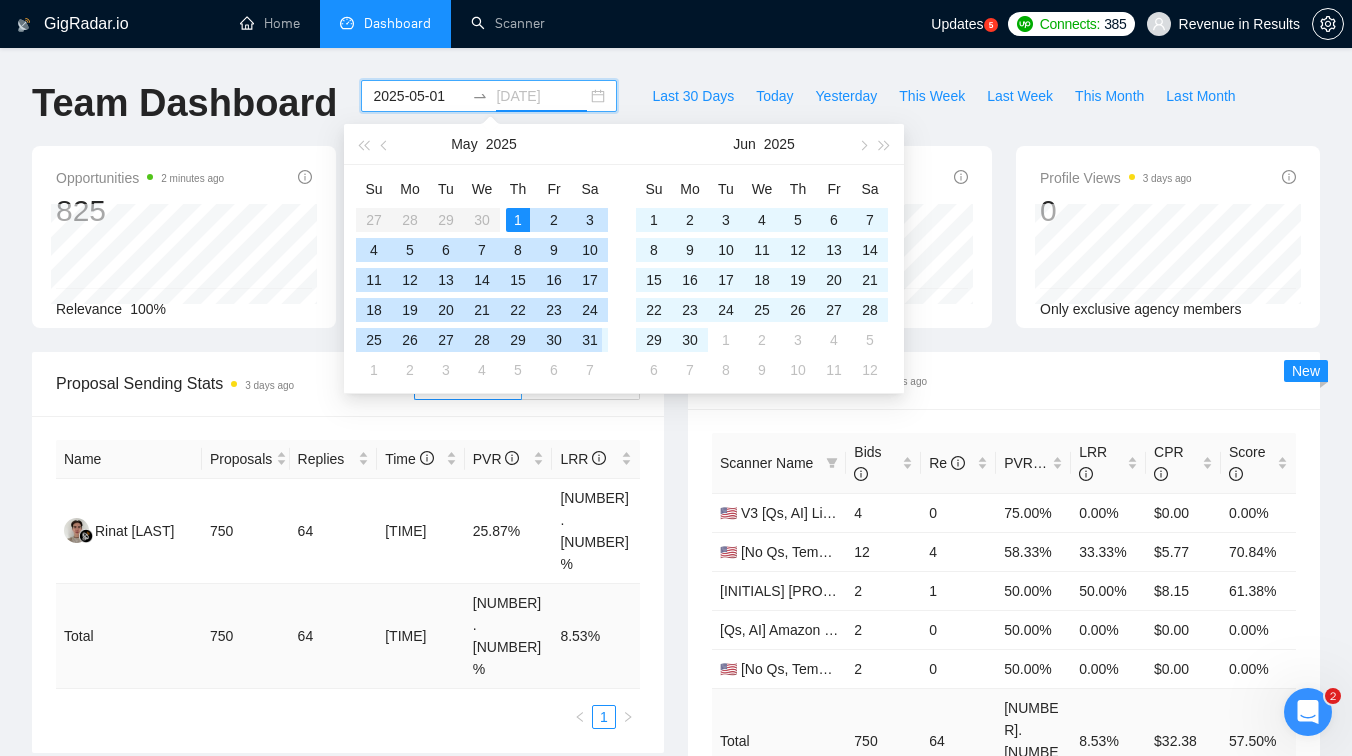 click on "31" at bounding box center (590, 340) 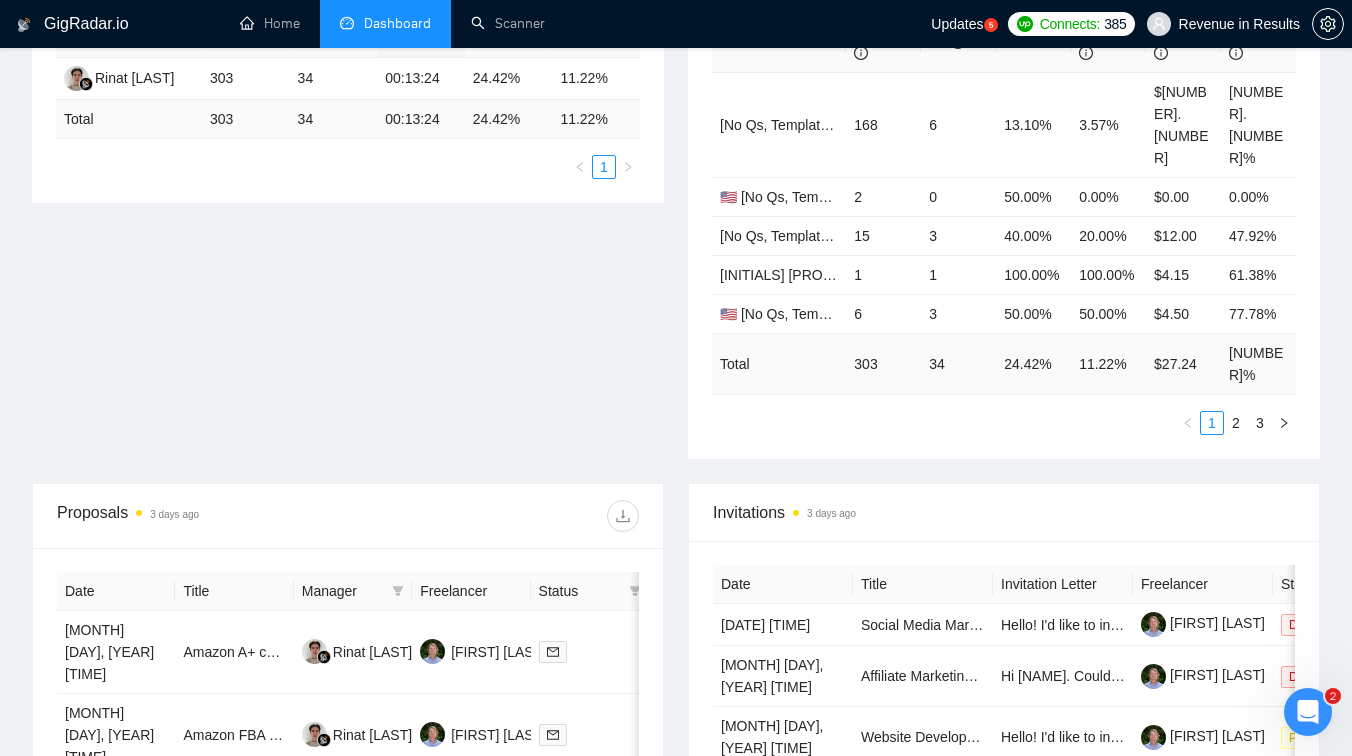 scroll, scrollTop: 427, scrollLeft: 0, axis: vertical 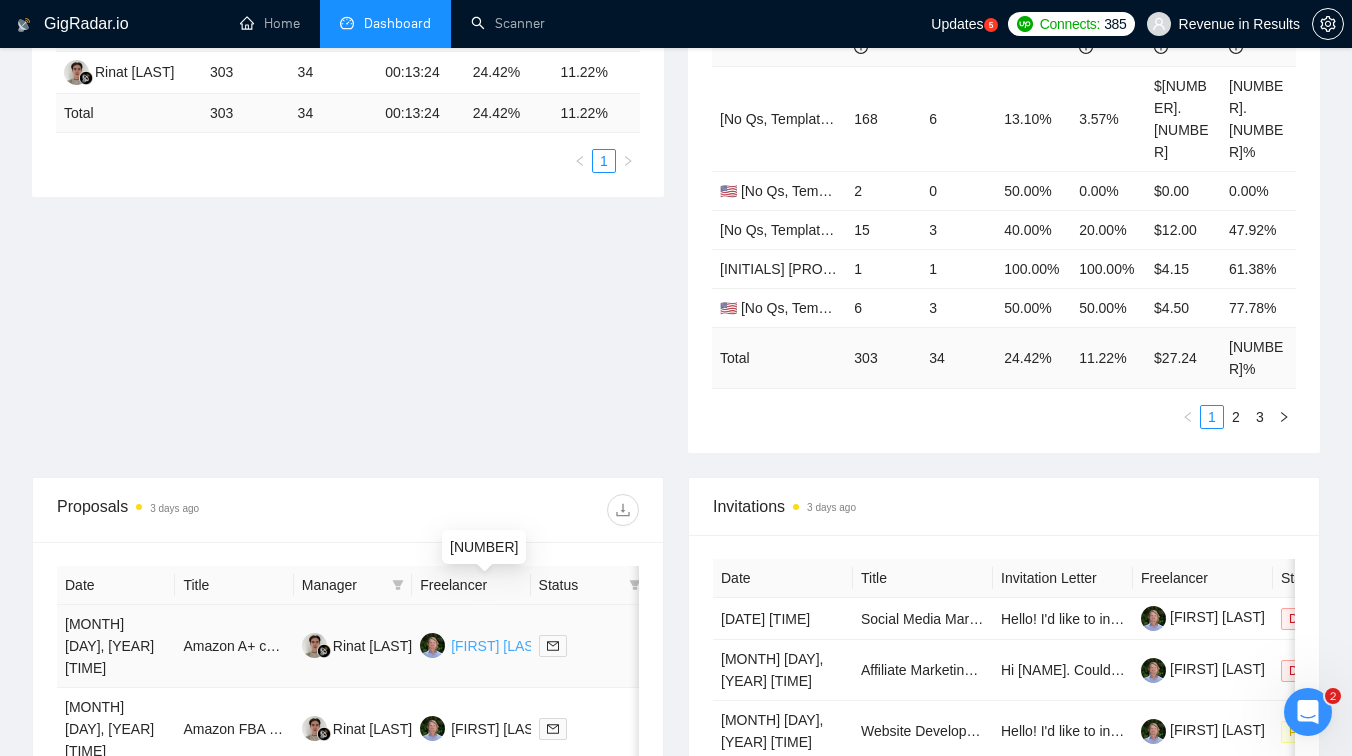 click on "[FIRST] [LAST]" at bounding box center [498, 646] 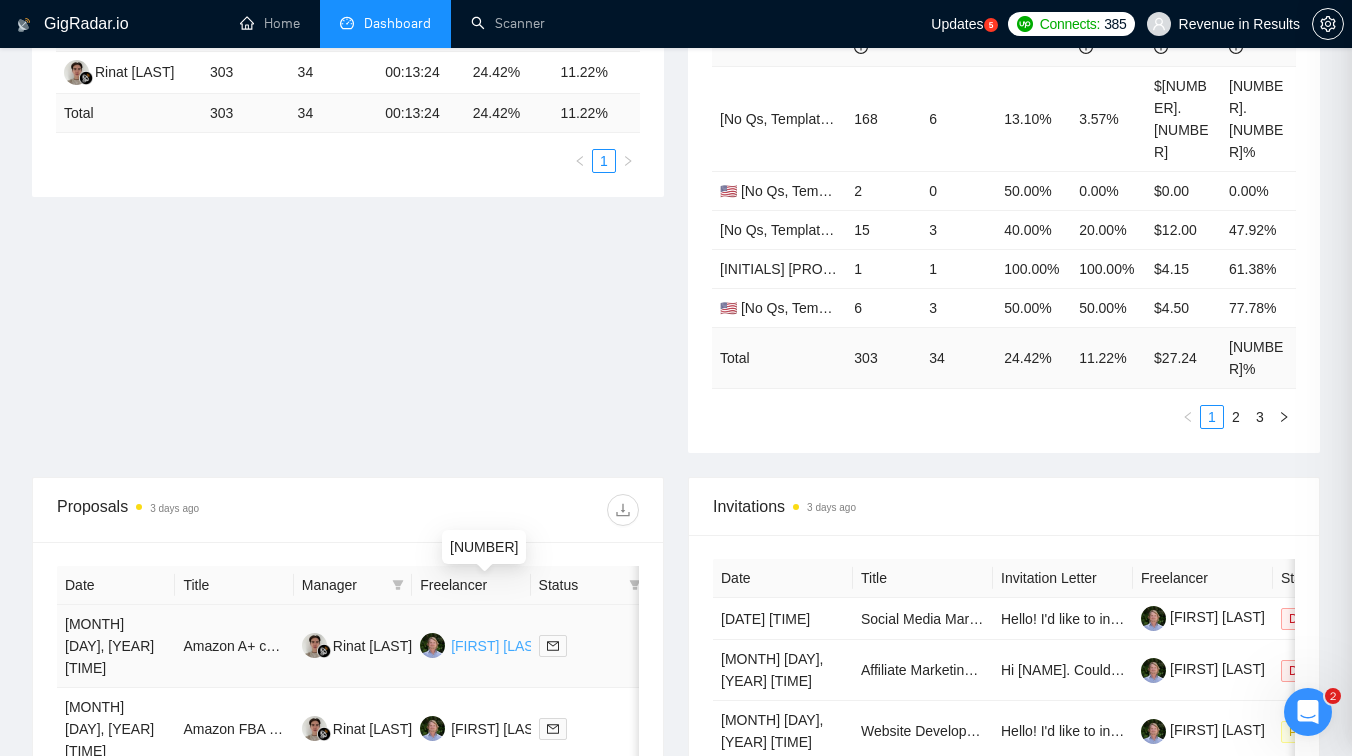 scroll, scrollTop: 458, scrollLeft: 0, axis: vertical 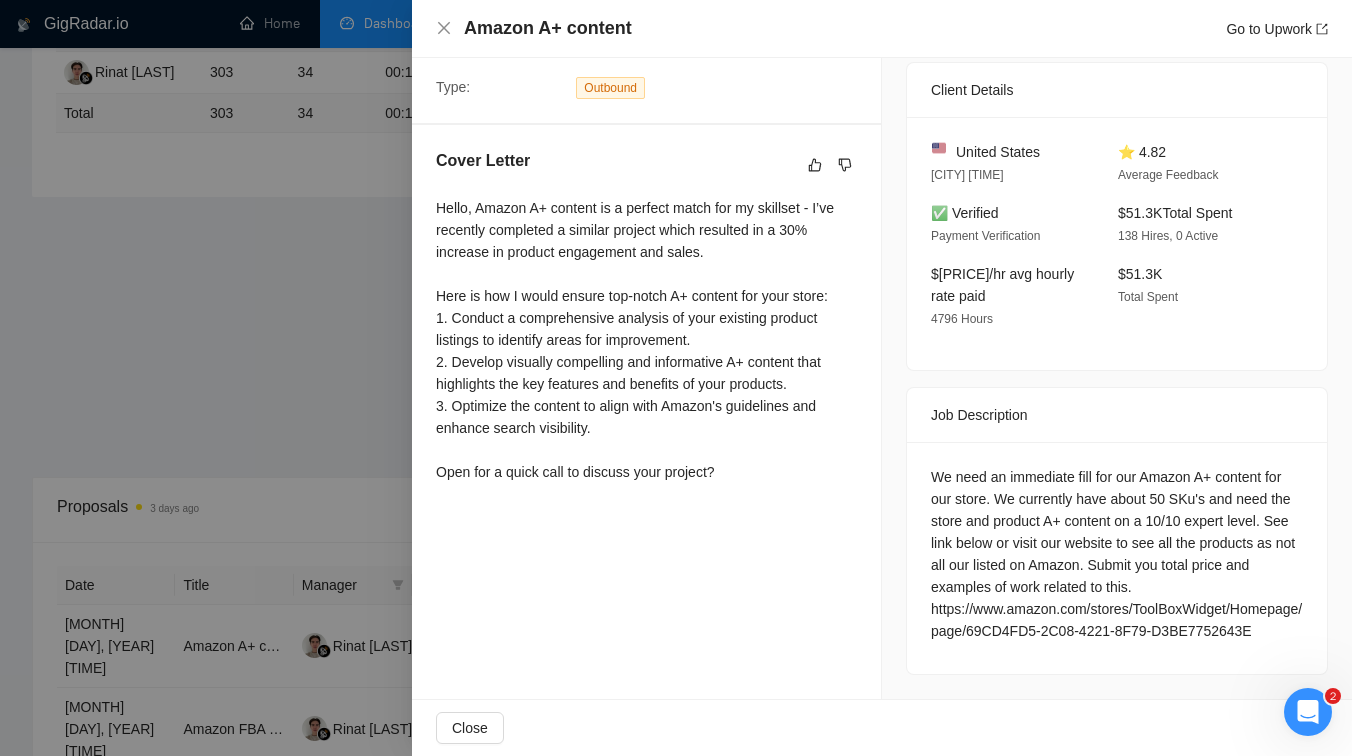 click at bounding box center (676, 378) 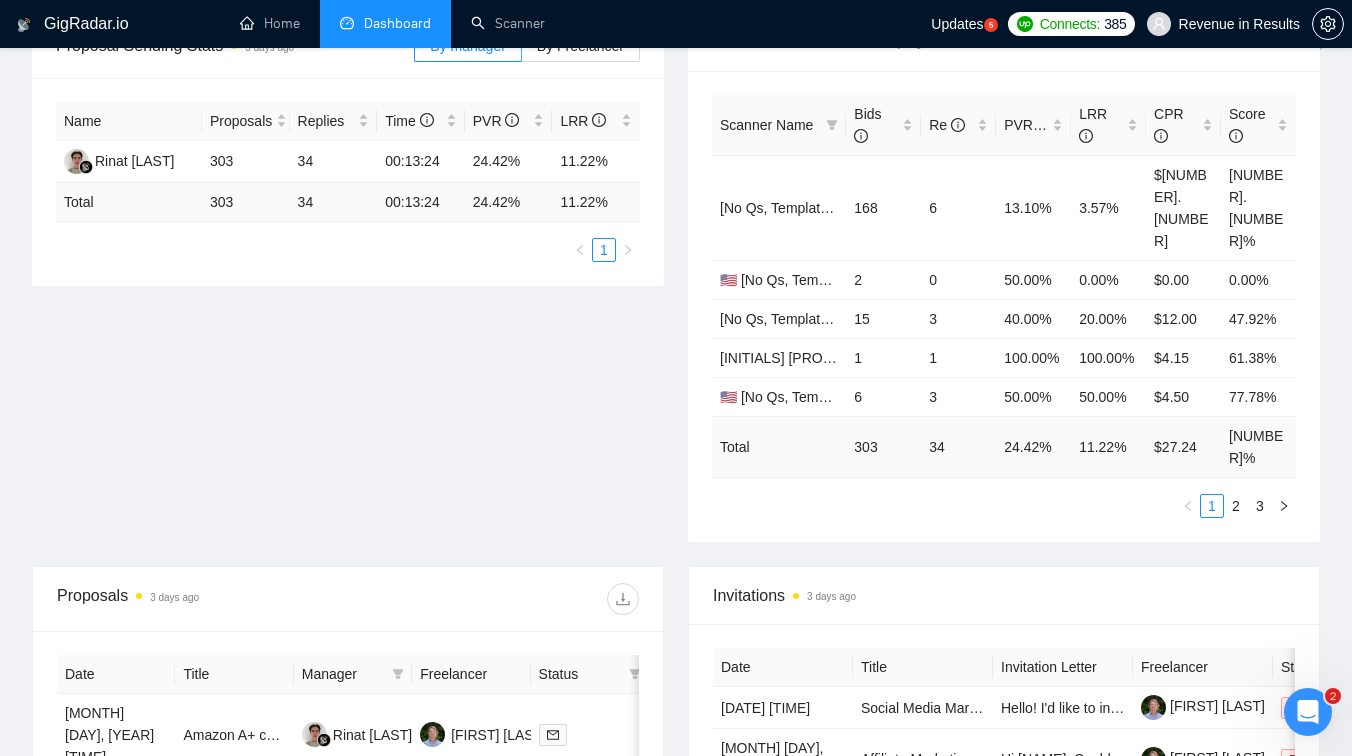 scroll, scrollTop: 315, scrollLeft: 0, axis: vertical 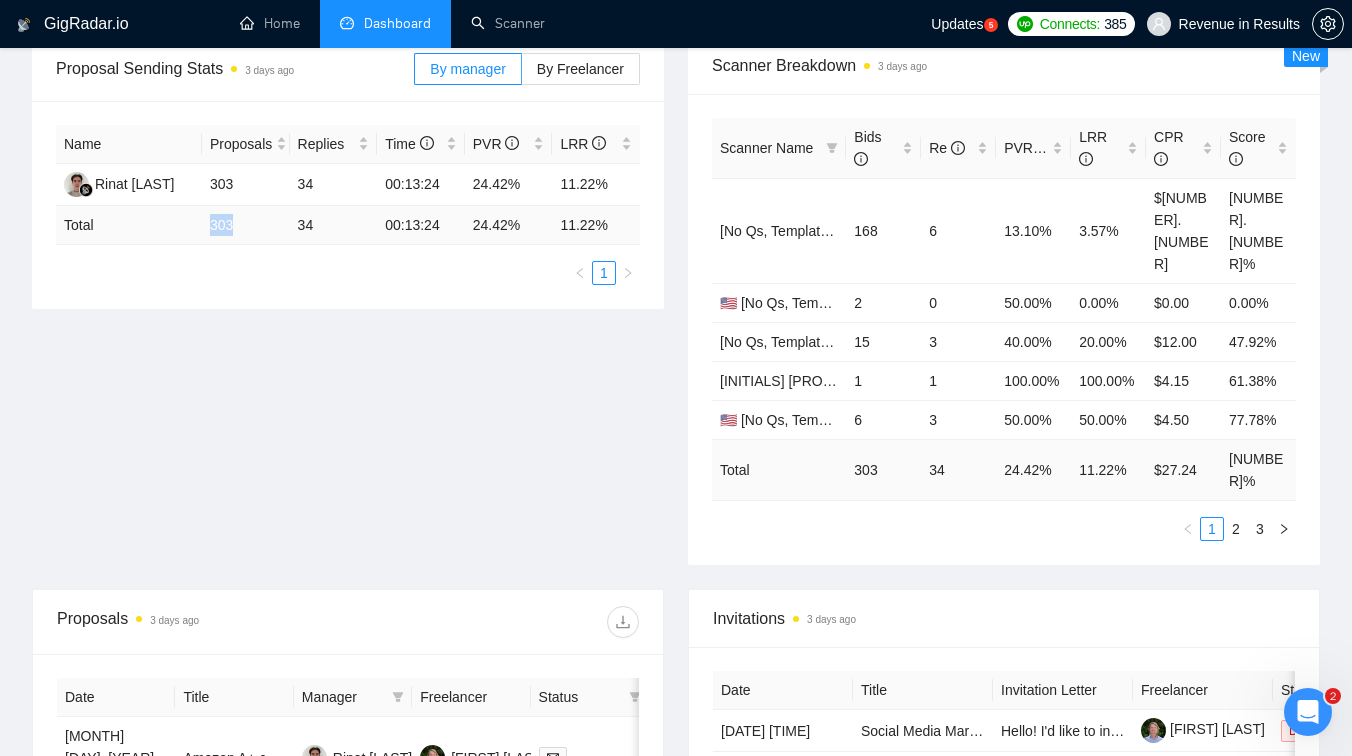 drag, startPoint x: 241, startPoint y: 223, endPoint x: 202, endPoint y: 223, distance: 39 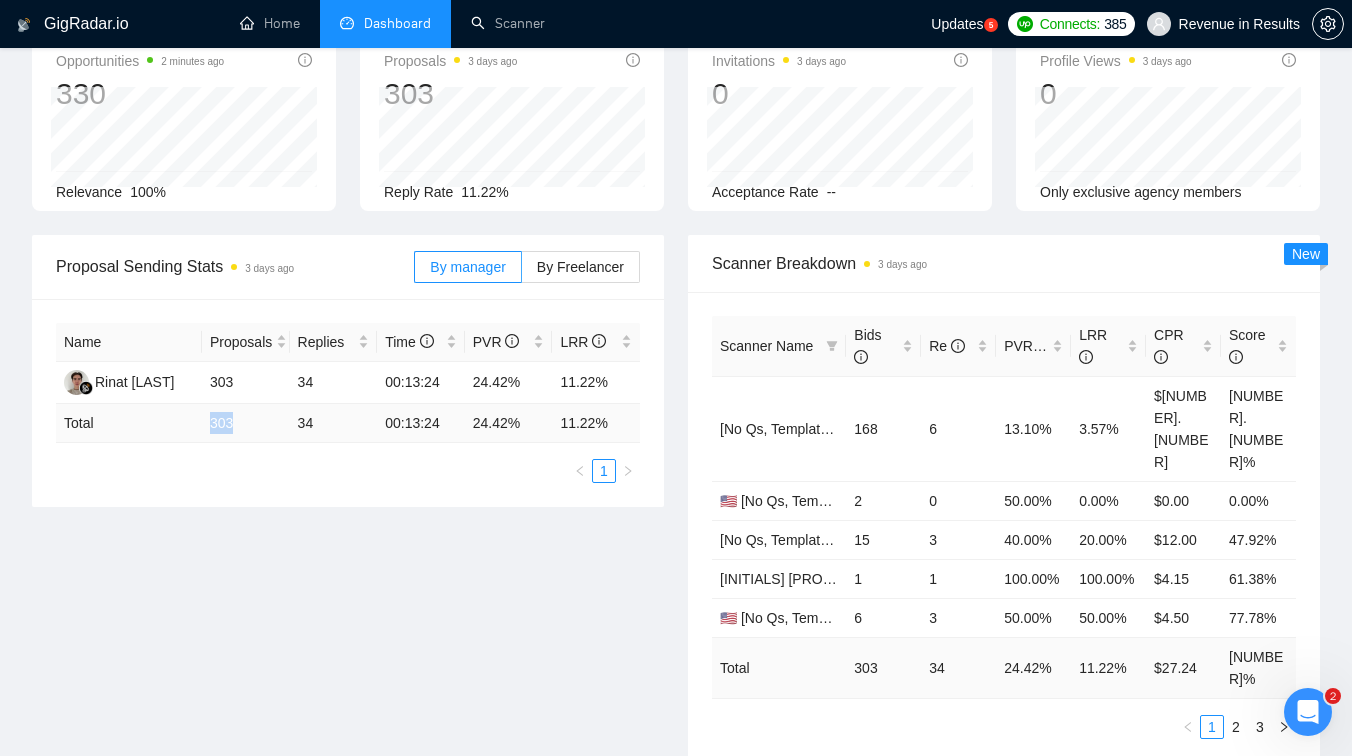 scroll, scrollTop: 0, scrollLeft: 0, axis: both 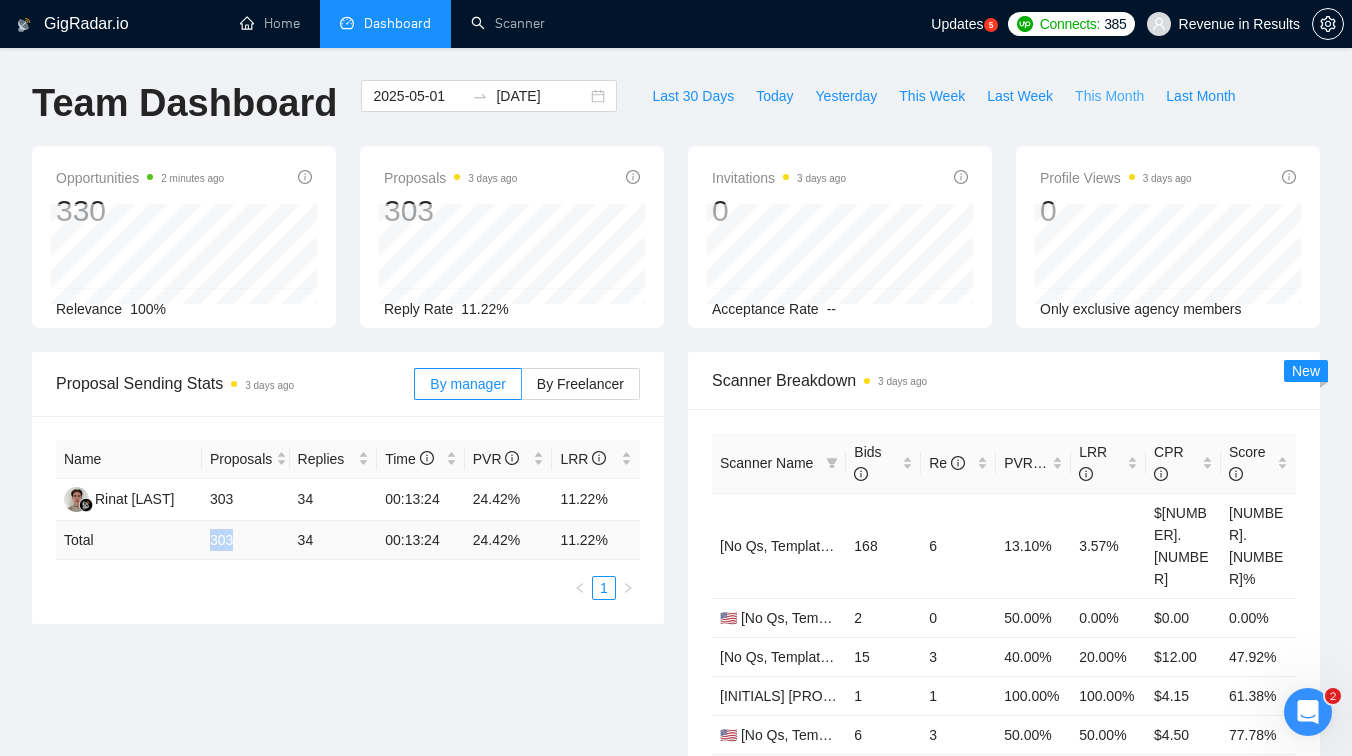click on "This Month" at bounding box center (1109, 96) 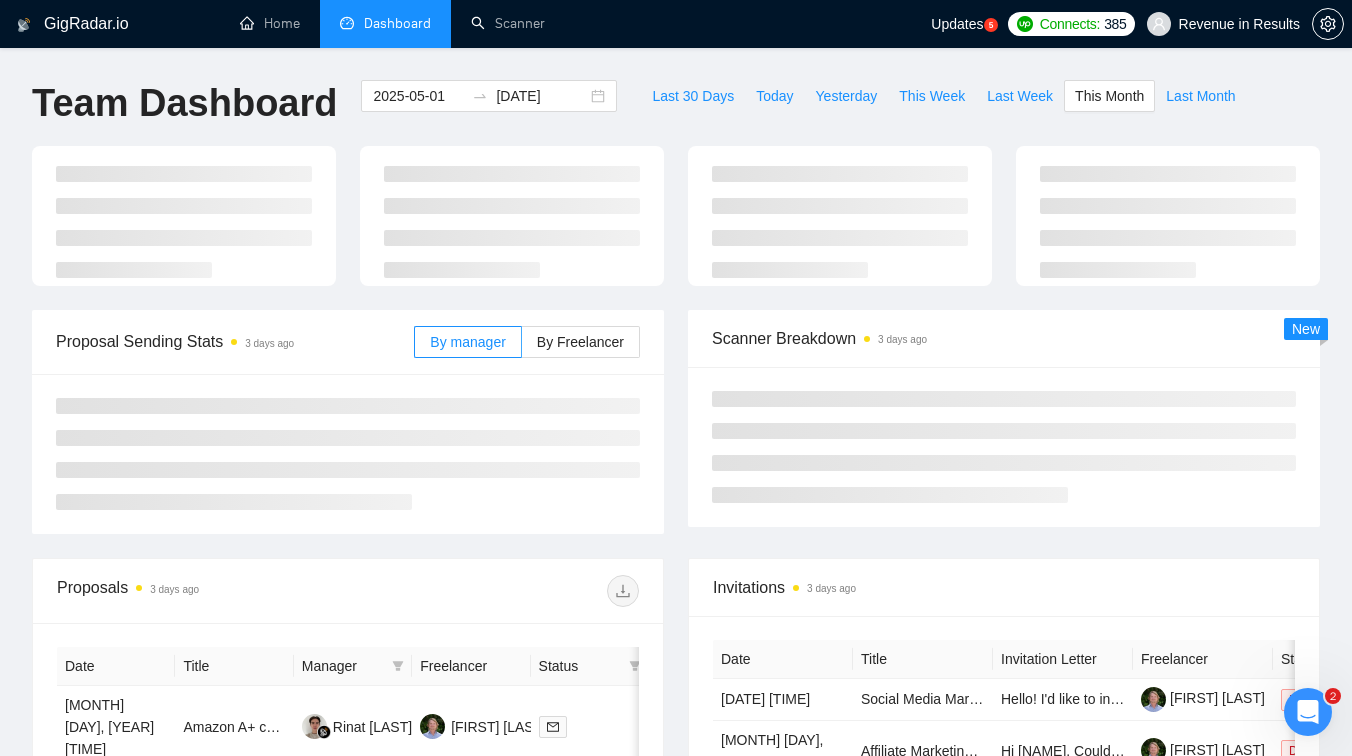 type on "2025-07-01" 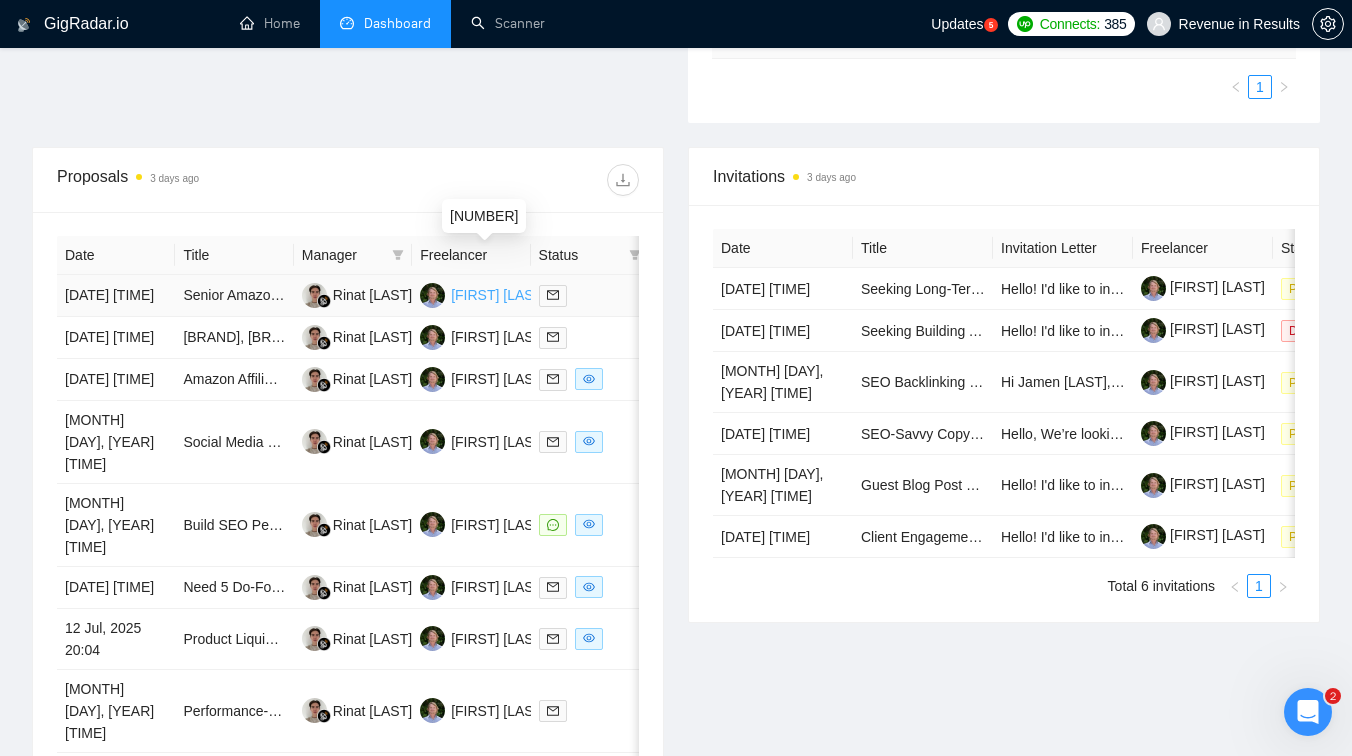 scroll, scrollTop: 784, scrollLeft: 0, axis: vertical 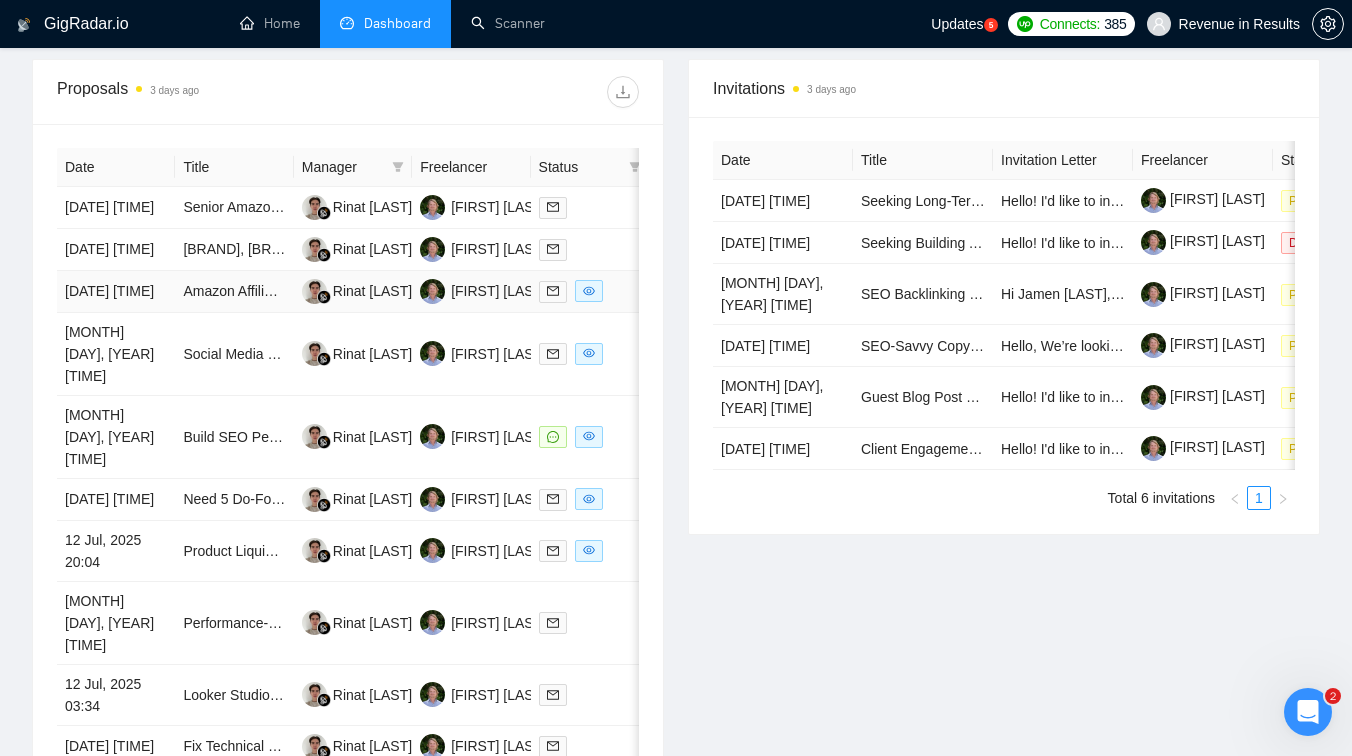 click on "Amazon Affiliate Manager" at bounding box center [234, 292] 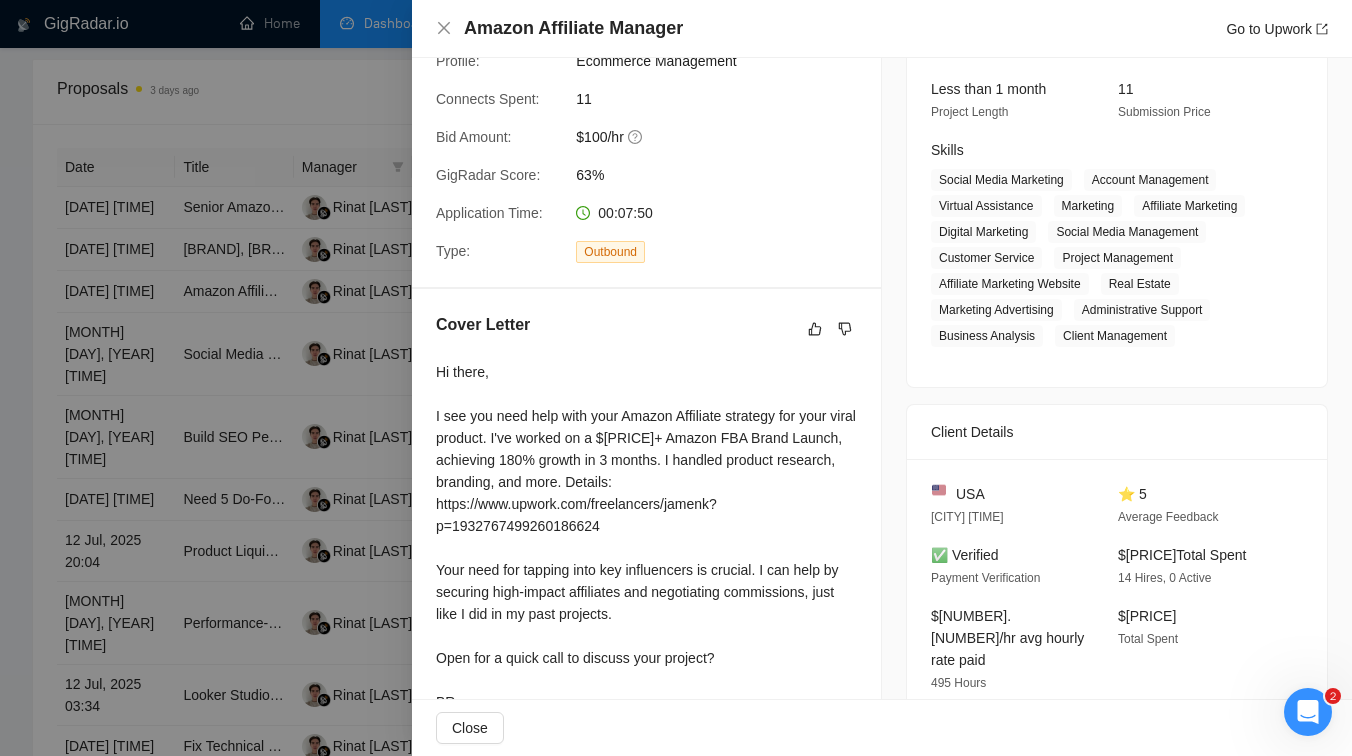 scroll, scrollTop: 256, scrollLeft: 0, axis: vertical 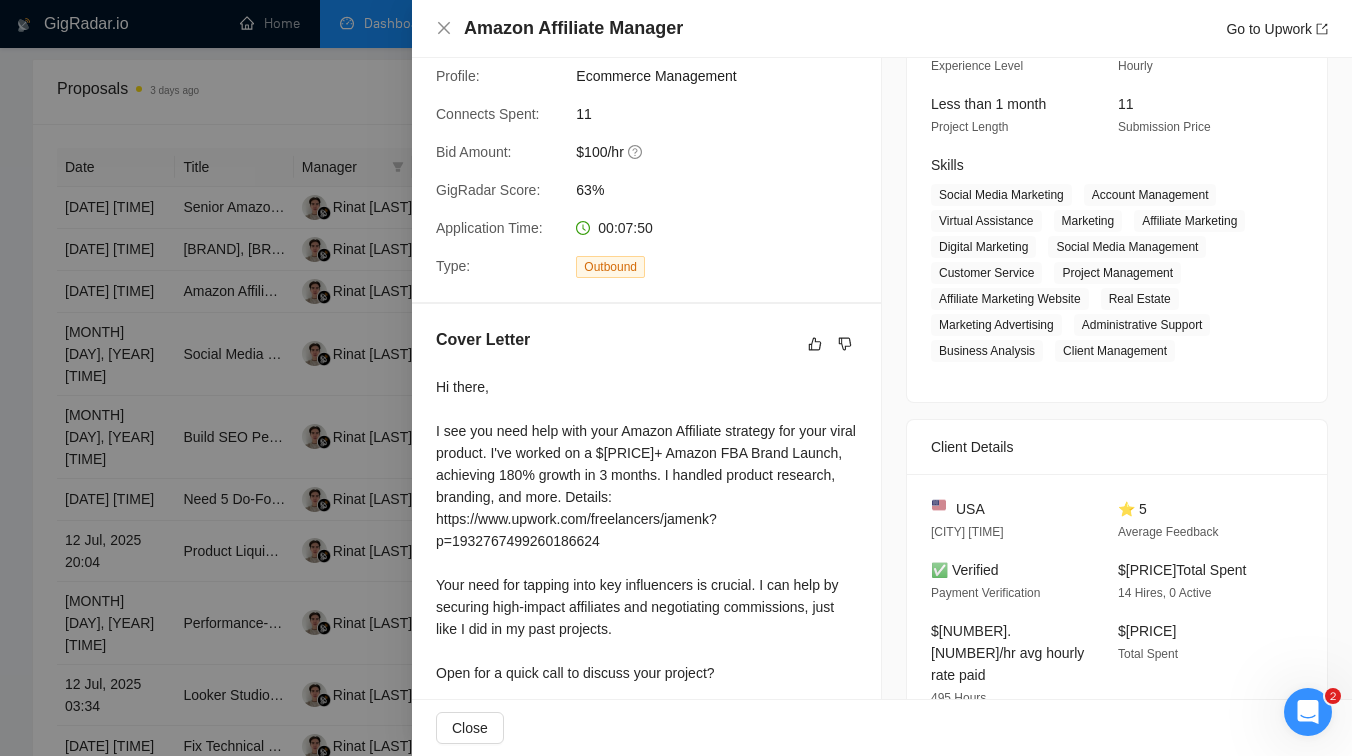 click at bounding box center (676, 378) 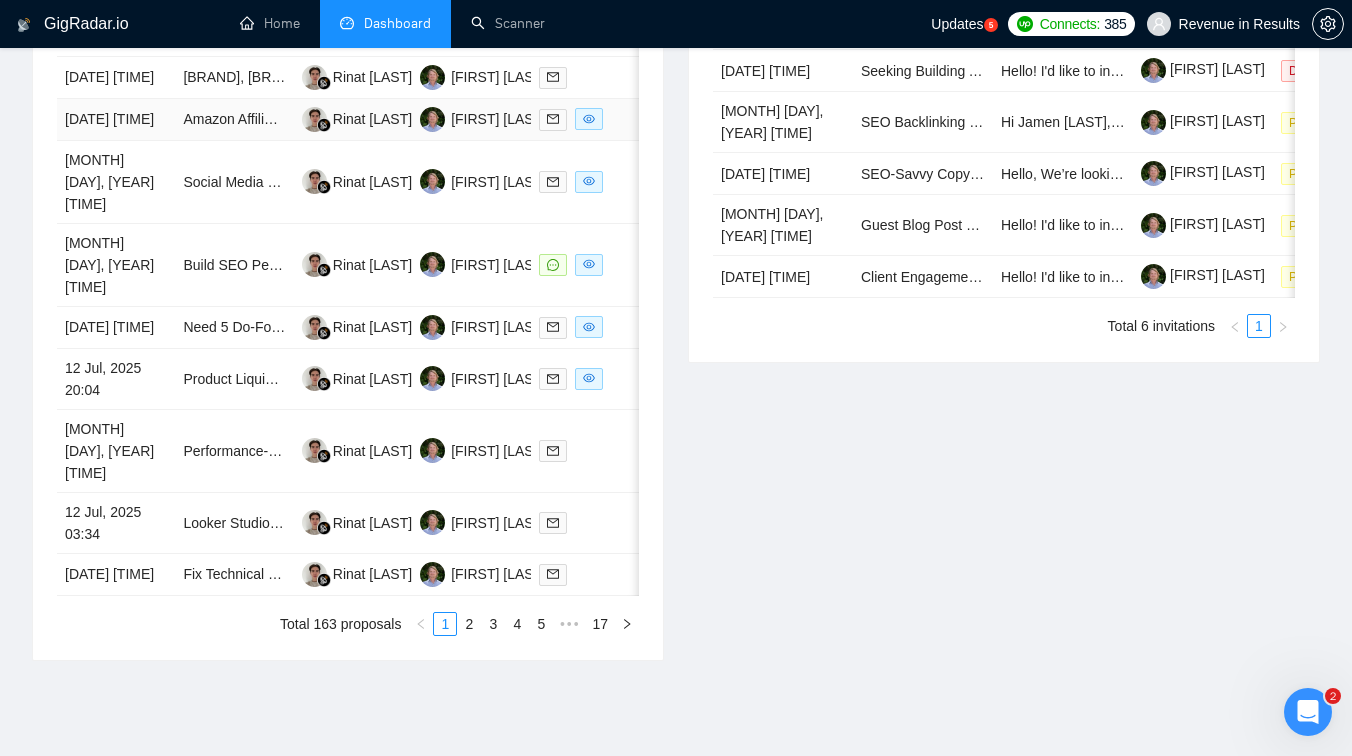 scroll, scrollTop: 1002, scrollLeft: 0, axis: vertical 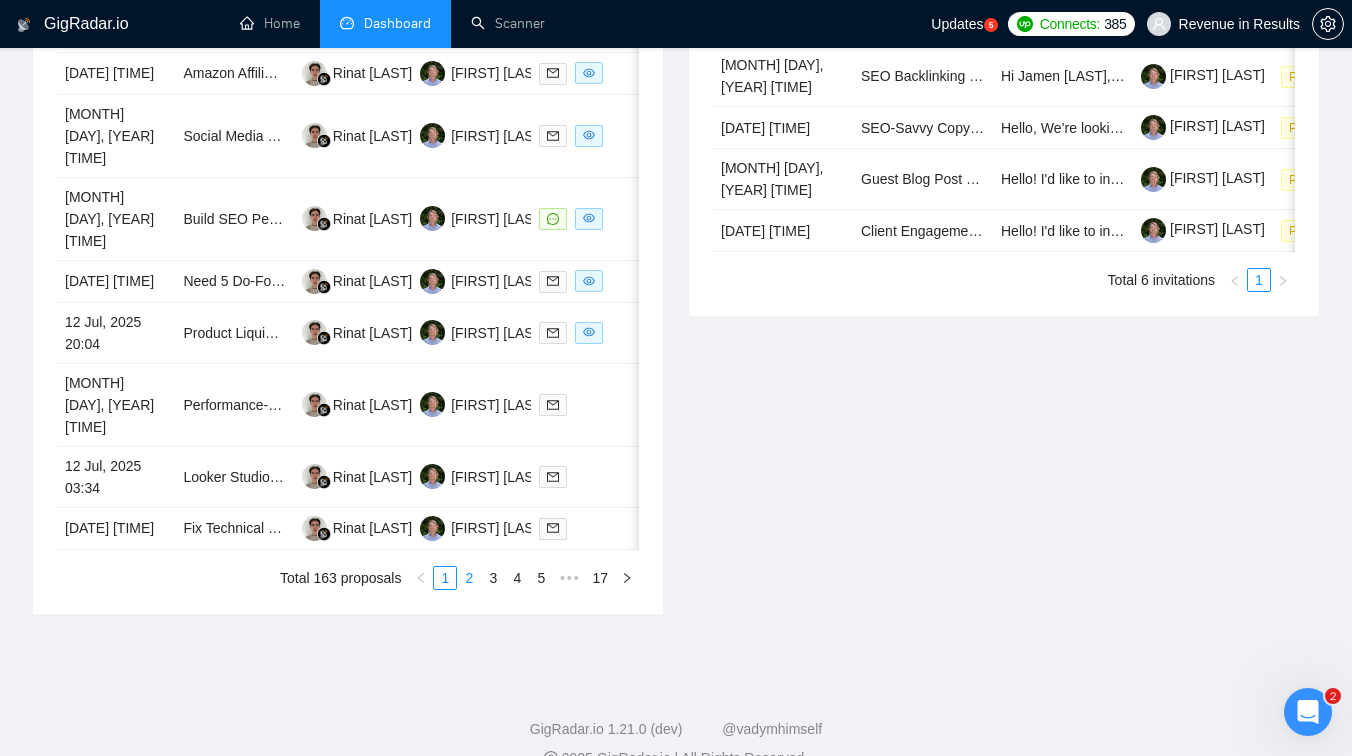 click on "2" at bounding box center (469, 578) 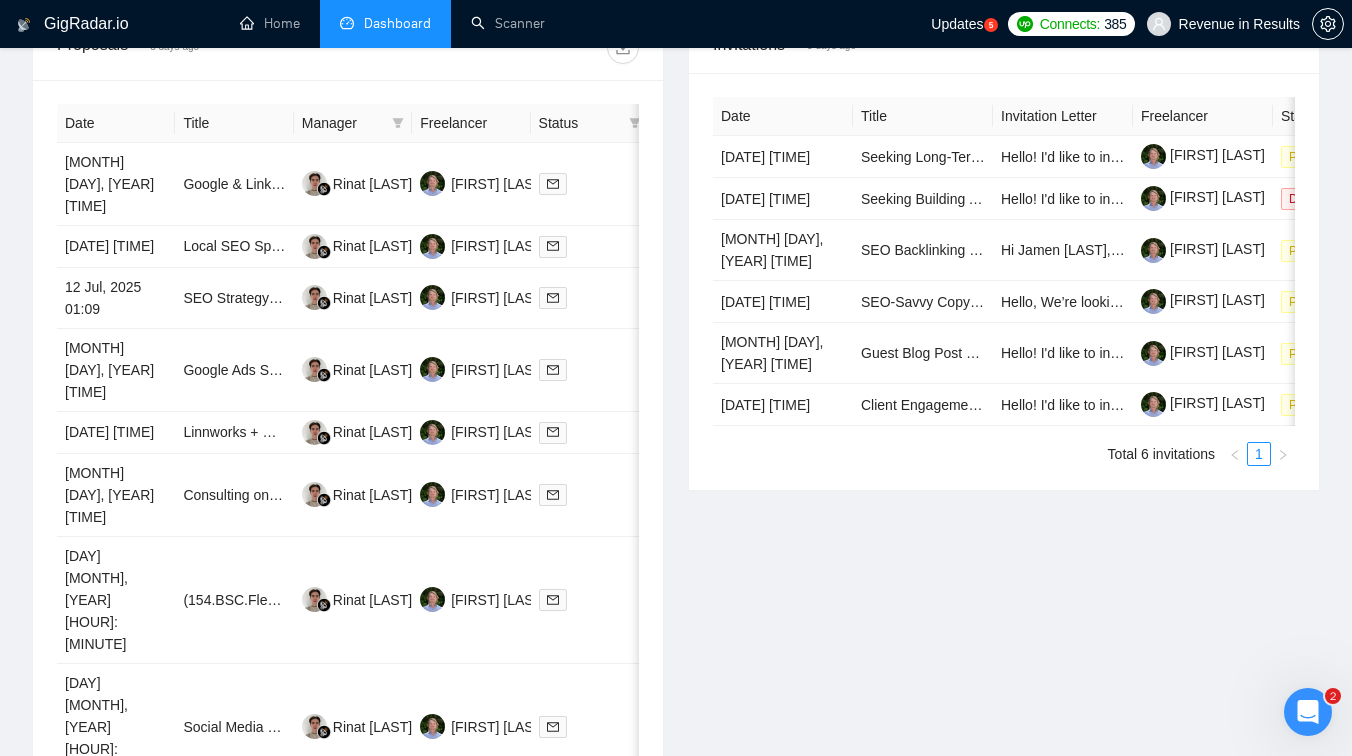 scroll, scrollTop: 869, scrollLeft: 0, axis: vertical 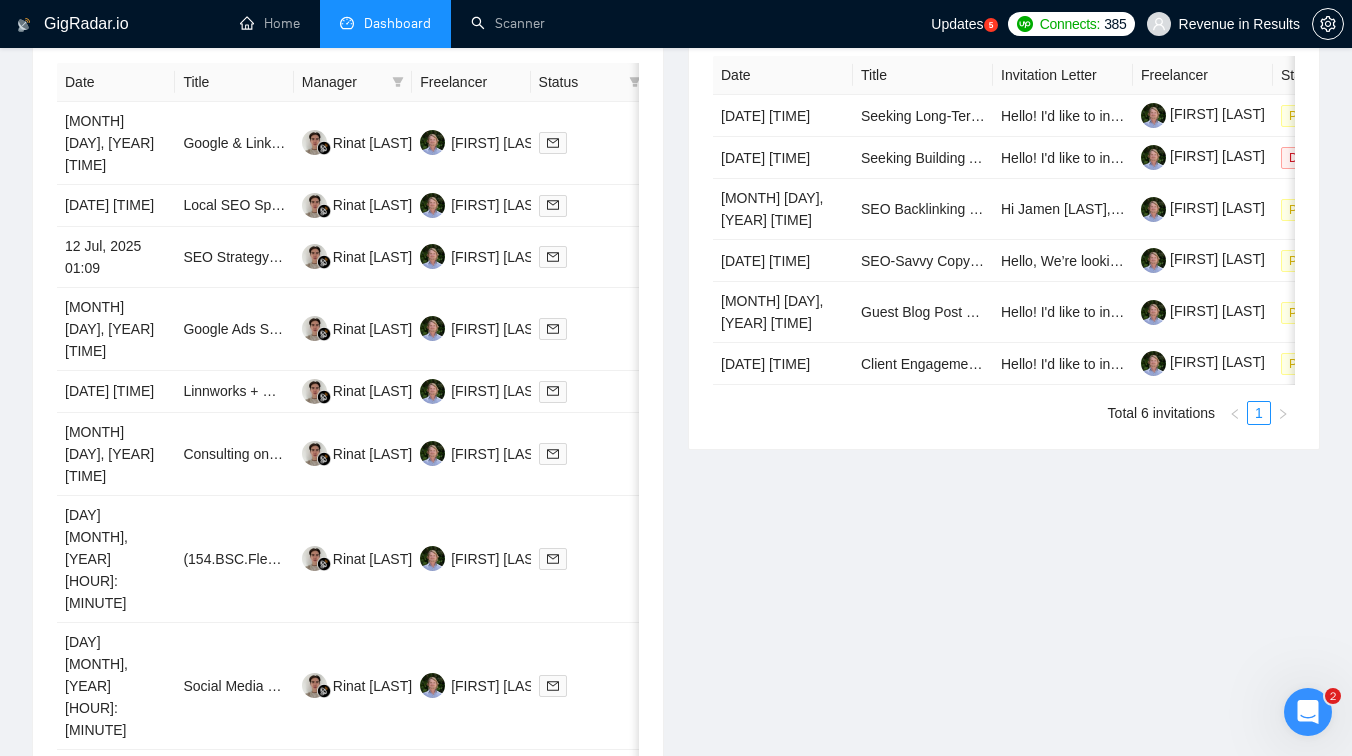 click on "3" at bounding box center [493, 881] 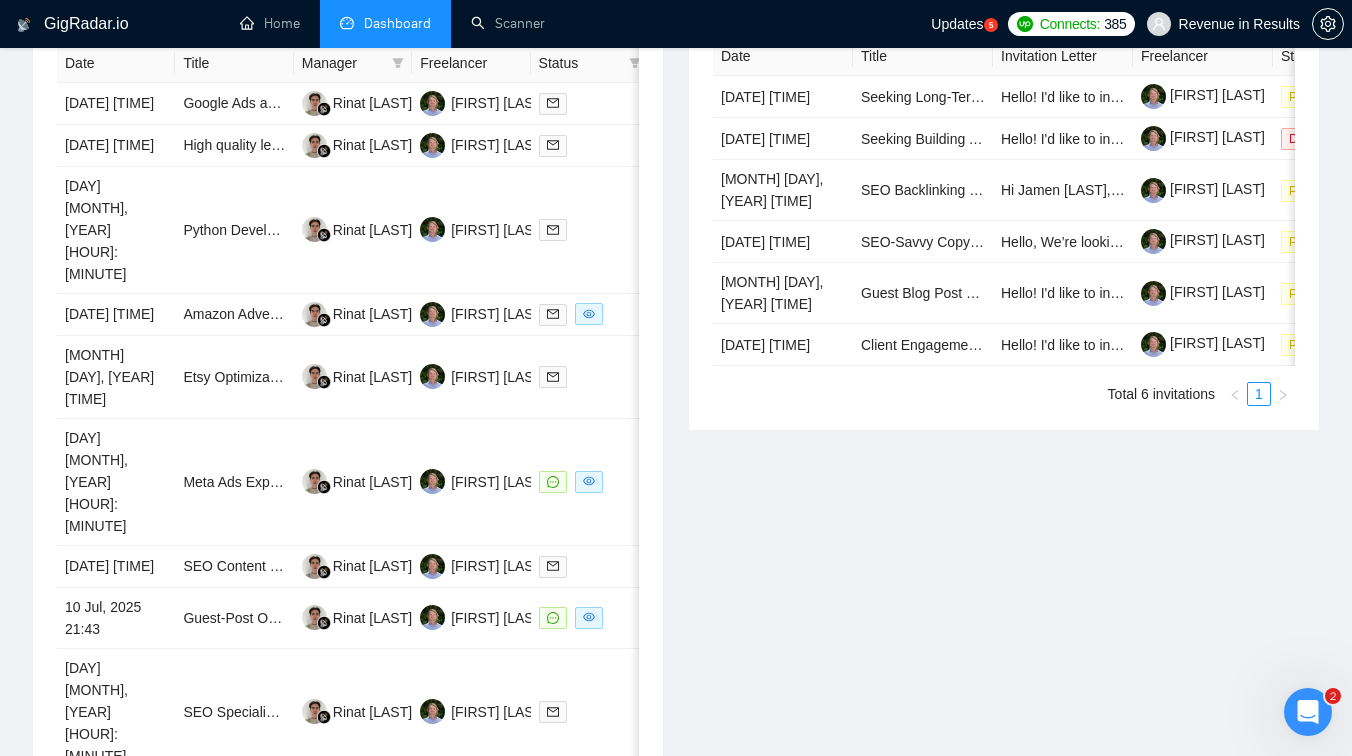 scroll, scrollTop: 904, scrollLeft: 0, axis: vertical 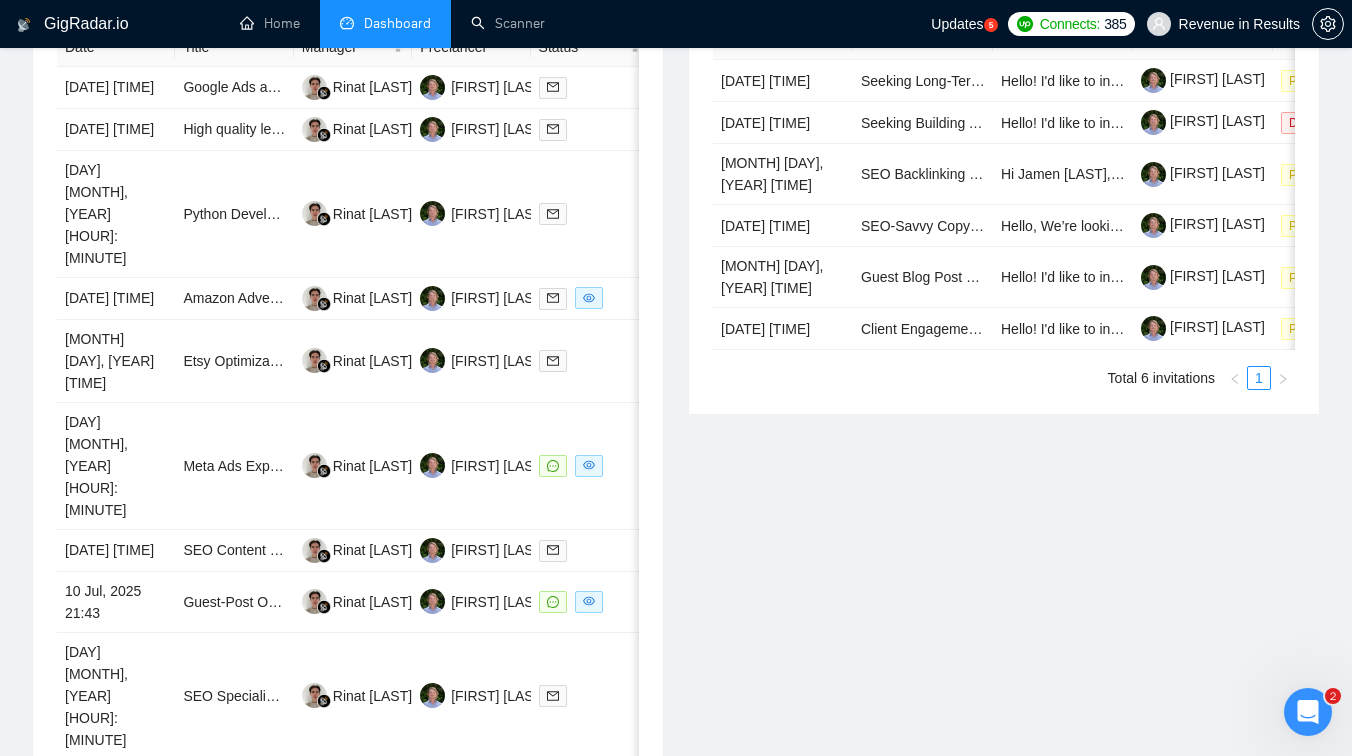 click on "4" at bounding box center (517, 849) 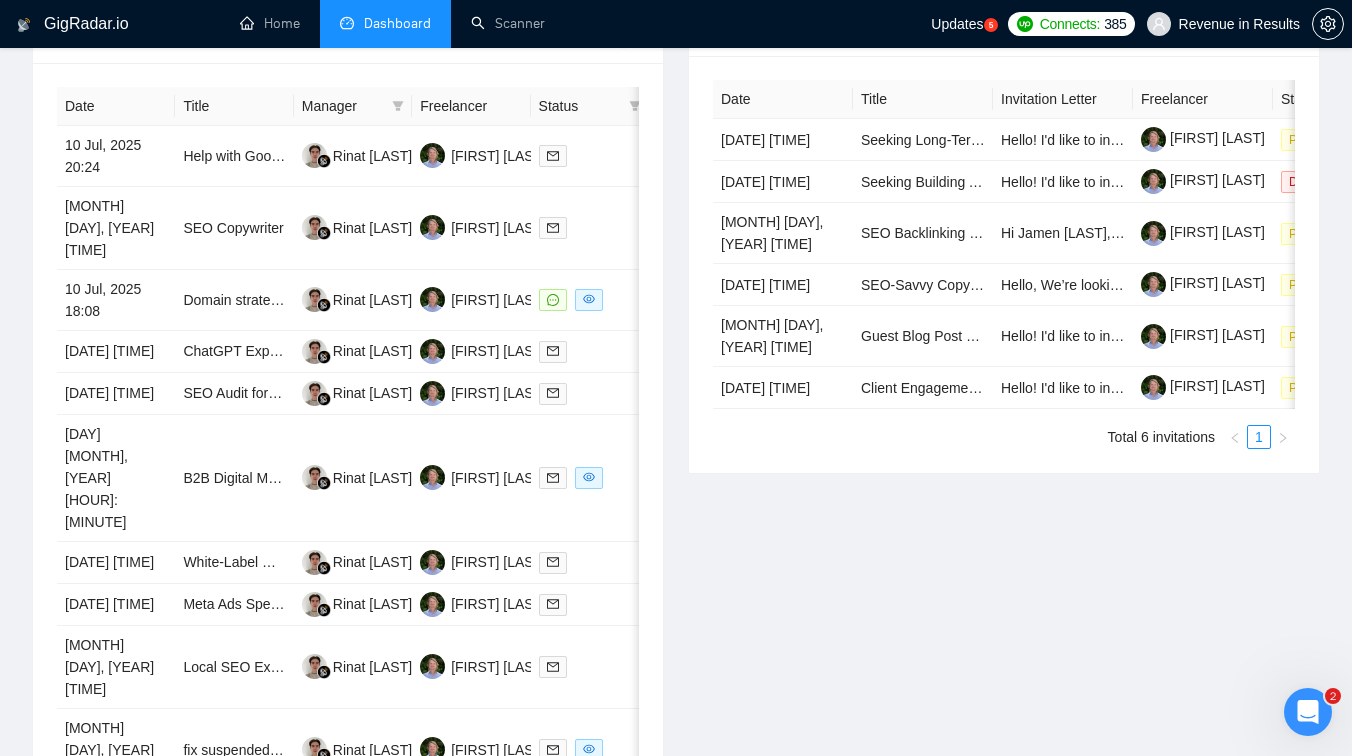 scroll, scrollTop: 906, scrollLeft: 0, axis: vertical 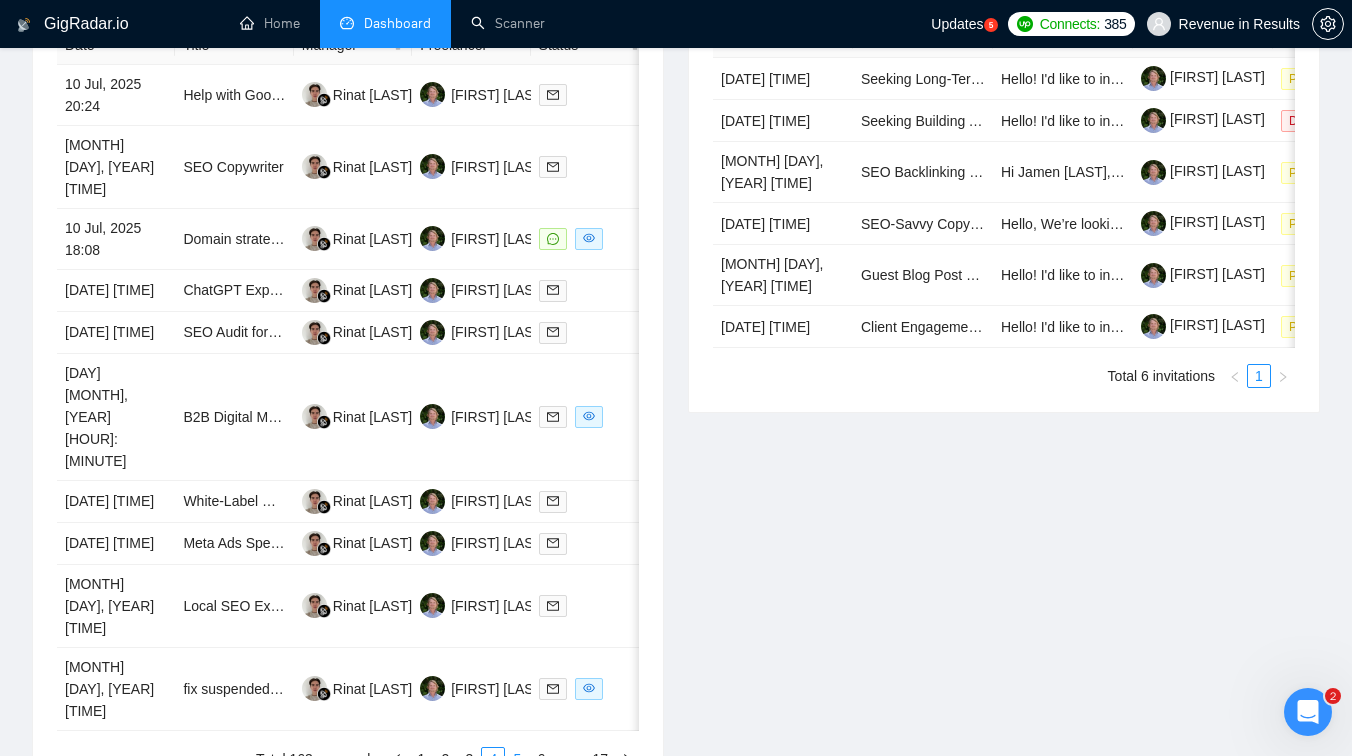 click on "5" at bounding box center [517, 759] 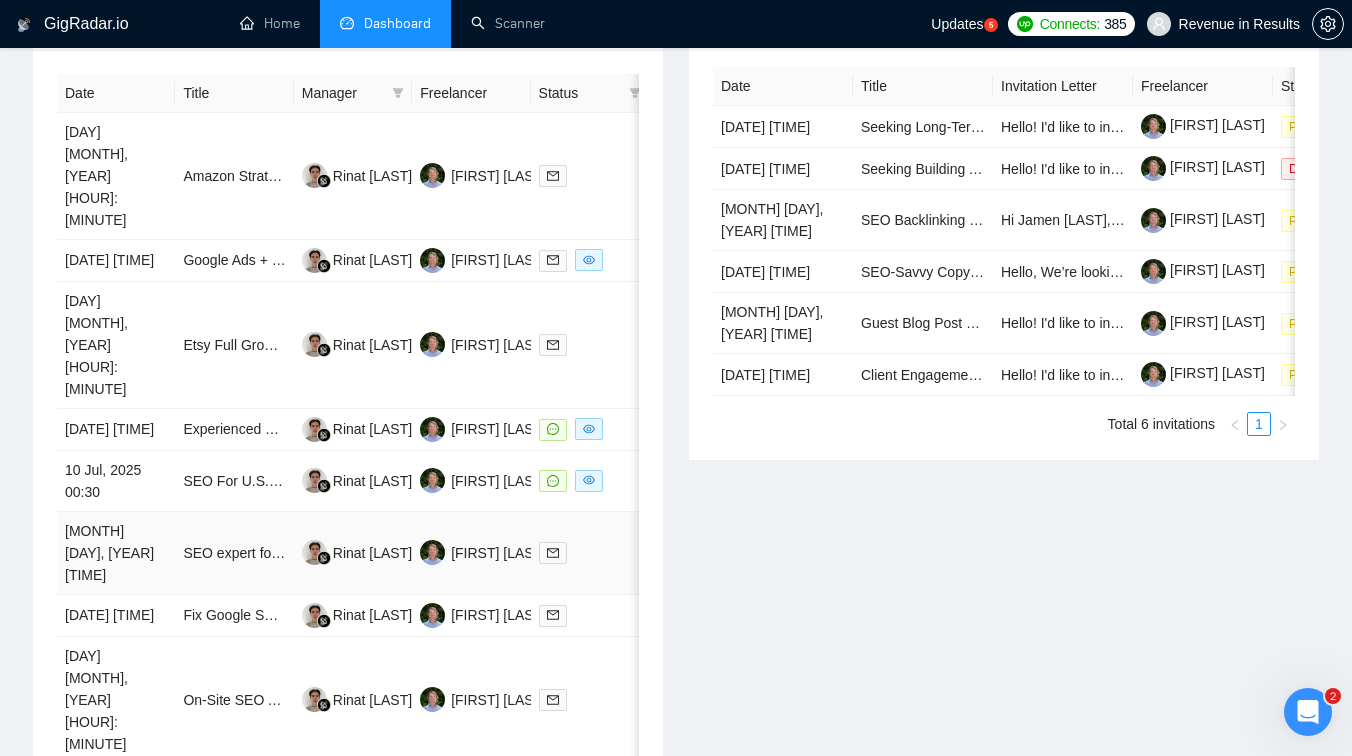 scroll, scrollTop: 876, scrollLeft: 0, axis: vertical 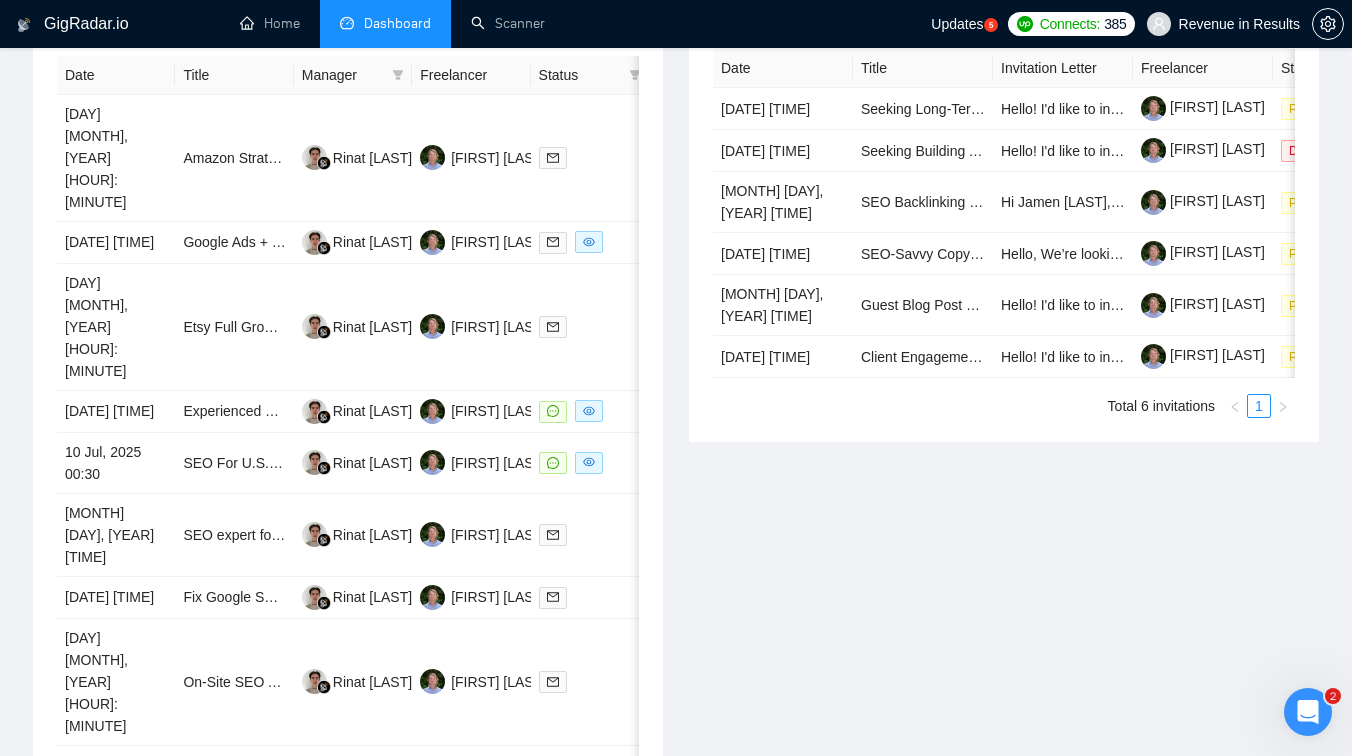 click on "6" at bounding box center (517, 940) 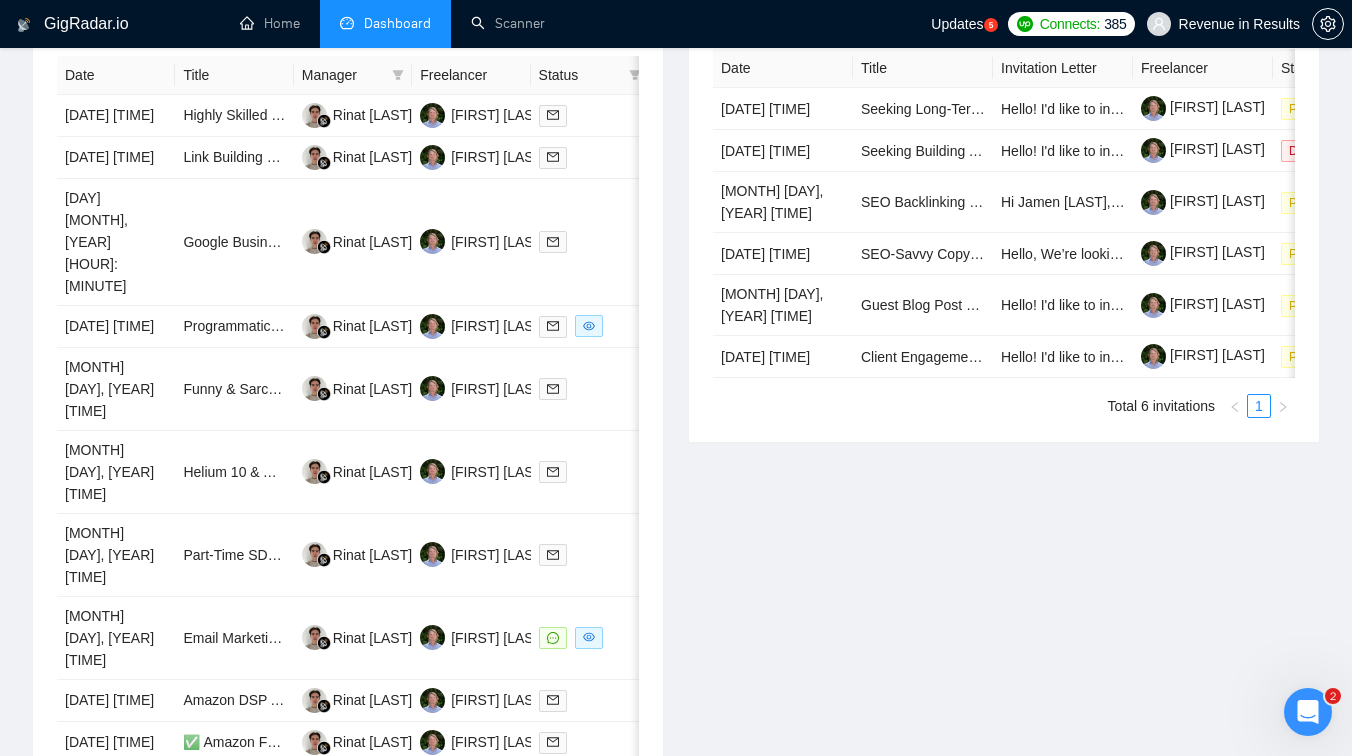click on "7" at bounding box center (517, 792) 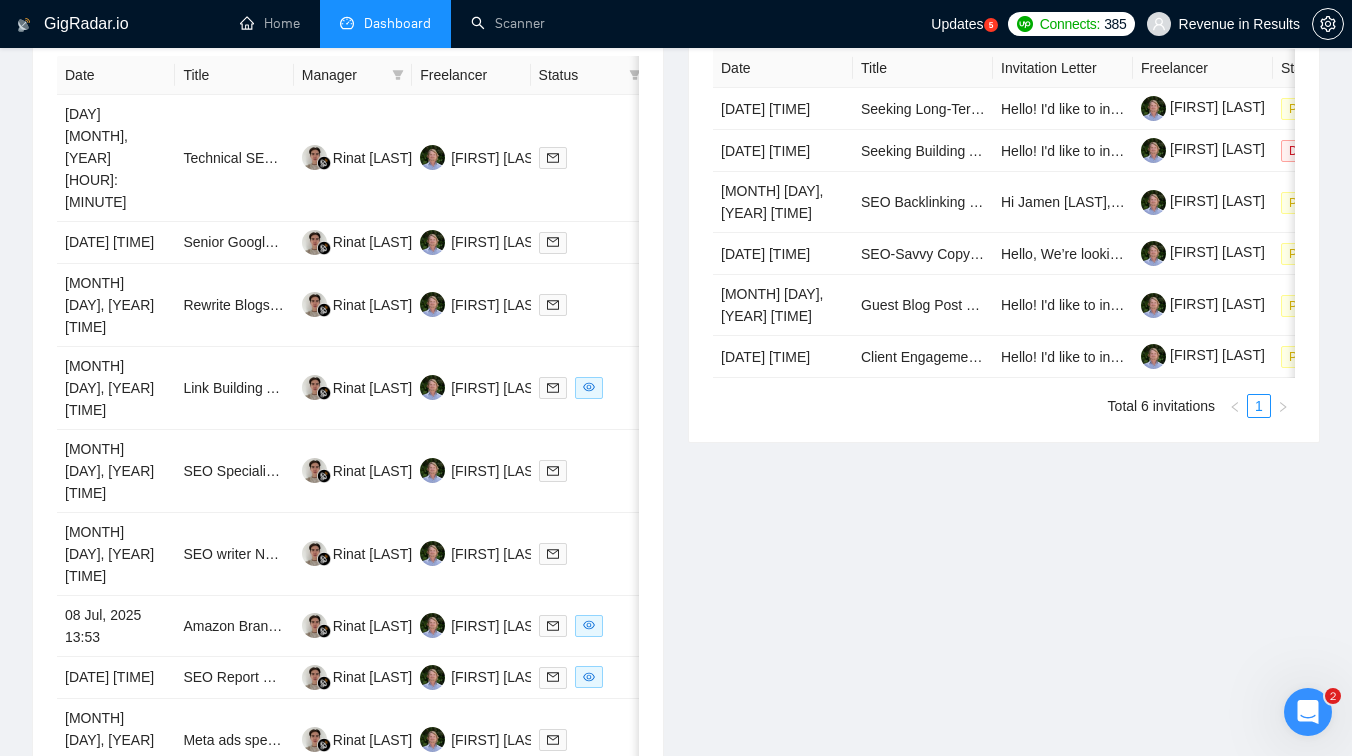 click on "8" at bounding box center (517, 852) 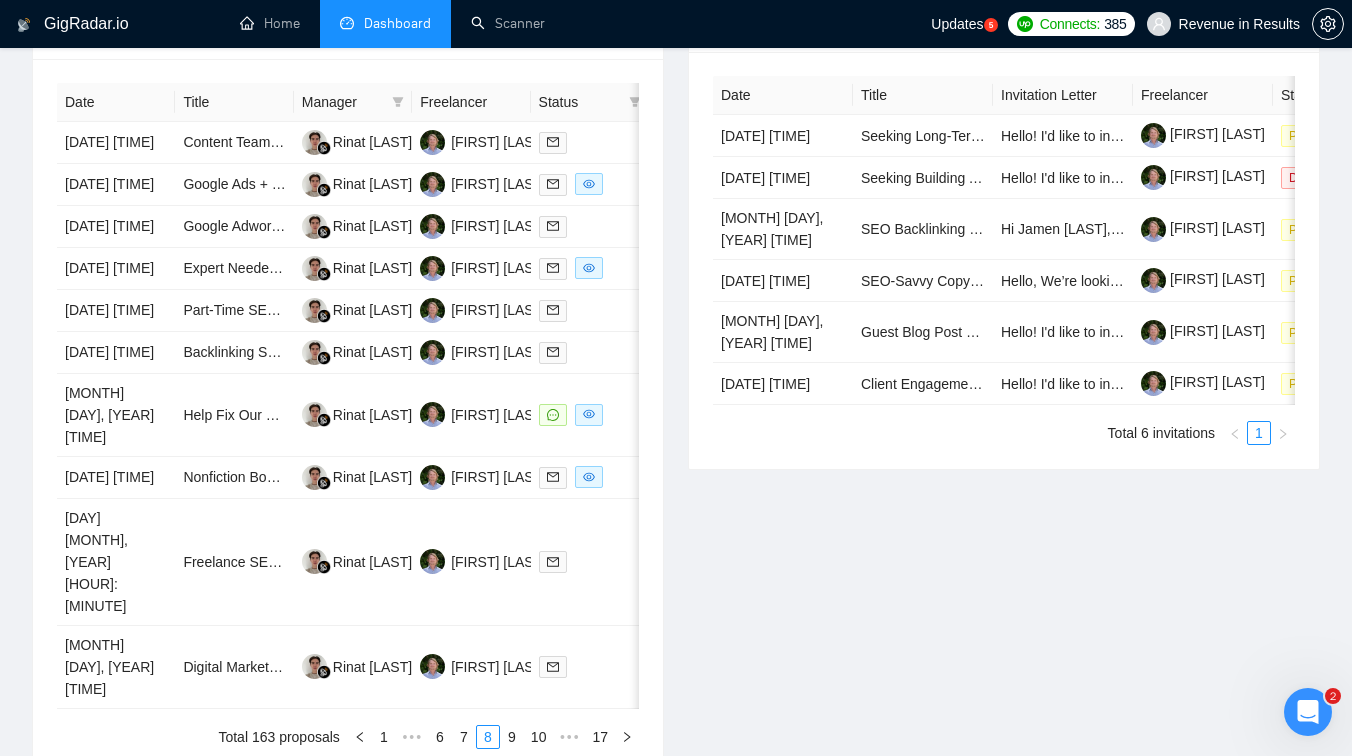 scroll, scrollTop: 850, scrollLeft: 0, axis: vertical 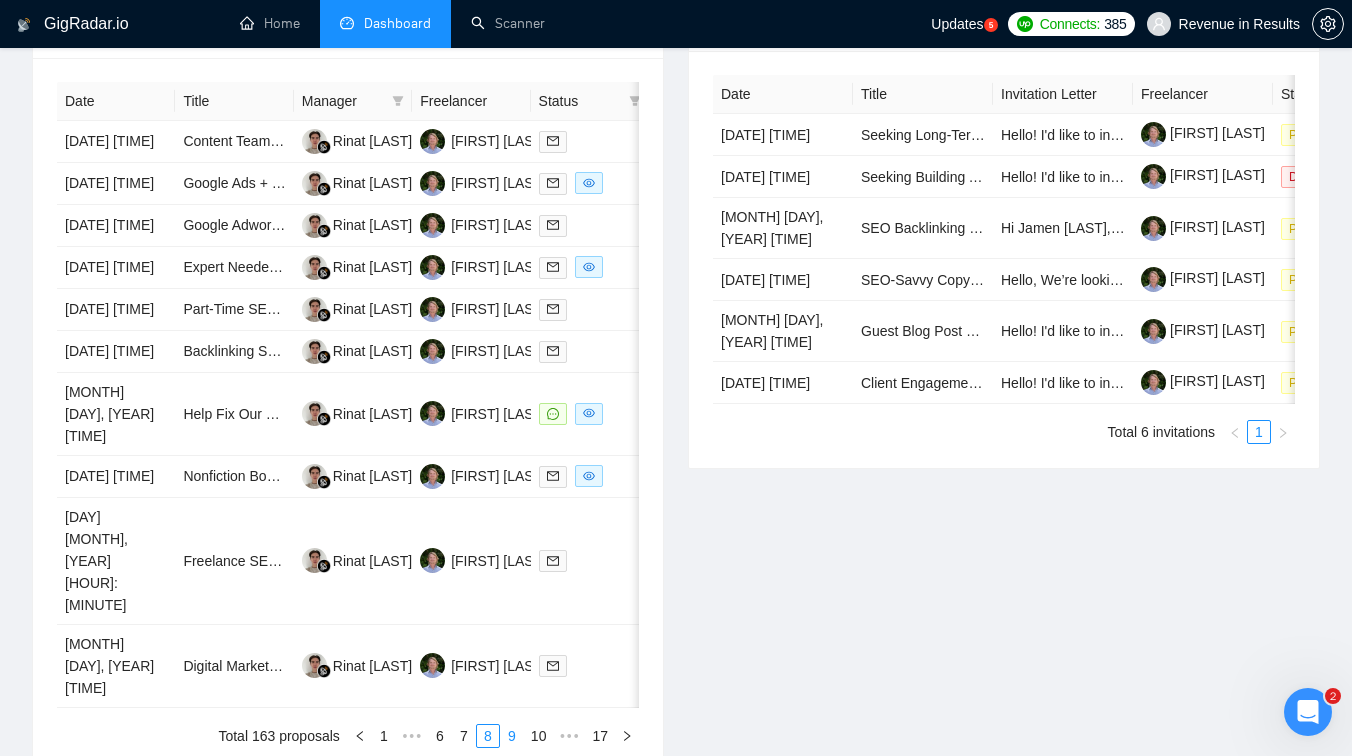 click on "9" at bounding box center [512, 736] 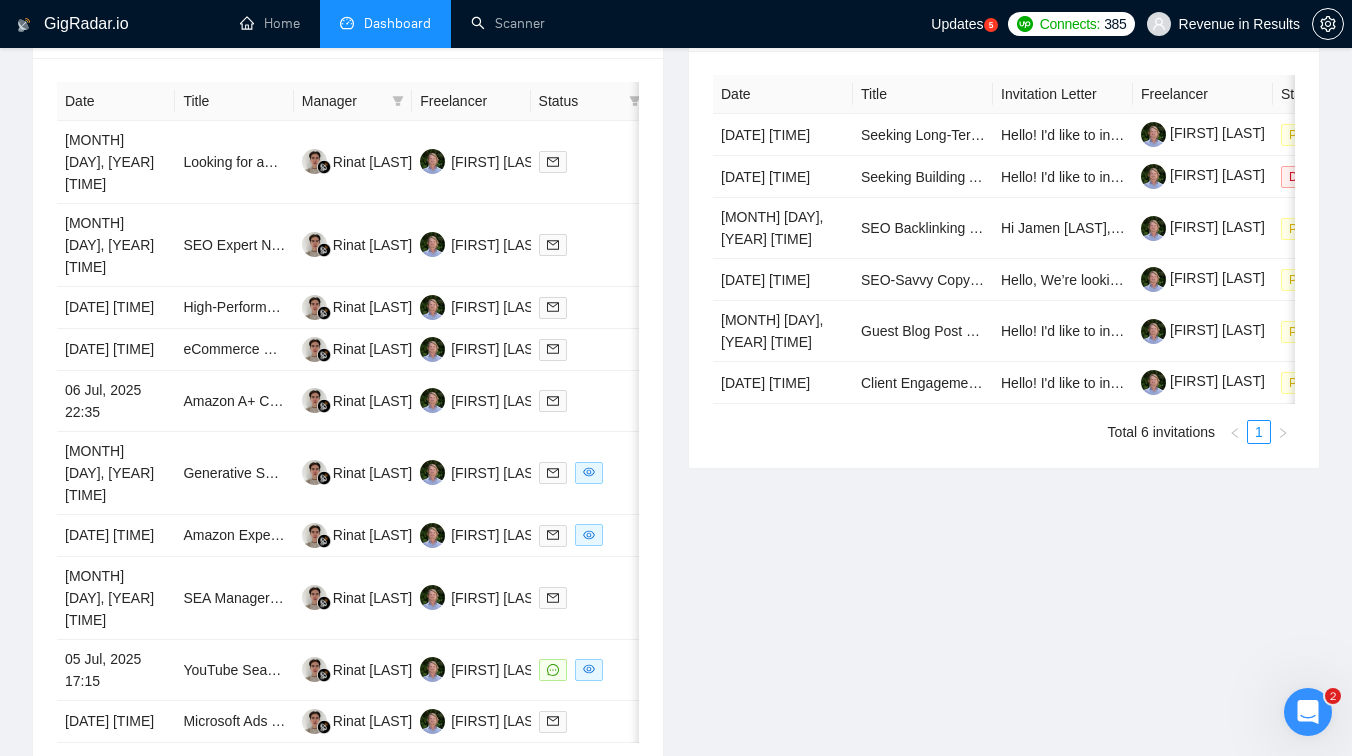 click on "10" at bounding box center (509, 771) 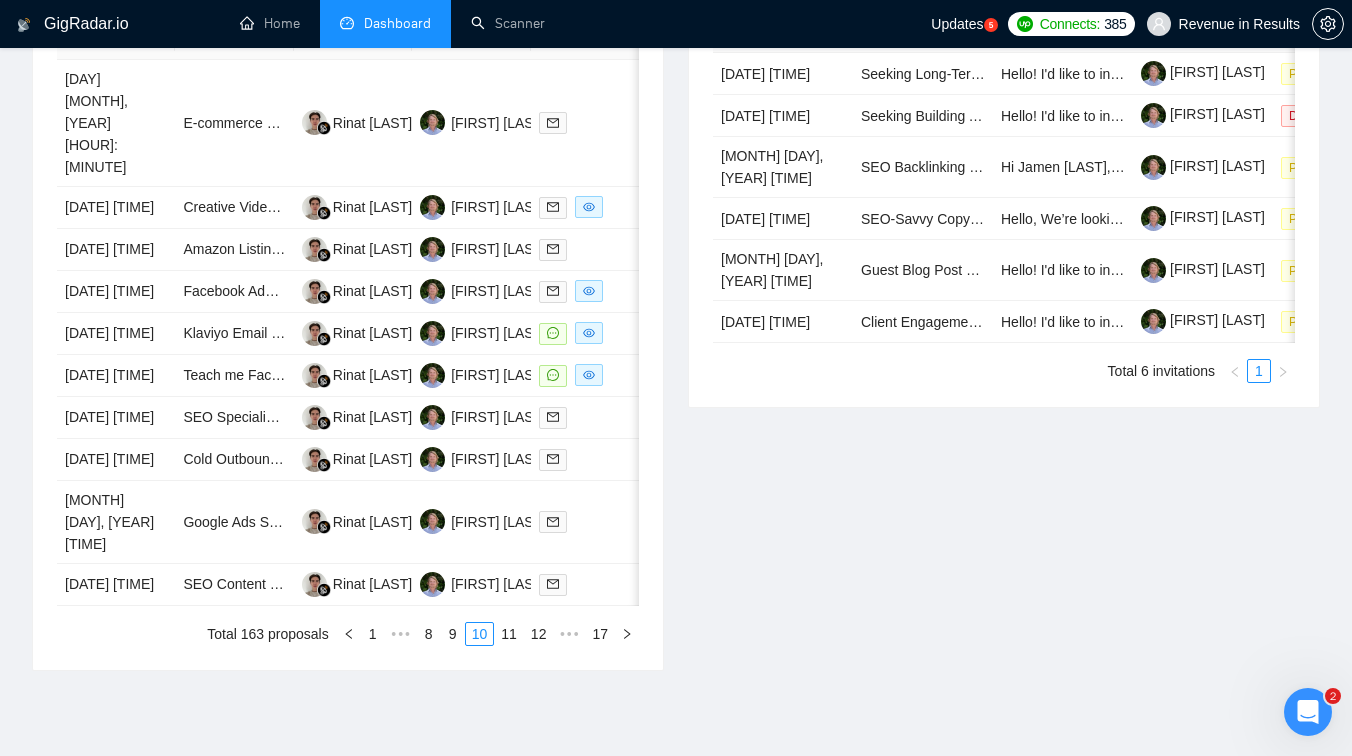 scroll, scrollTop: 935, scrollLeft: 0, axis: vertical 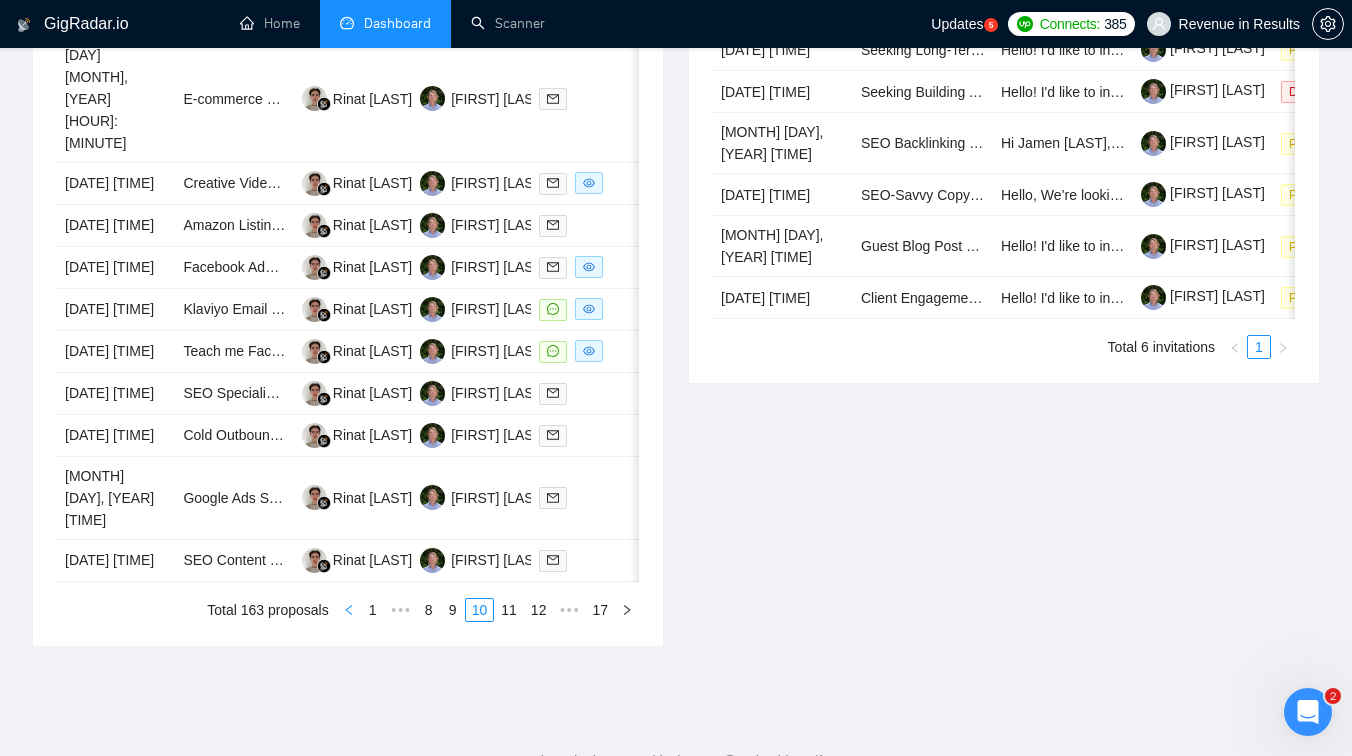 click 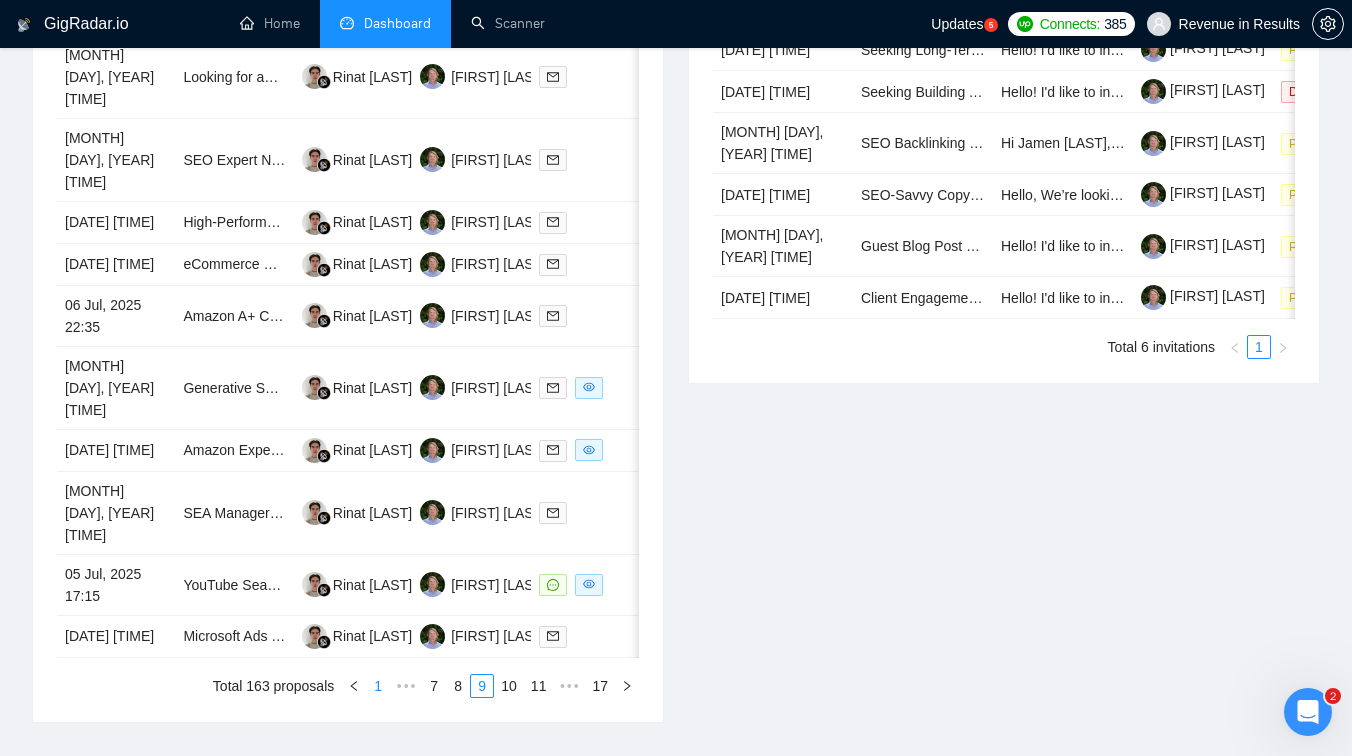 click on "1" at bounding box center [378, 686] 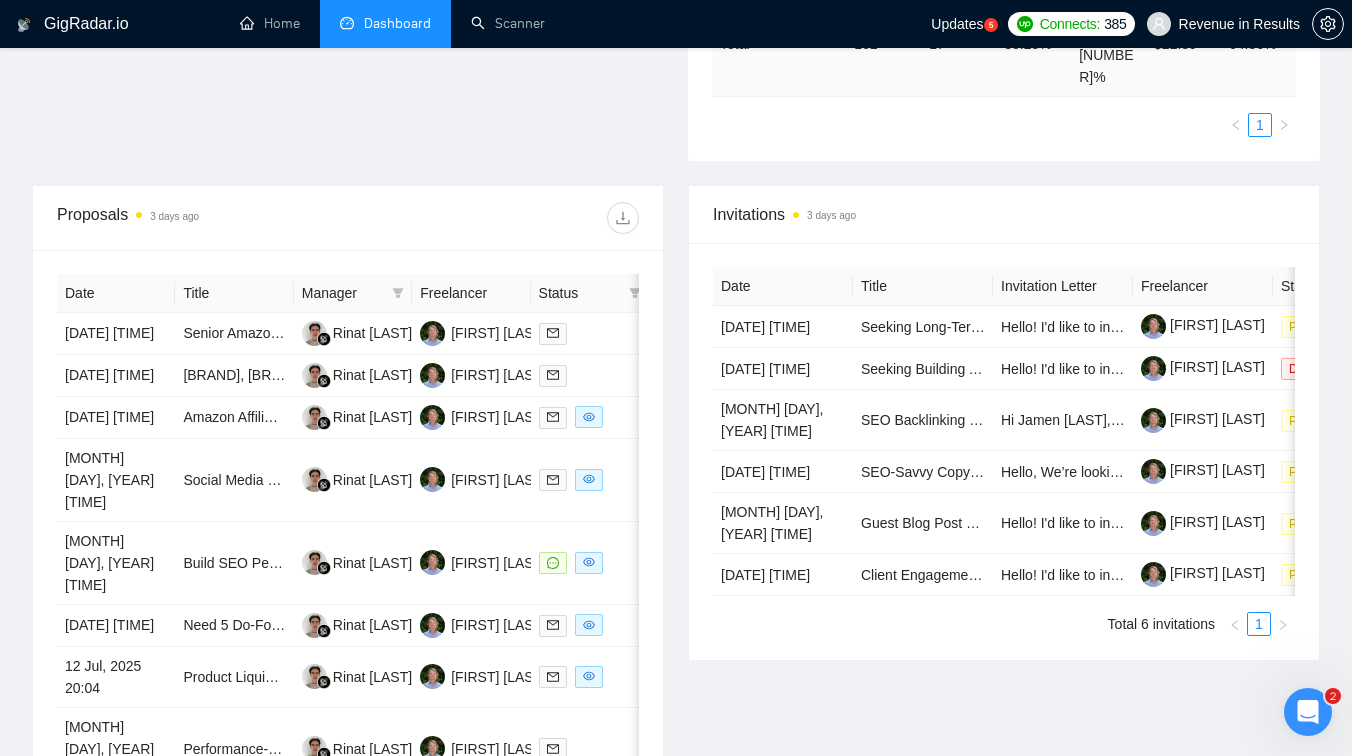 scroll, scrollTop: 754, scrollLeft: 0, axis: vertical 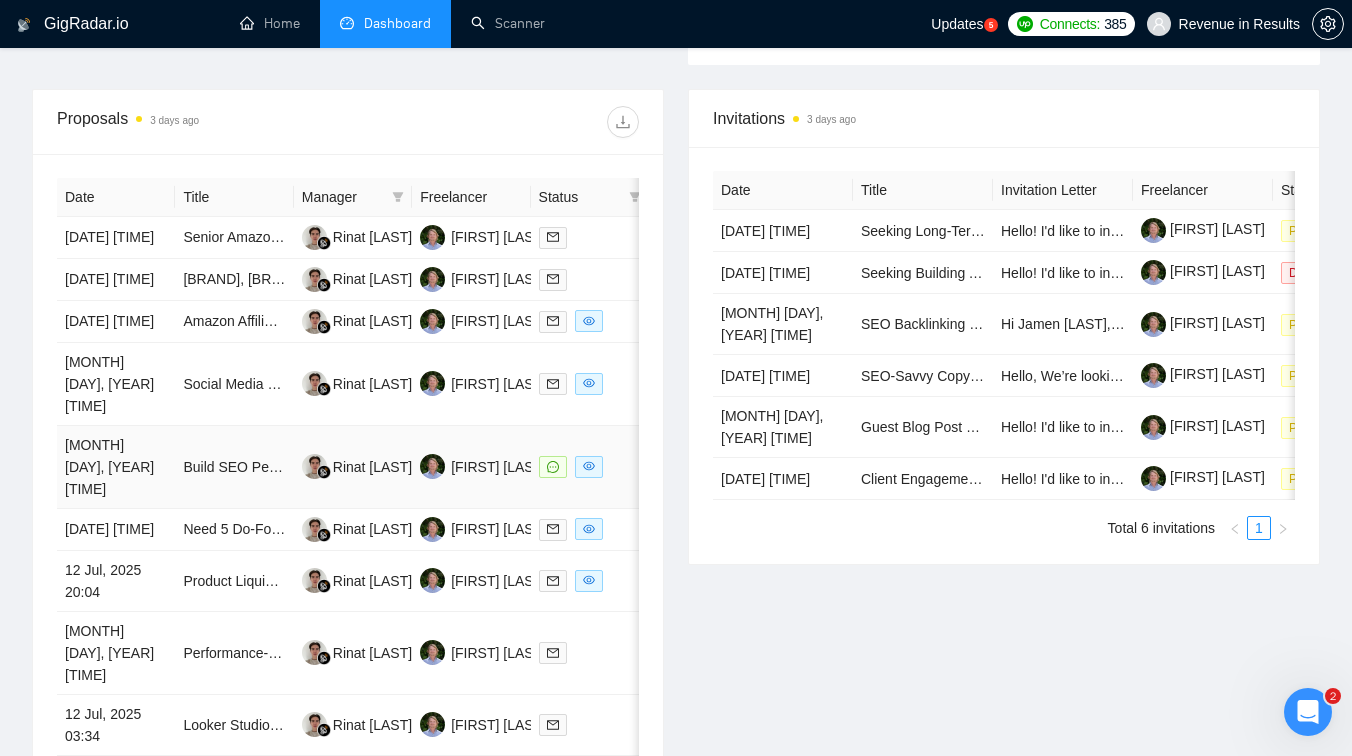 click on "Build SEO Performance Dashboard in Looker Studio – Fixed Price, One-Week Delivery" at bounding box center (234, 467) 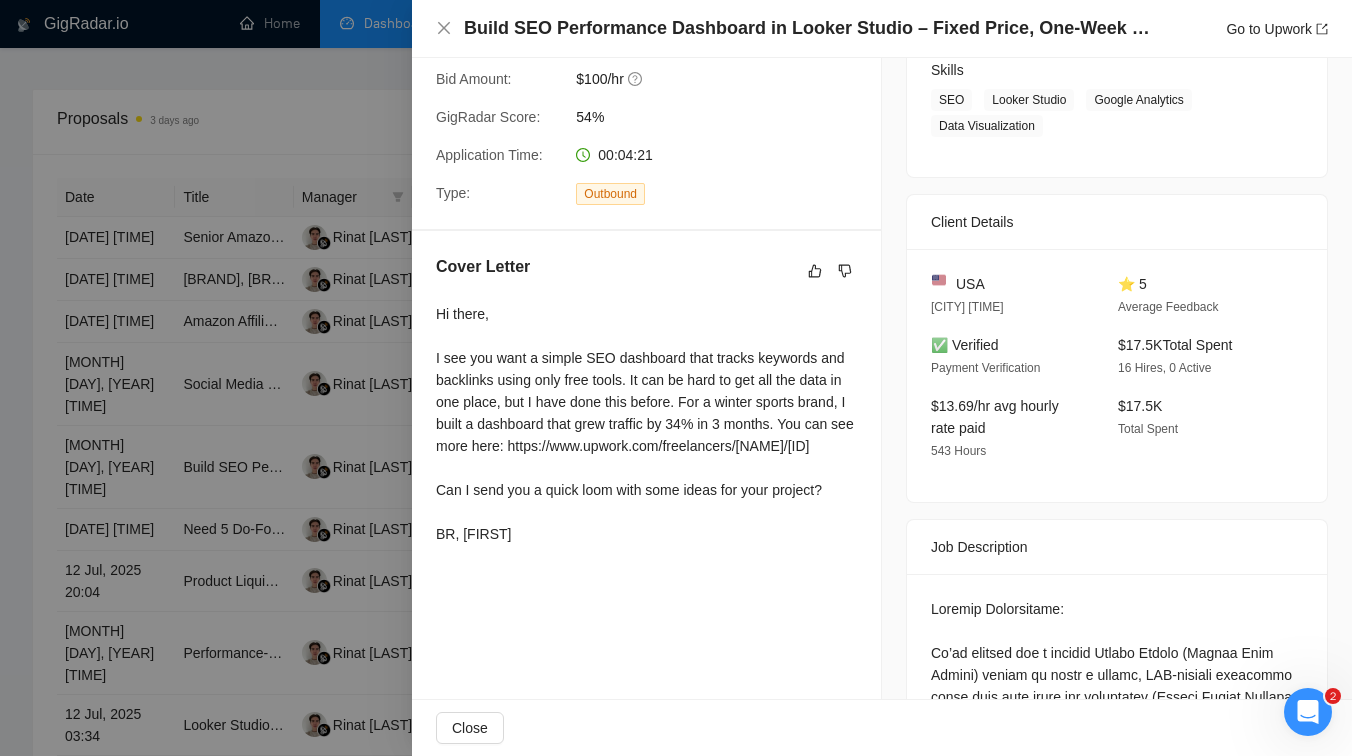 scroll, scrollTop: 334, scrollLeft: 0, axis: vertical 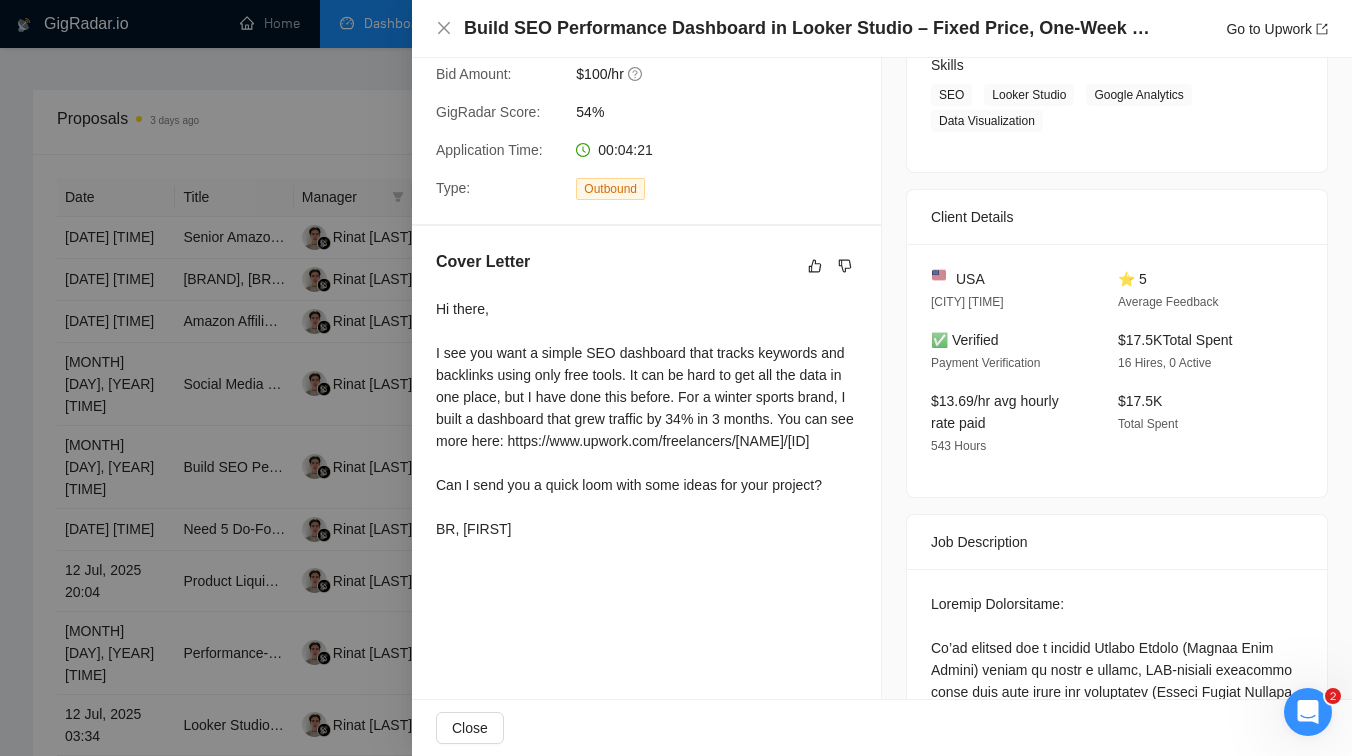 click at bounding box center [676, 378] 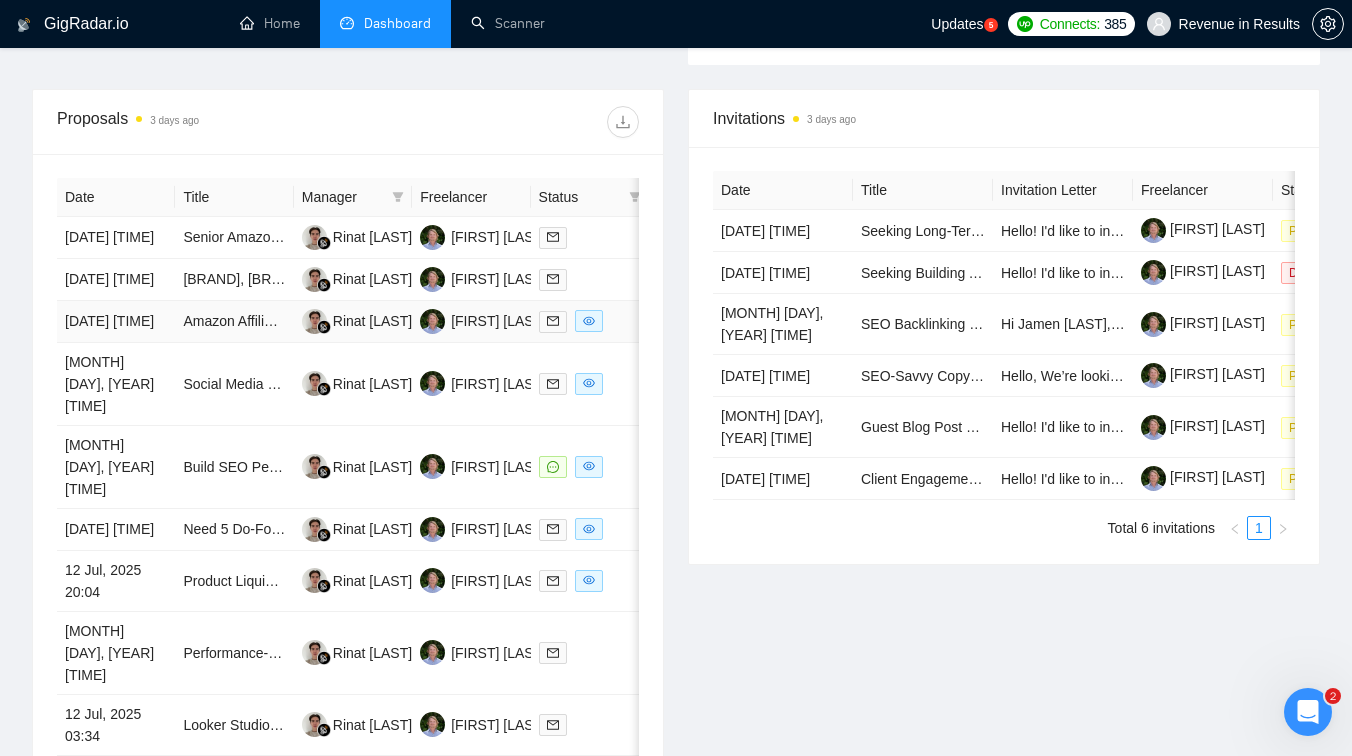click on "Amazon Affiliate Manager" at bounding box center (234, 322) 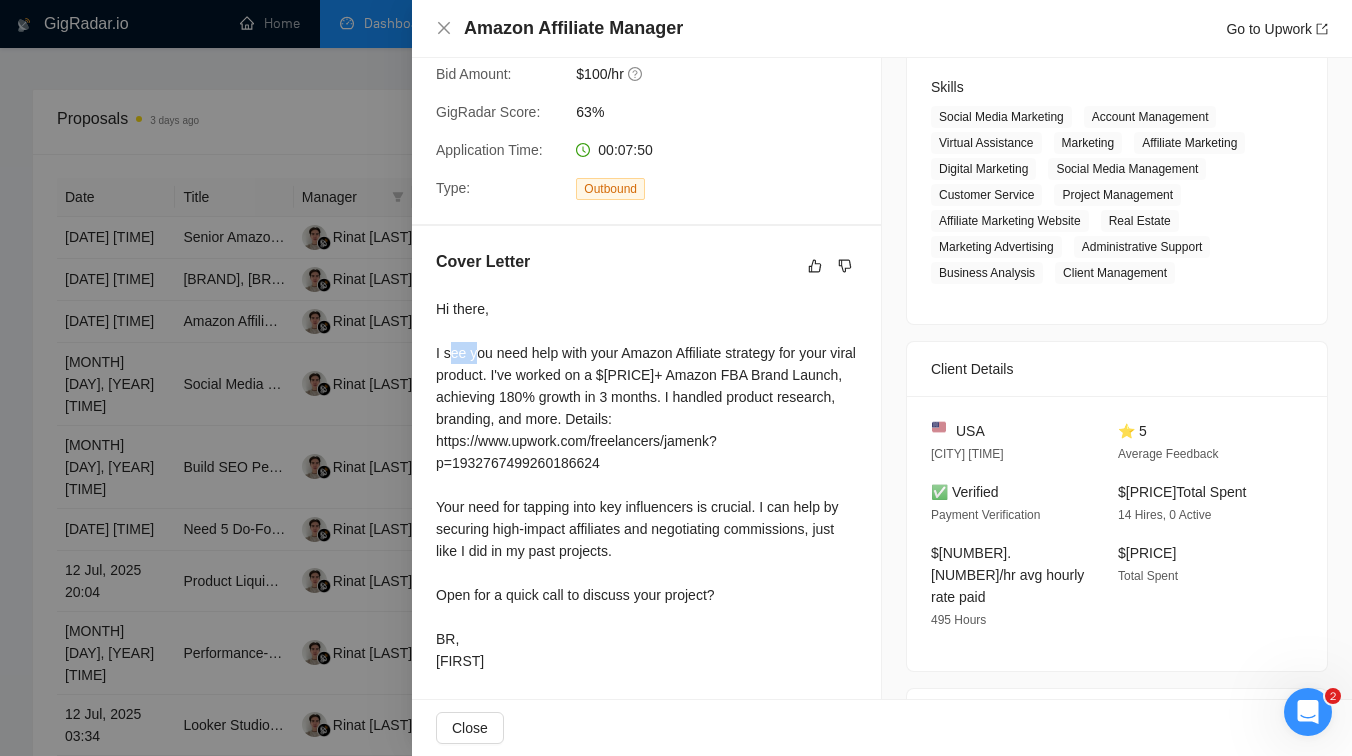 drag, startPoint x: 453, startPoint y: 355, endPoint x: 478, endPoint y: 357, distance: 25.079872 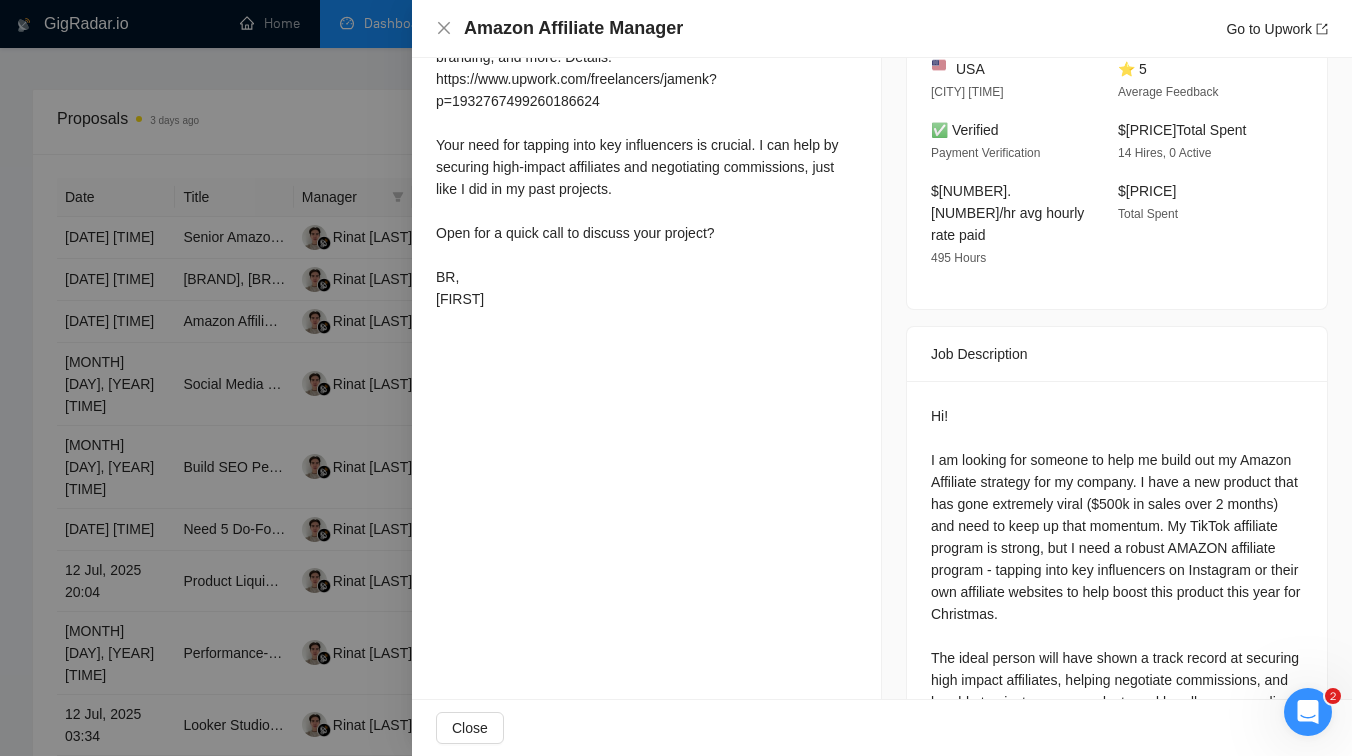 scroll, scrollTop: 694, scrollLeft: 0, axis: vertical 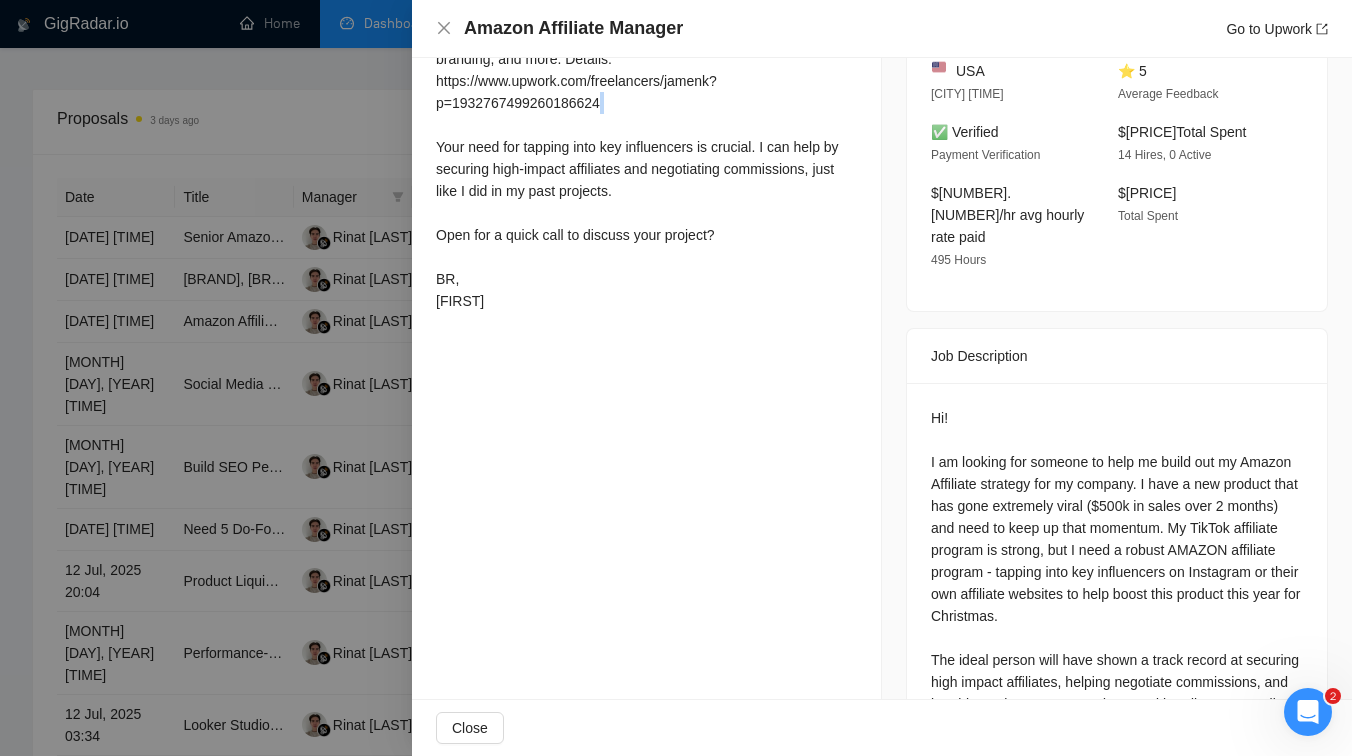 click on "Hi there,
I see you need help with your Amazon Affiliate strategy for your viral product. I've worked on a $[PRICE]+ Amazon FBA Brand Launch, achieving 180% growth in 3 months. I handled product research, branding, and more. Details: https://www.upwork.com/freelancers/jamenk?p=1932767499260186624
Your need for tapping into key influencers is crucial. I can help by securing high-impact affiliates and negotiating commissions, just like I did in my past projects.
Open for a quick call to discuss your project?
BR,
[FIRST]" at bounding box center [646, 125] 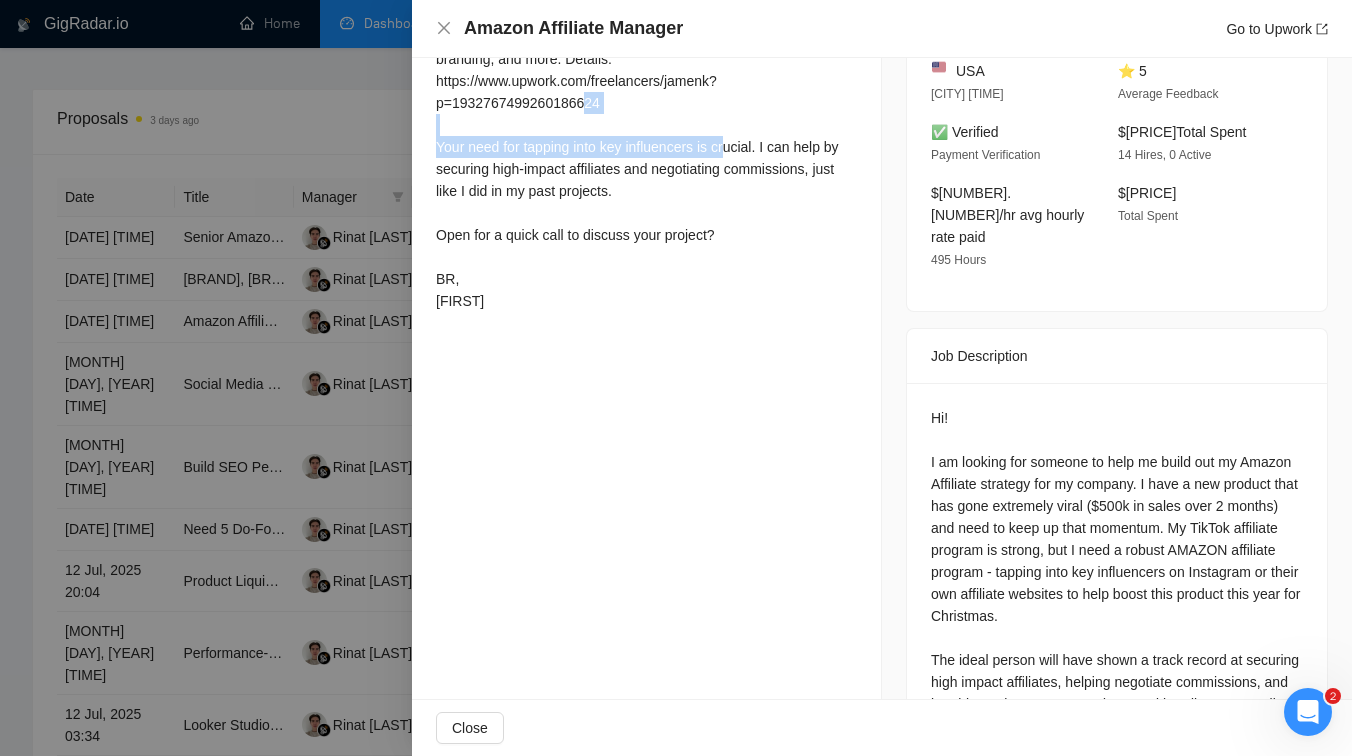 drag, startPoint x: 556, startPoint y: 134, endPoint x: 753, endPoint y: 152, distance: 197.82063 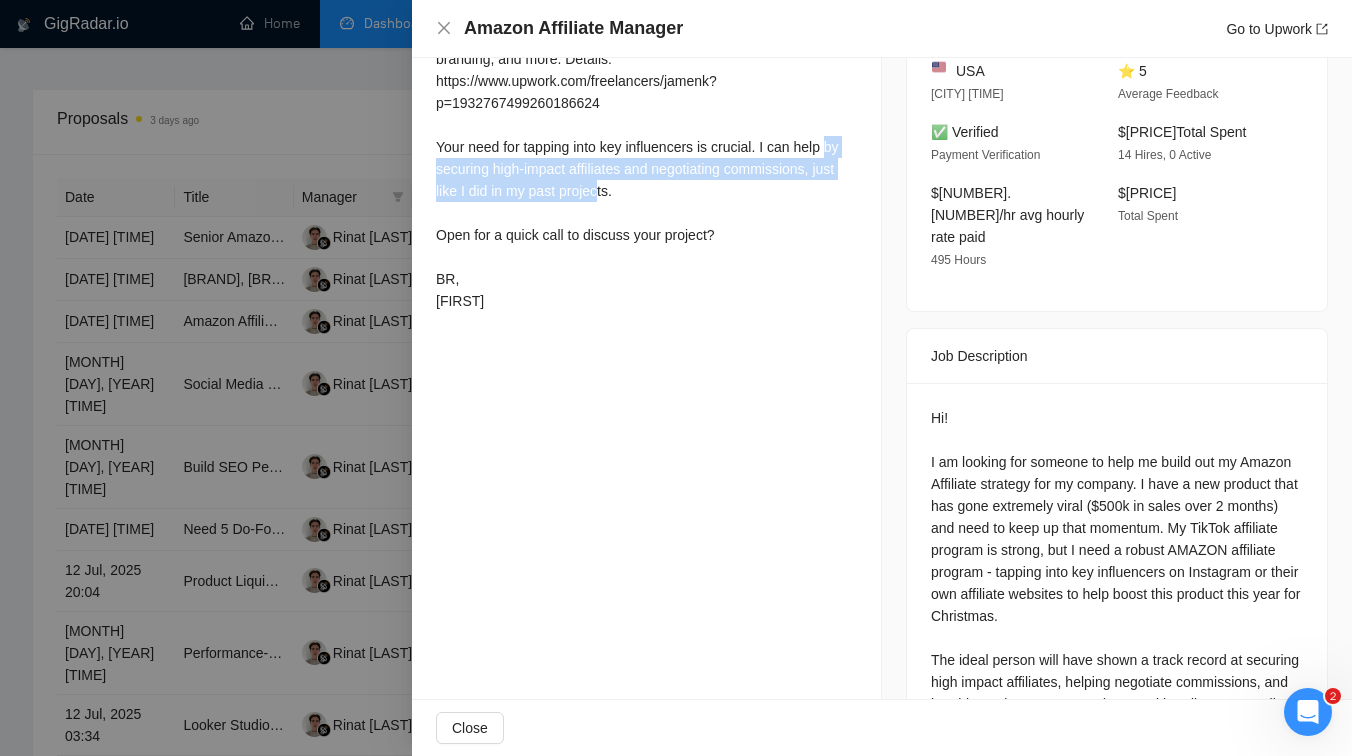 drag, startPoint x: 439, startPoint y: 162, endPoint x: 625, endPoint y: 183, distance: 187.18173 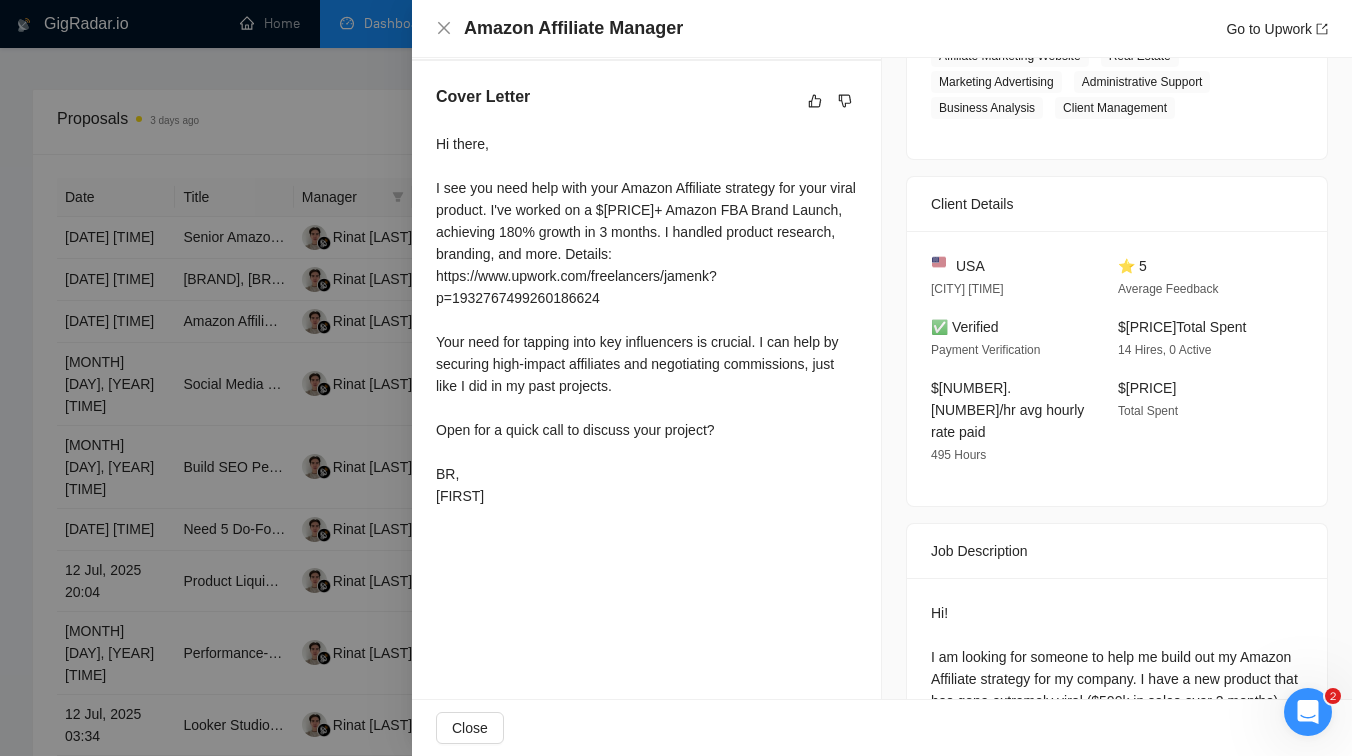scroll, scrollTop: 283, scrollLeft: 0, axis: vertical 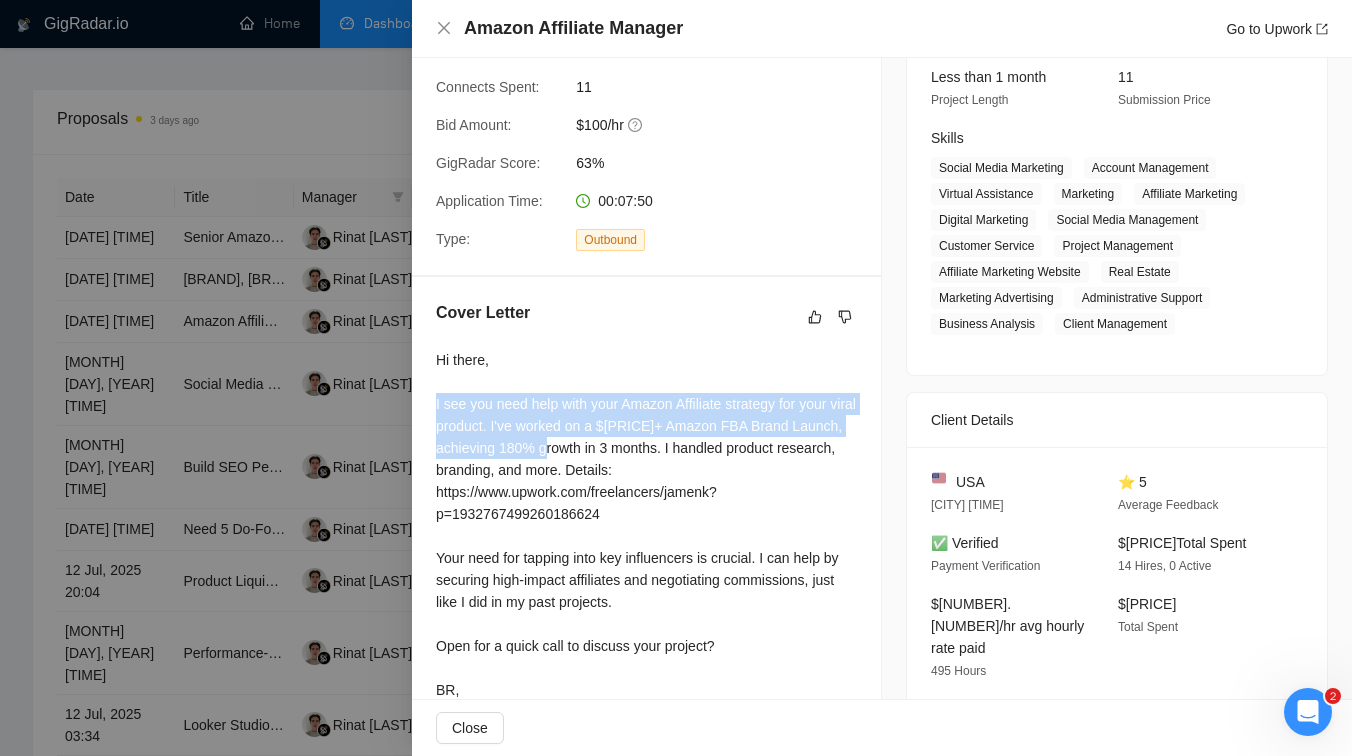 drag, startPoint x: 431, startPoint y: 406, endPoint x: 625, endPoint y: 452, distance: 199.37904 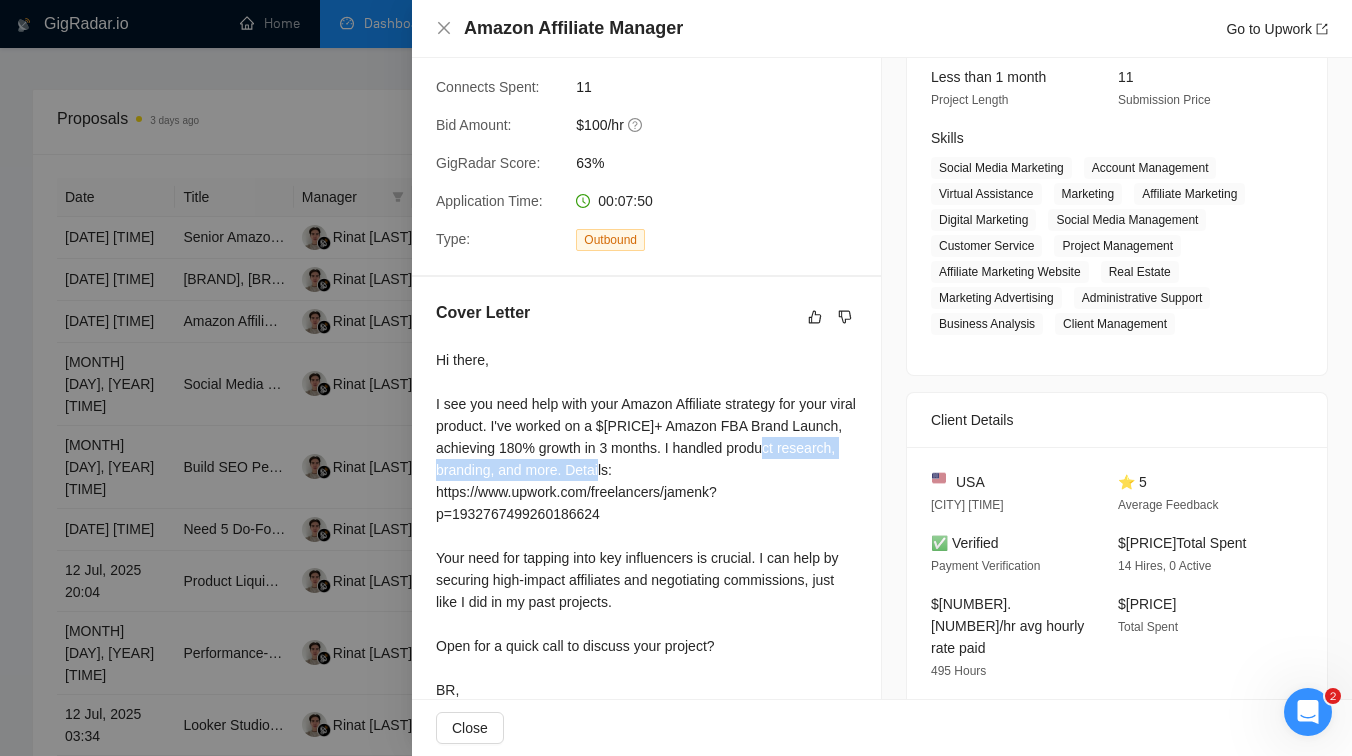 drag, startPoint x: 419, startPoint y: 473, endPoint x: 704, endPoint y: 478, distance: 285.04385 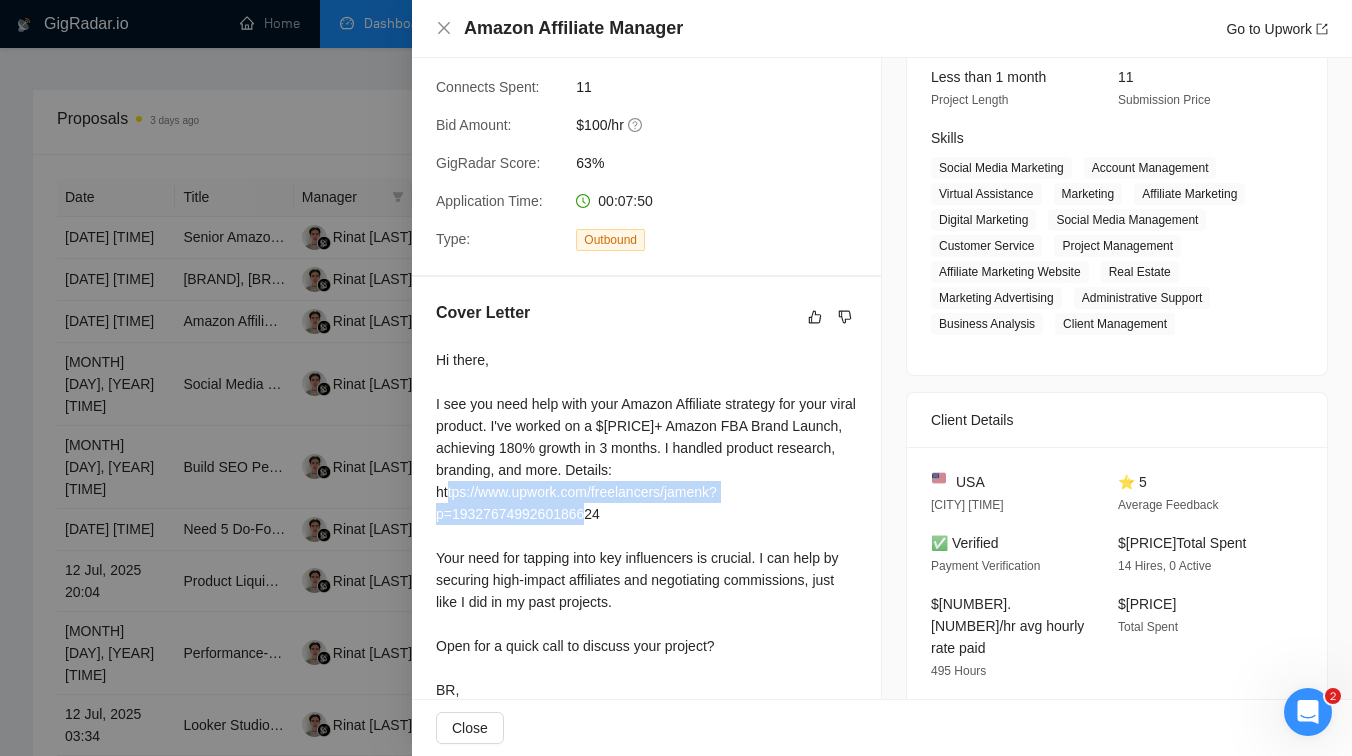 drag, startPoint x: 681, startPoint y: 506, endPoint x: 466, endPoint y: 481, distance: 216.44861 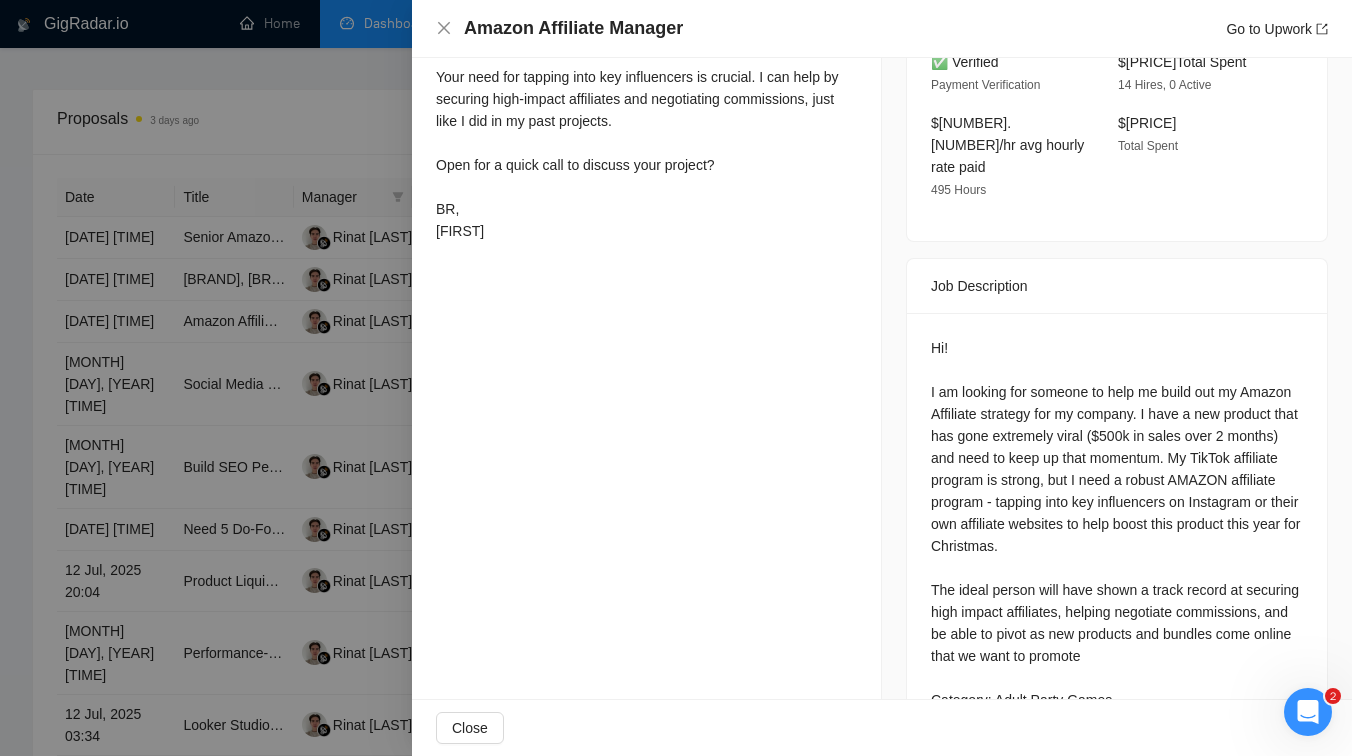 scroll, scrollTop: 808, scrollLeft: 0, axis: vertical 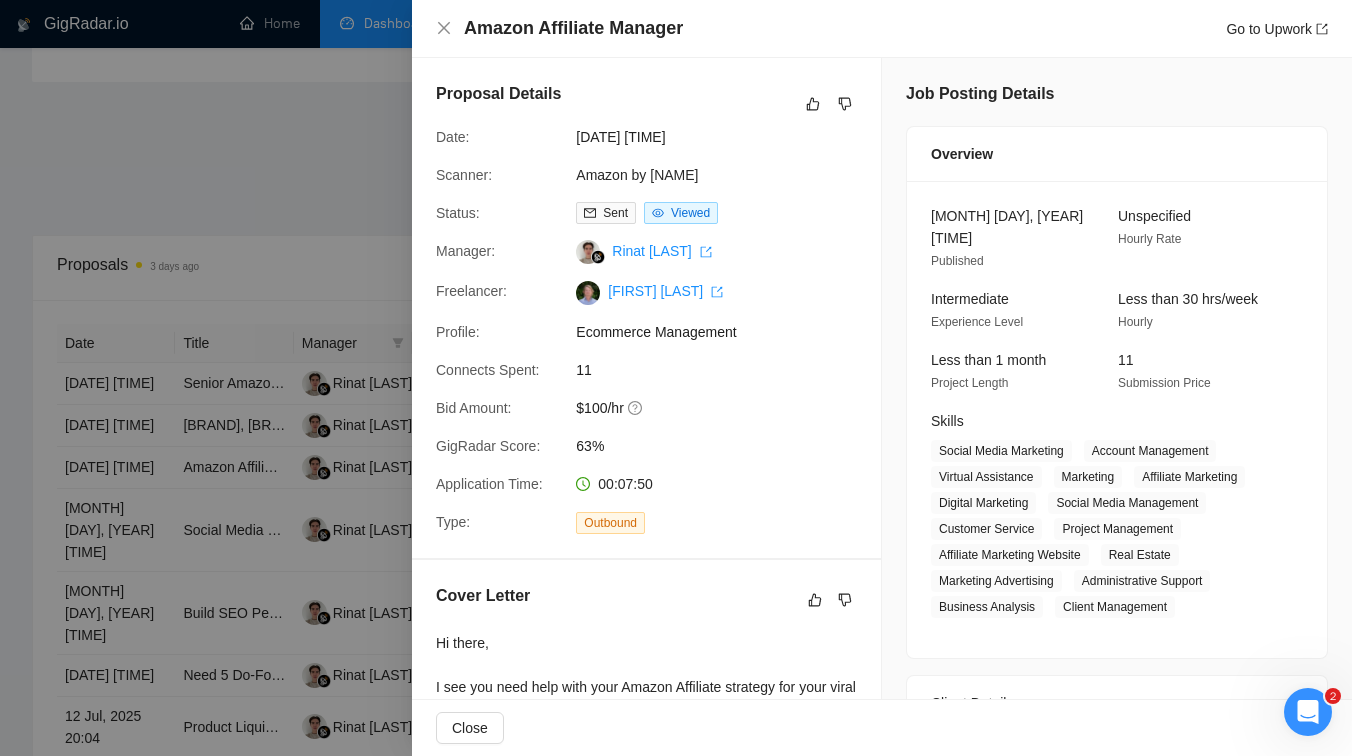 click at bounding box center [676, 378] 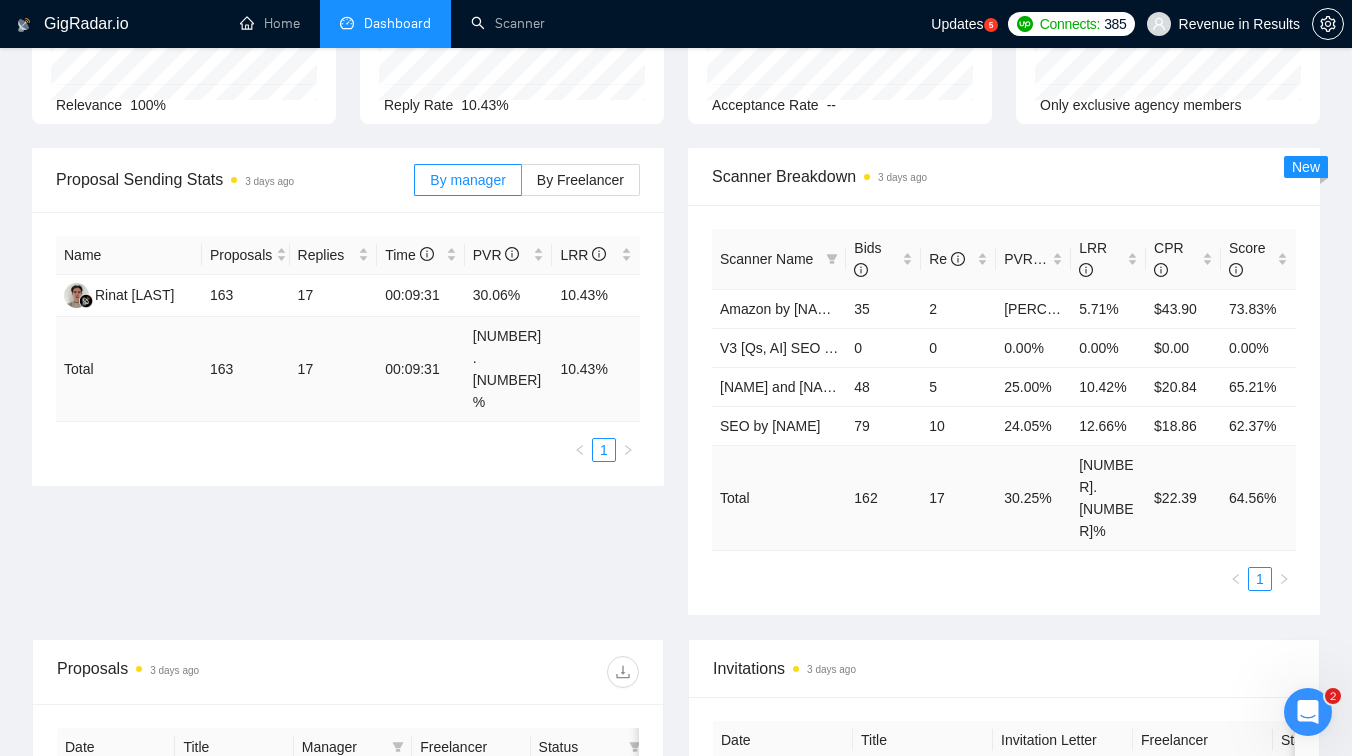 scroll, scrollTop: 0, scrollLeft: 0, axis: both 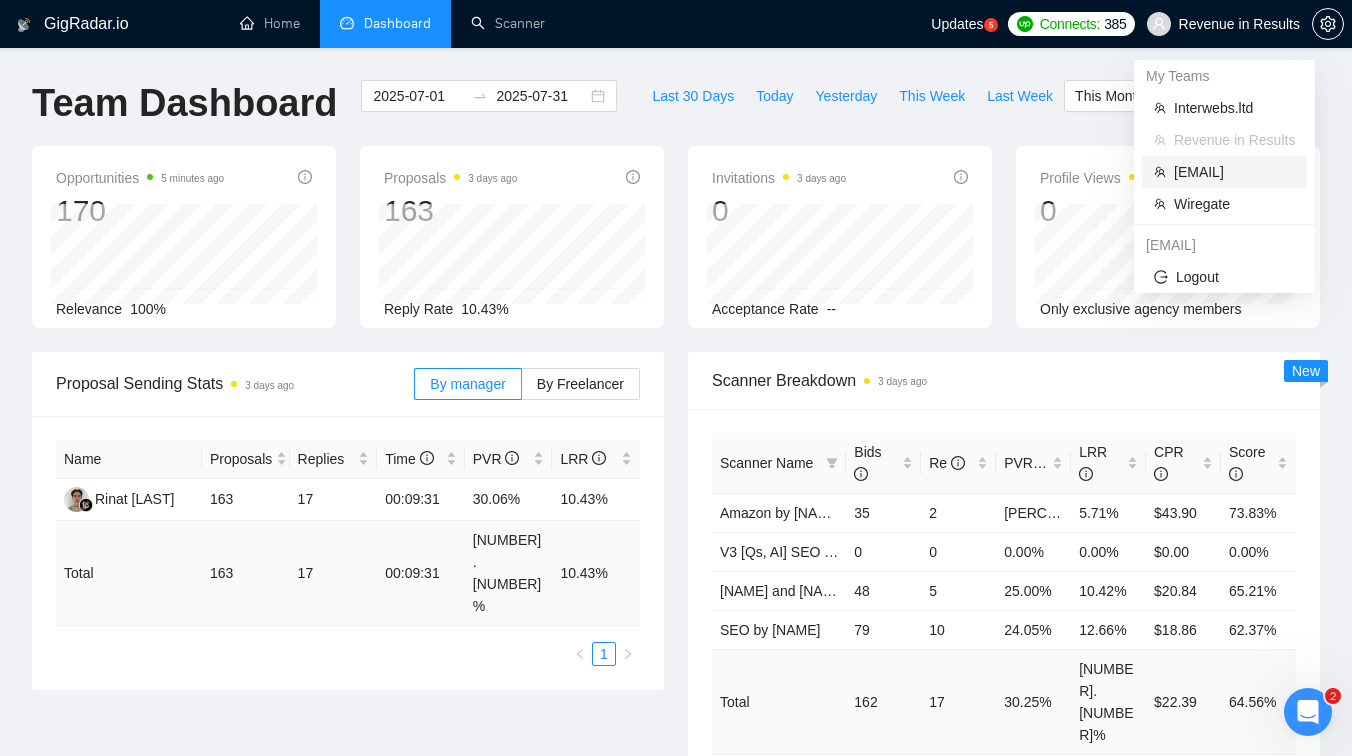 click on "[EMAIL]" at bounding box center [1234, 172] 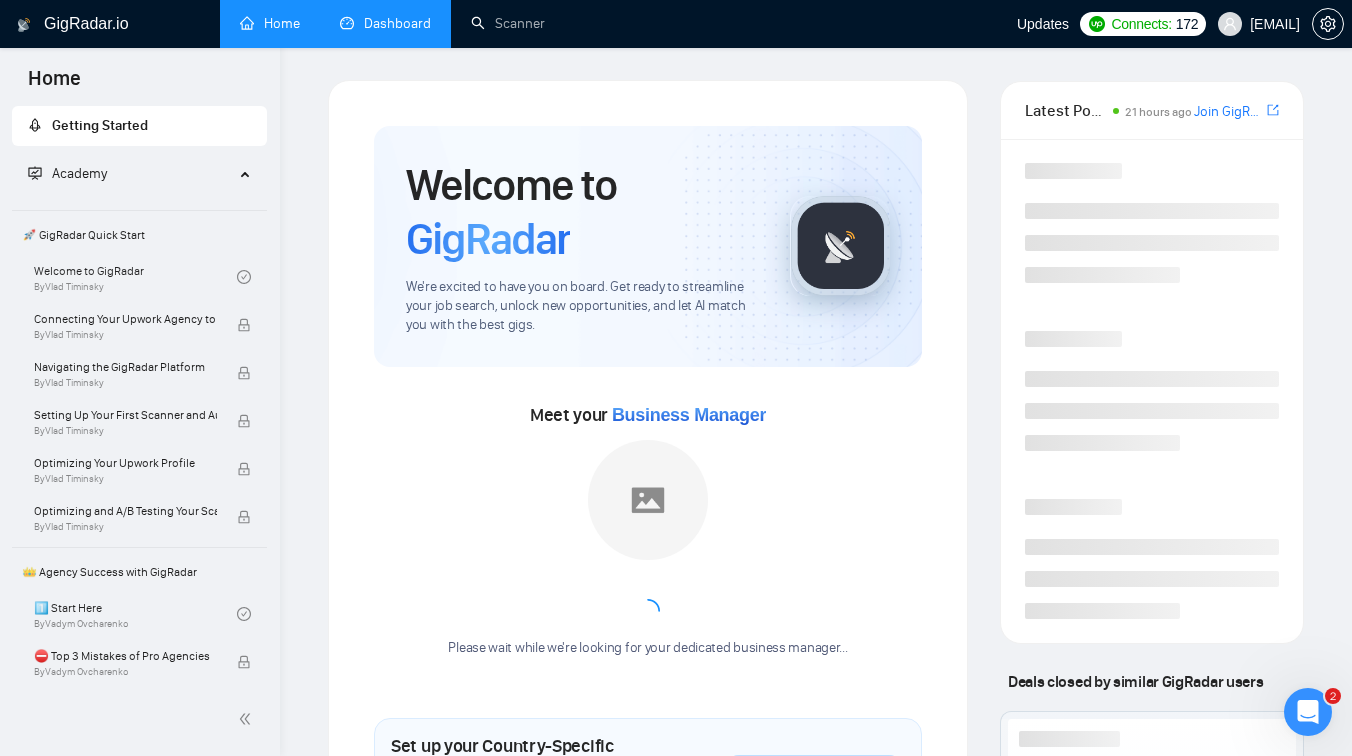 click on "Dashboard" at bounding box center (385, 23) 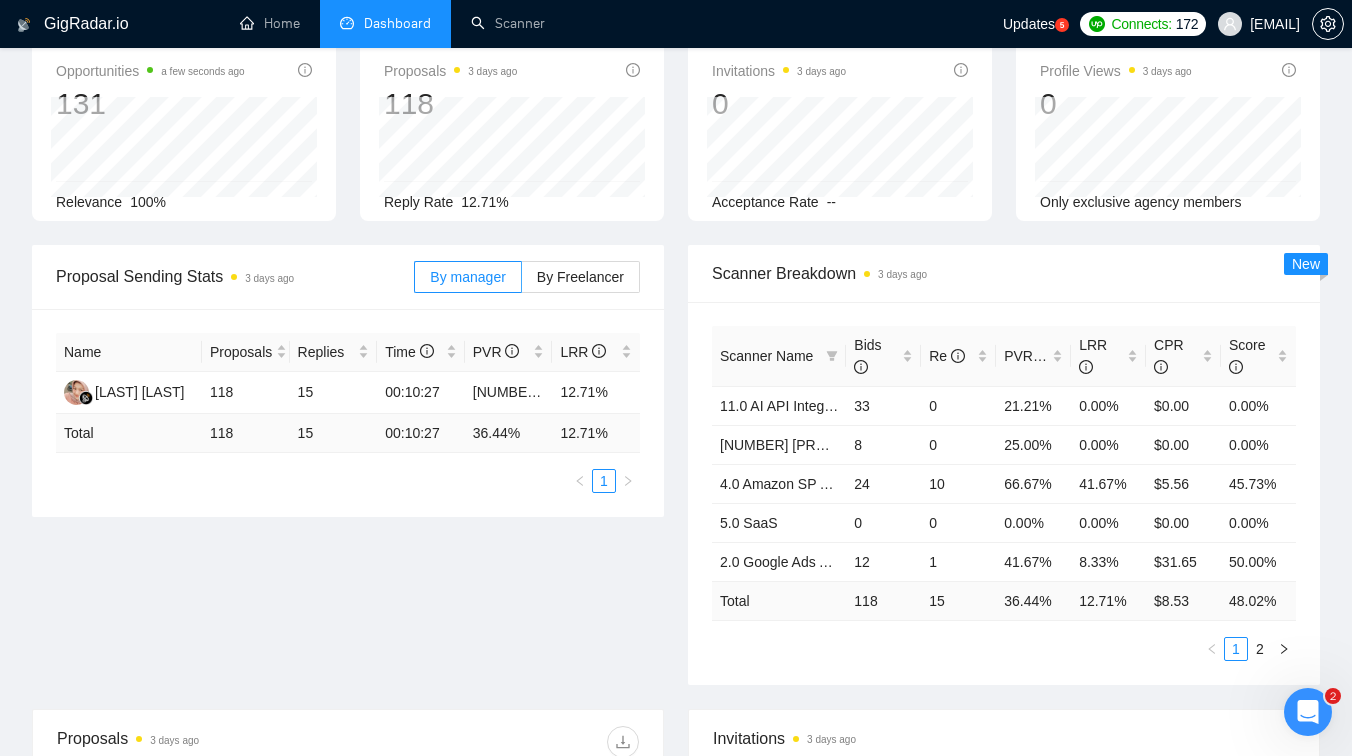 scroll, scrollTop: 0, scrollLeft: 0, axis: both 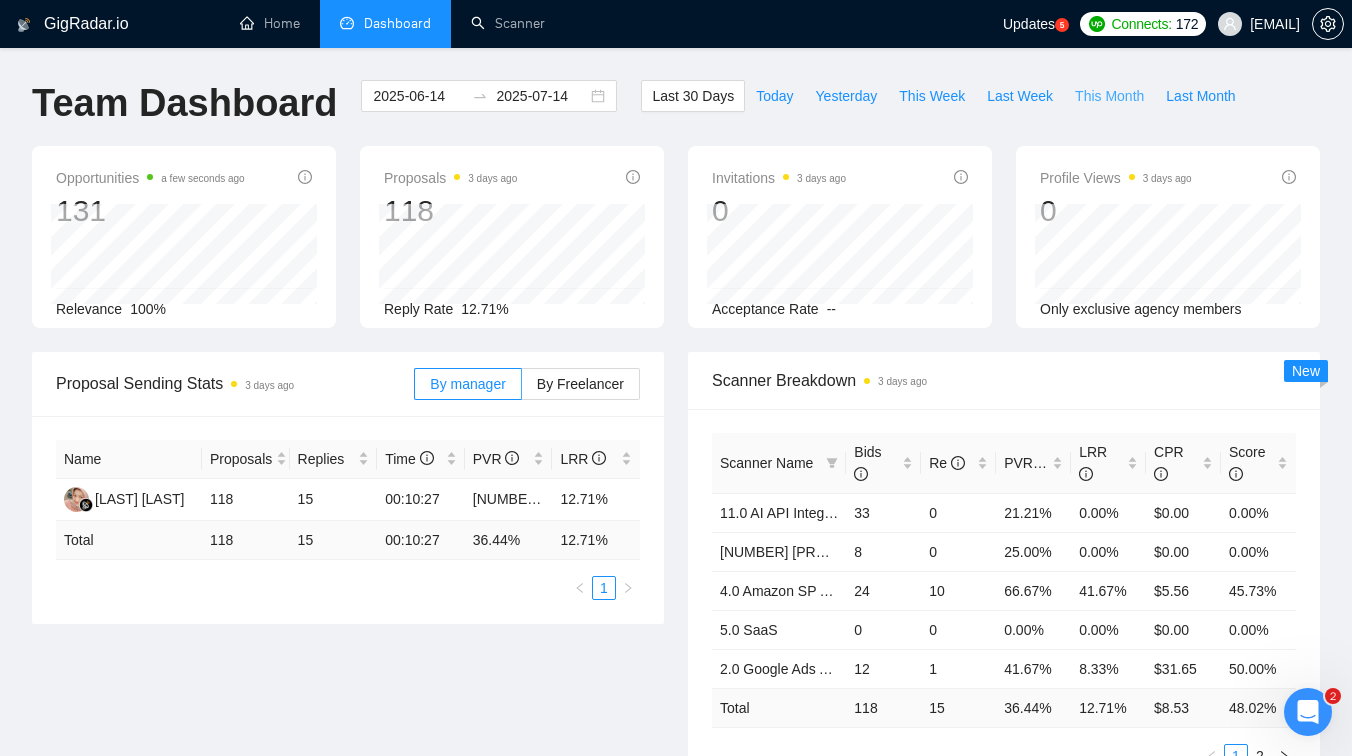 click on "This Month" at bounding box center (1109, 96) 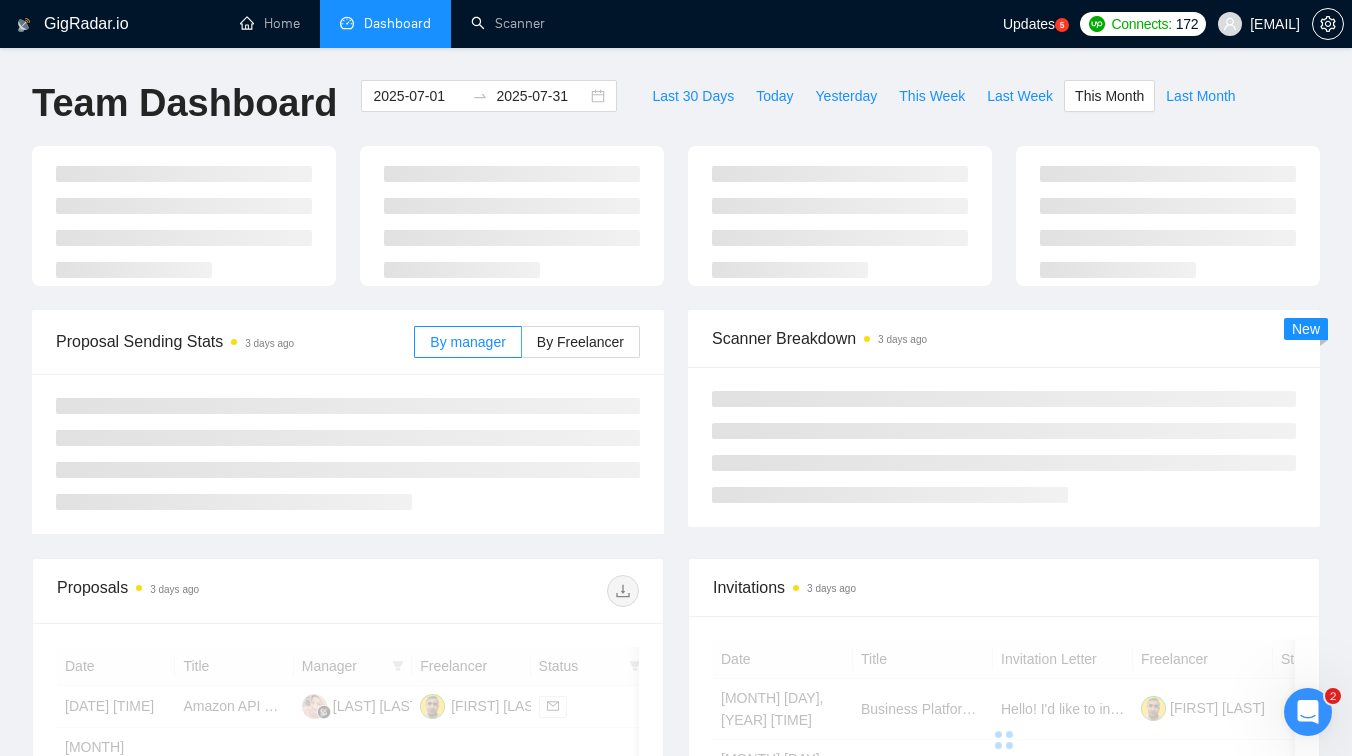 type on "2025-07-01" 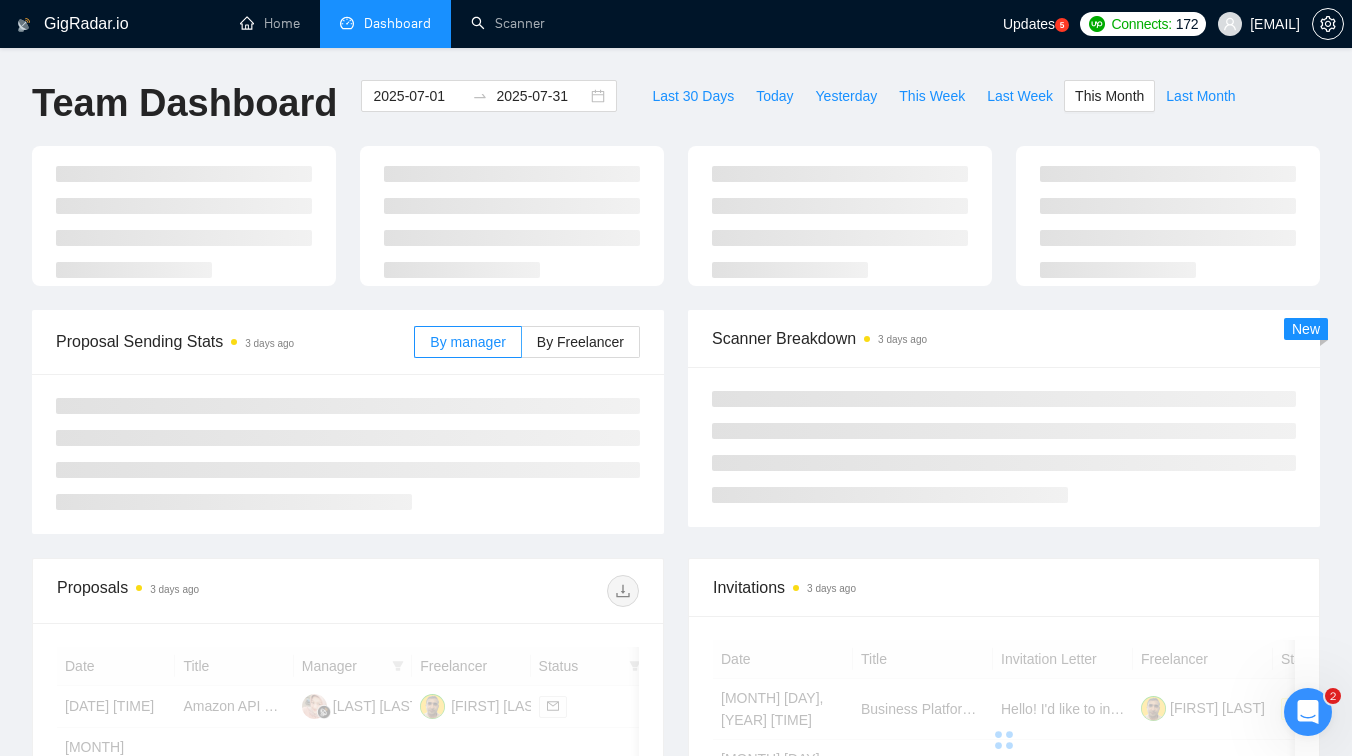 type on "2025-07-31" 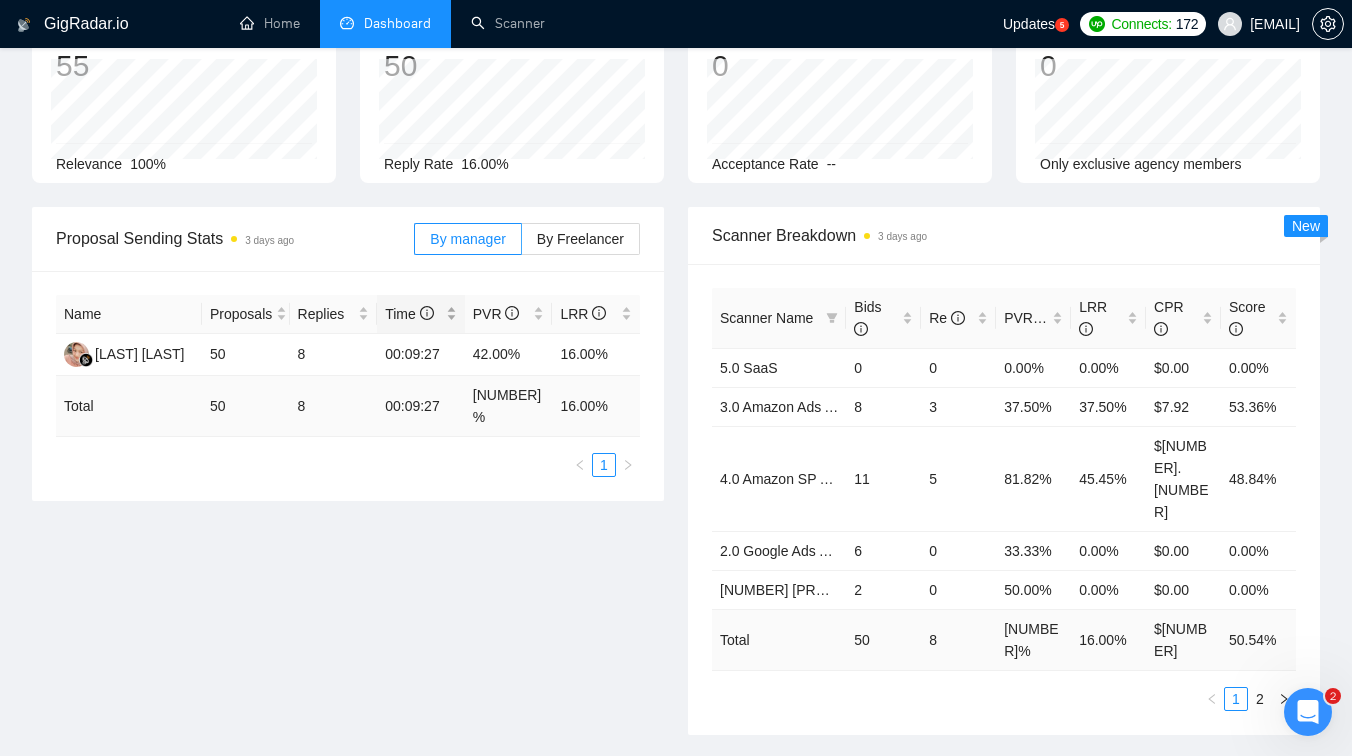 scroll, scrollTop: 201, scrollLeft: 0, axis: vertical 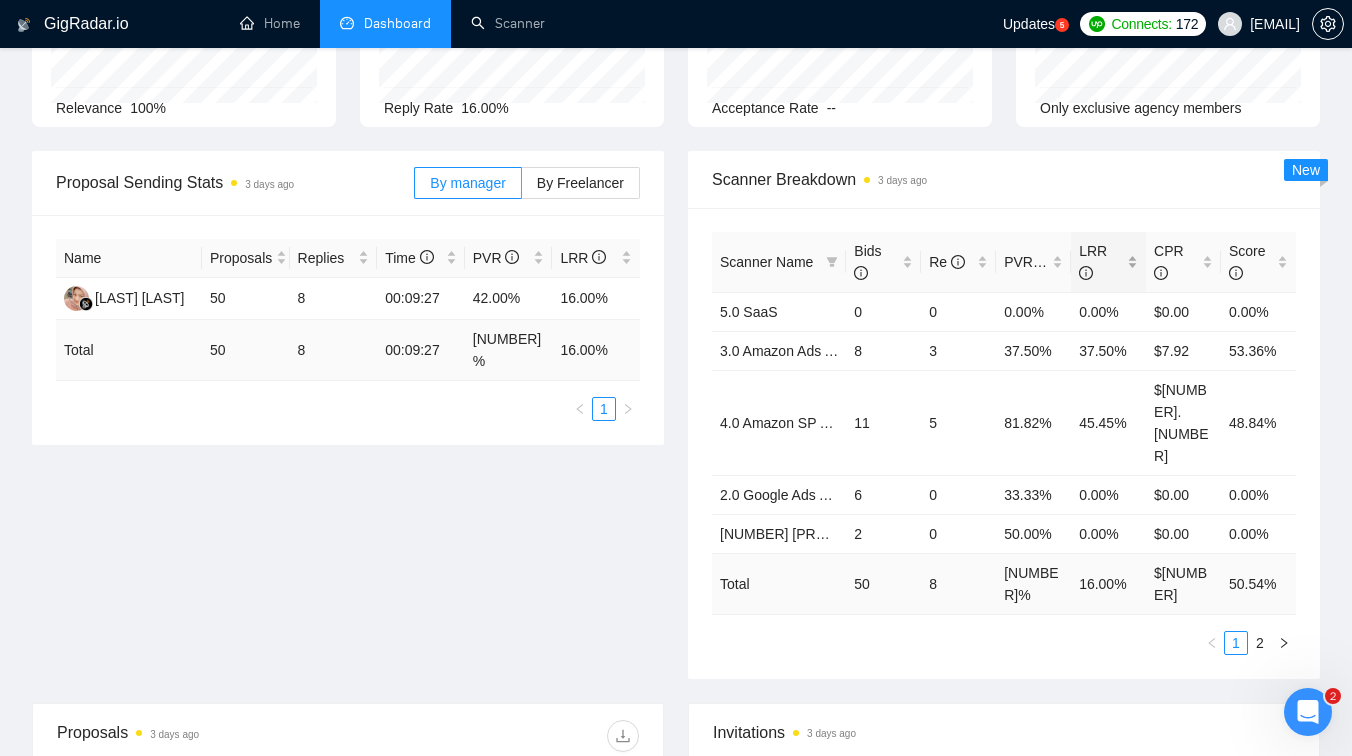 click on "LRR" at bounding box center (1108, 262) 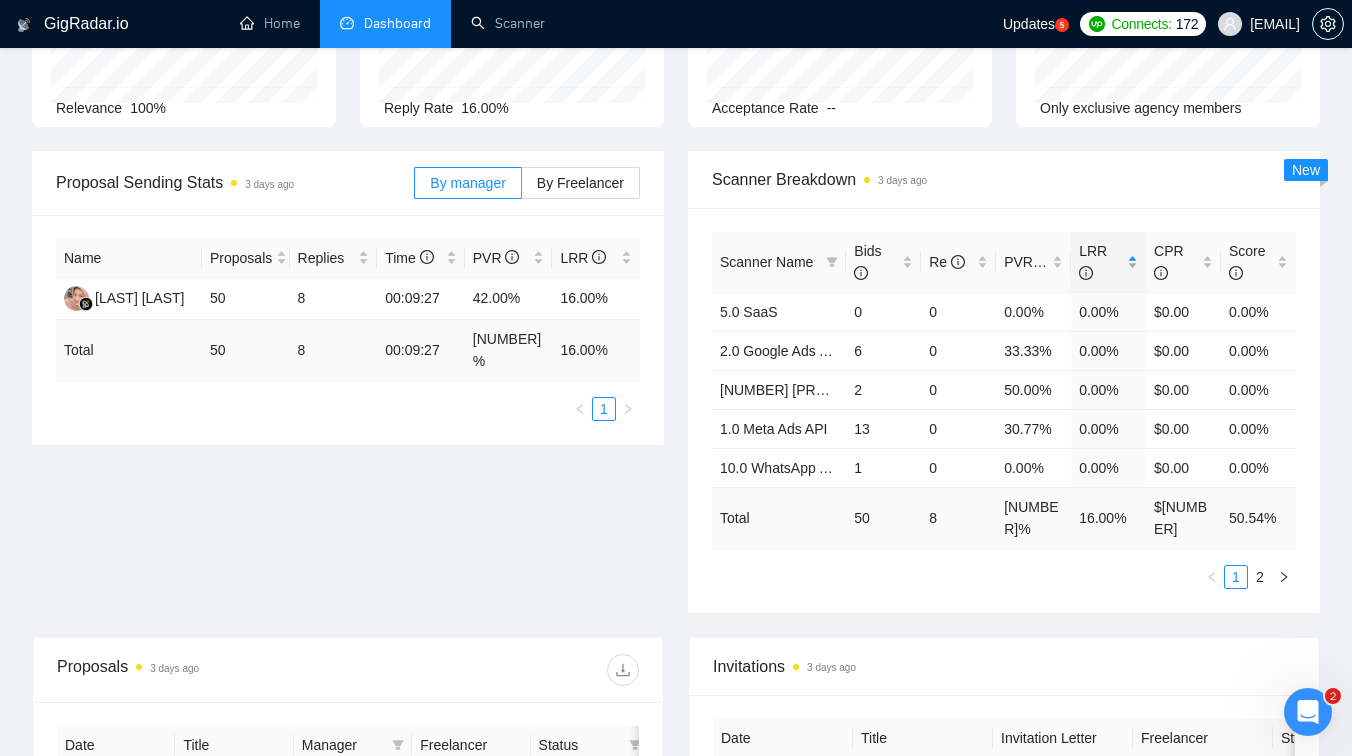 click on "LRR" at bounding box center (1108, 262) 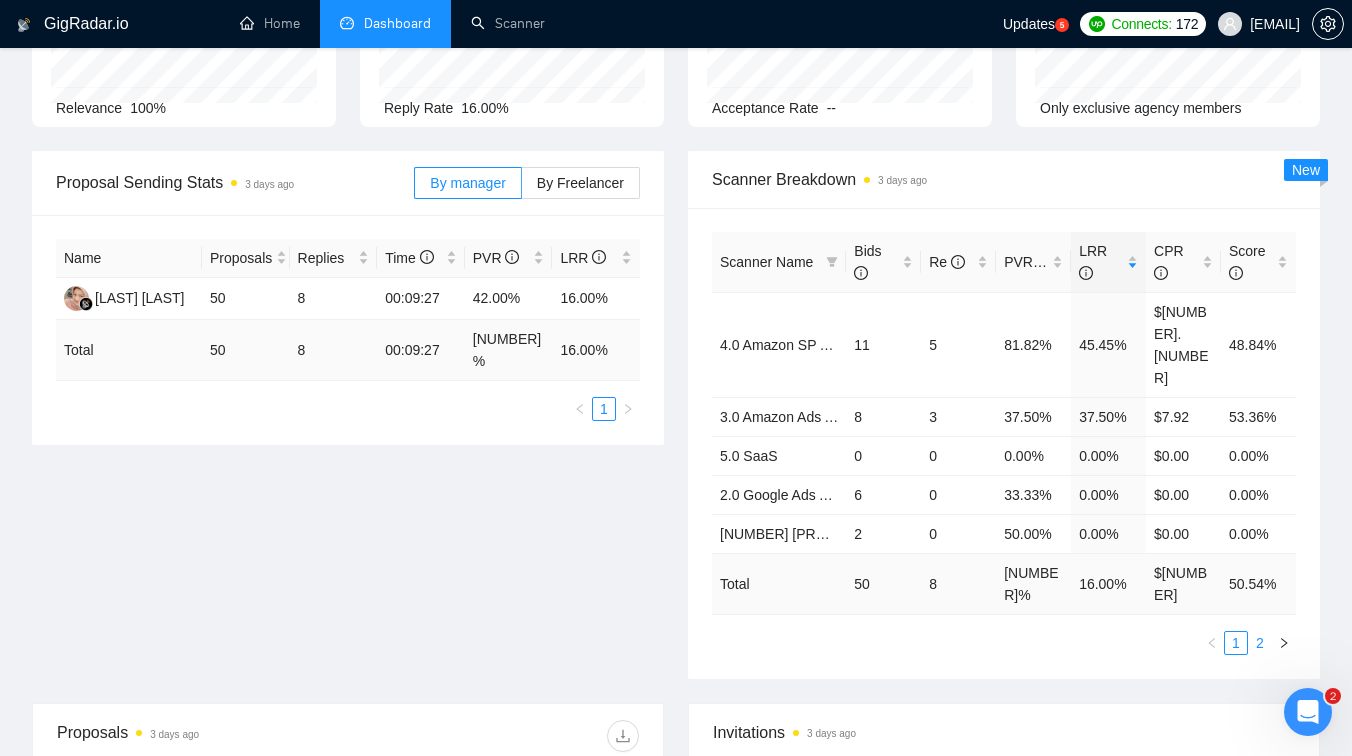 click on "2" at bounding box center [1260, 643] 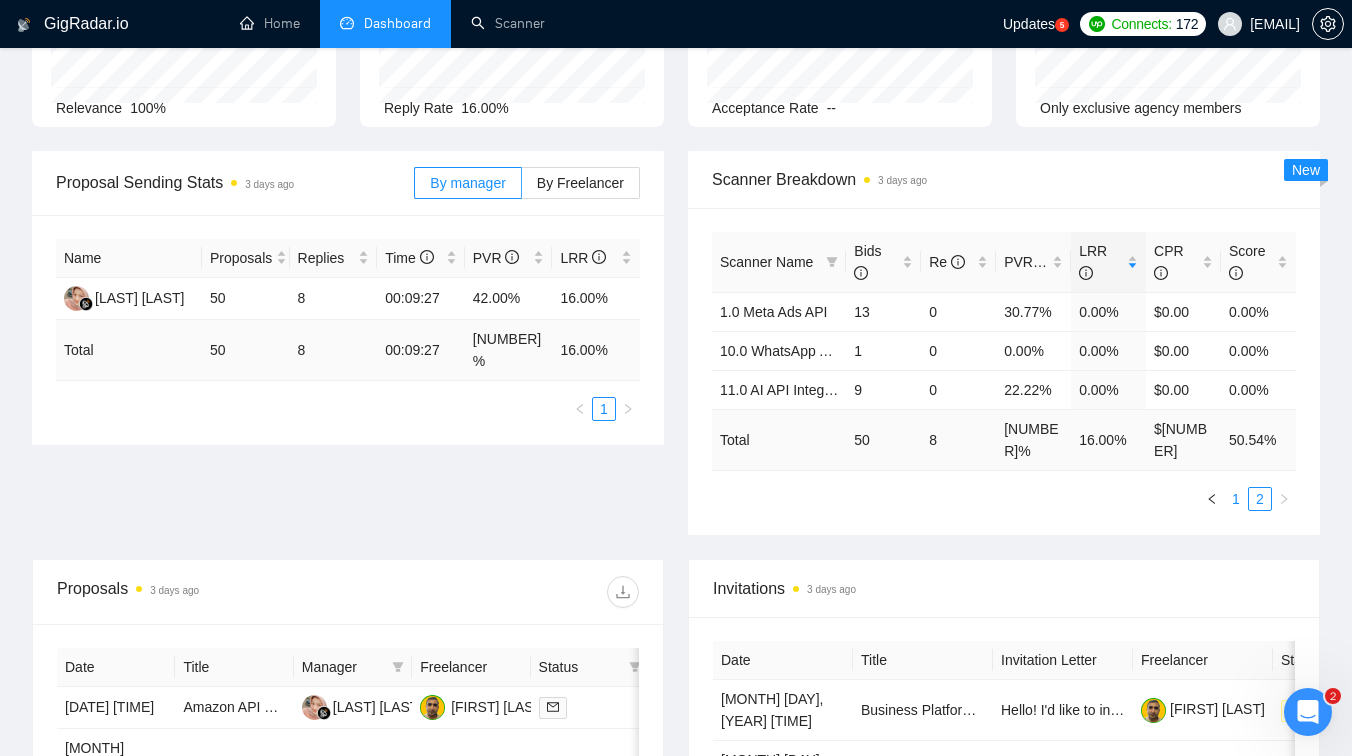 click on "1" at bounding box center [1236, 499] 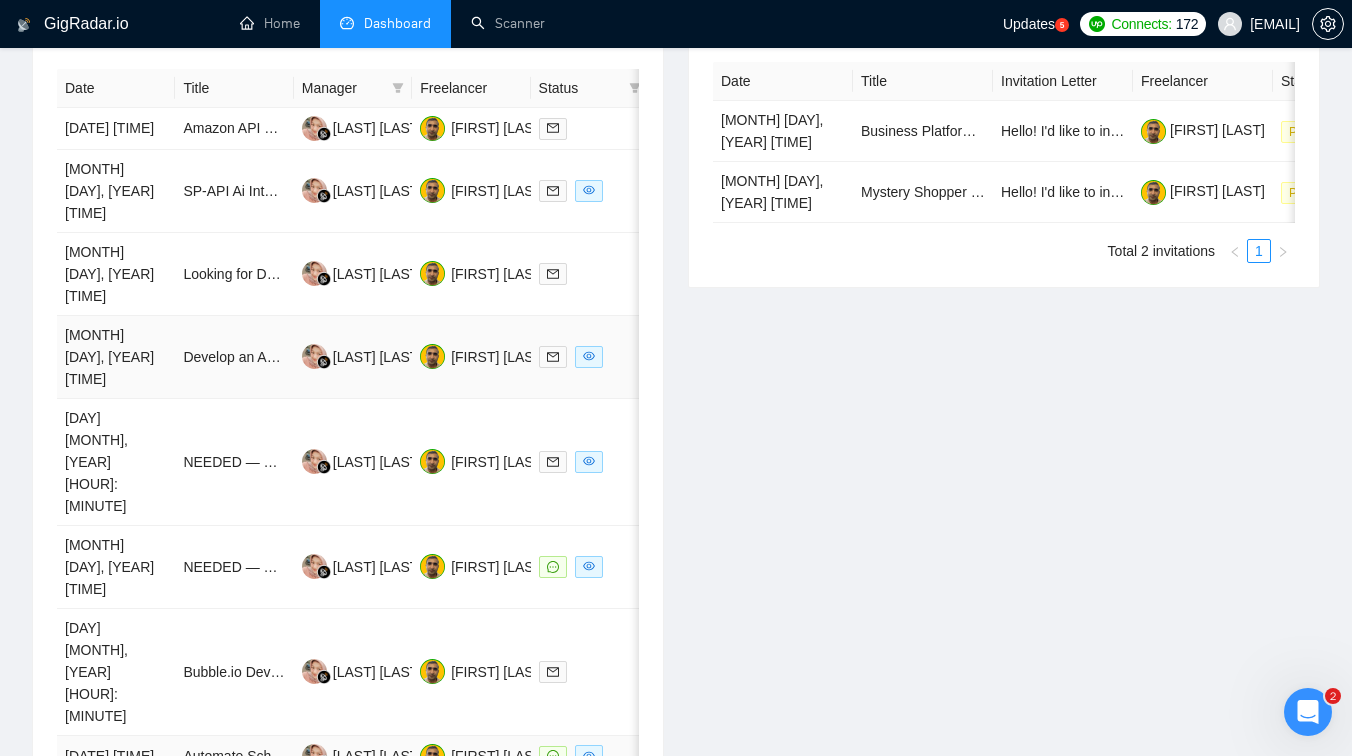 scroll, scrollTop: 926, scrollLeft: 0, axis: vertical 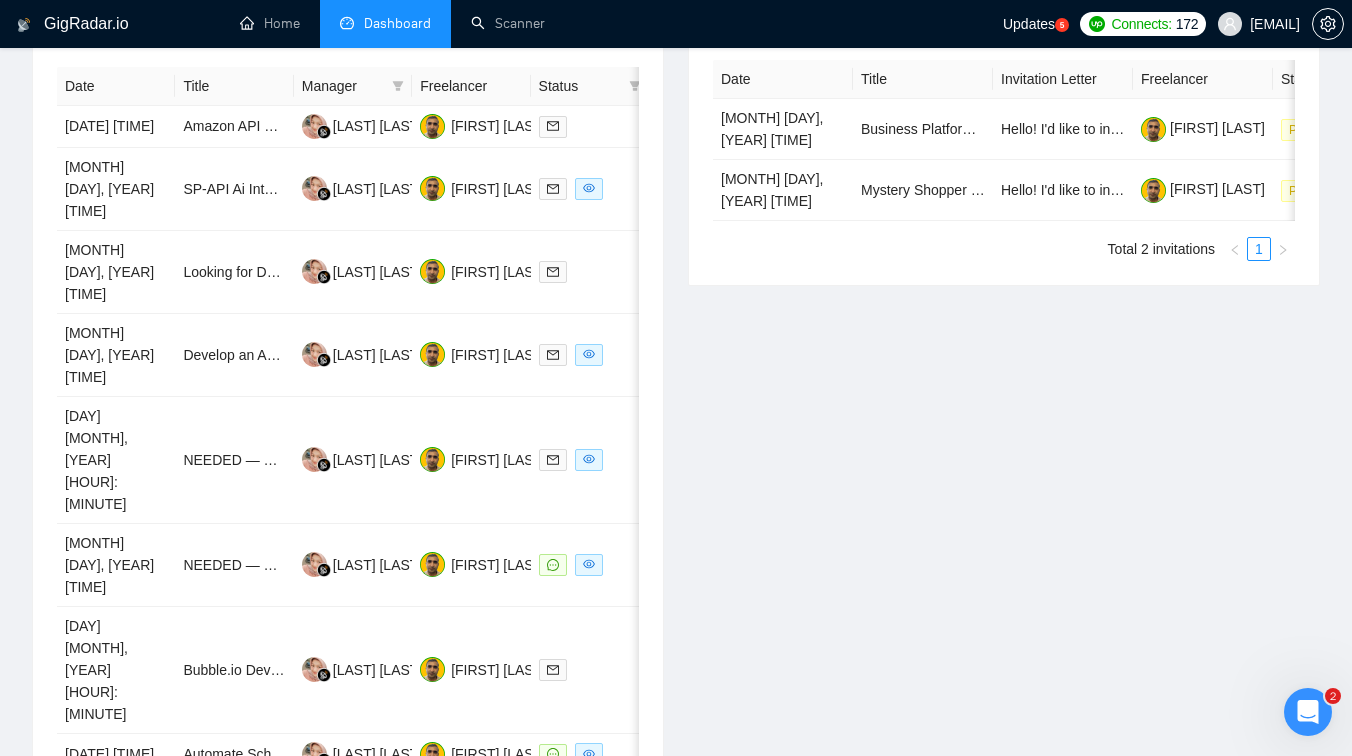click on "2" at bounding box center [531, 970] 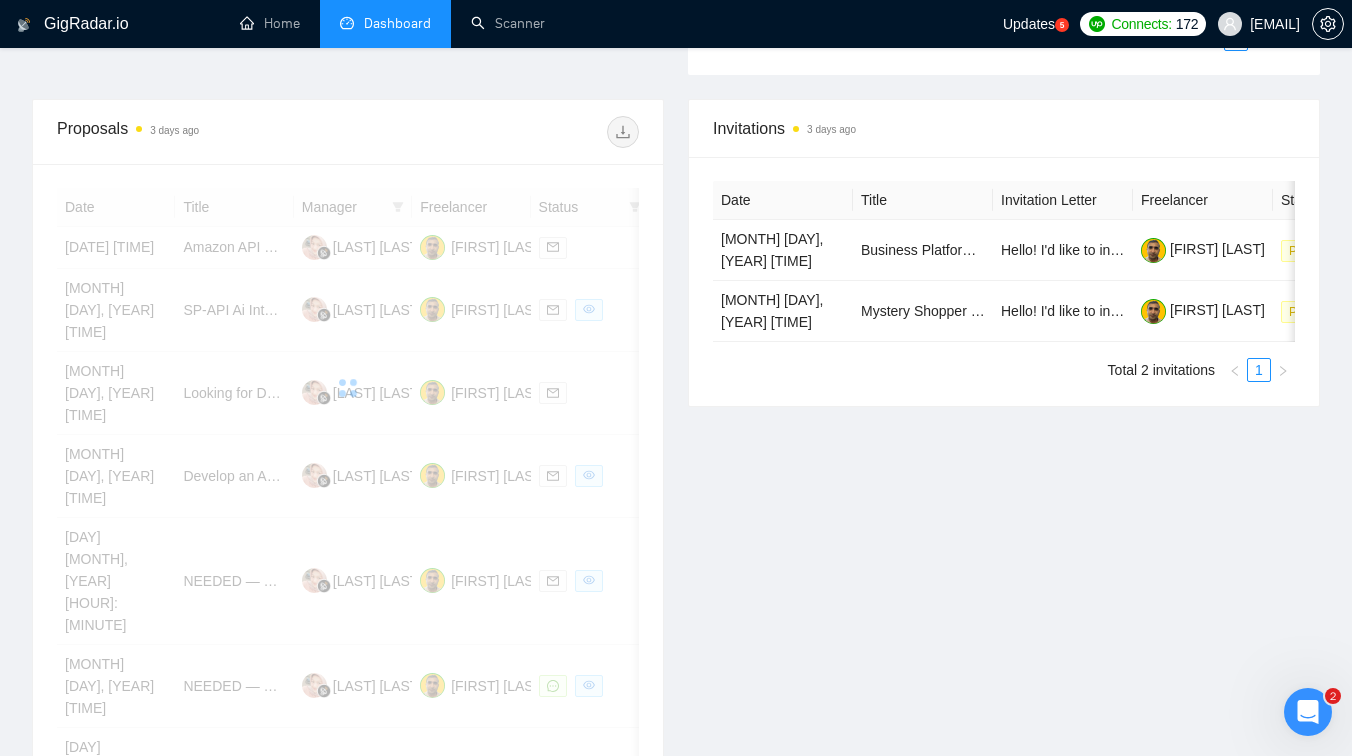 scroll, scrollTop: 799, scrollLeft: 0, axis: vertical 